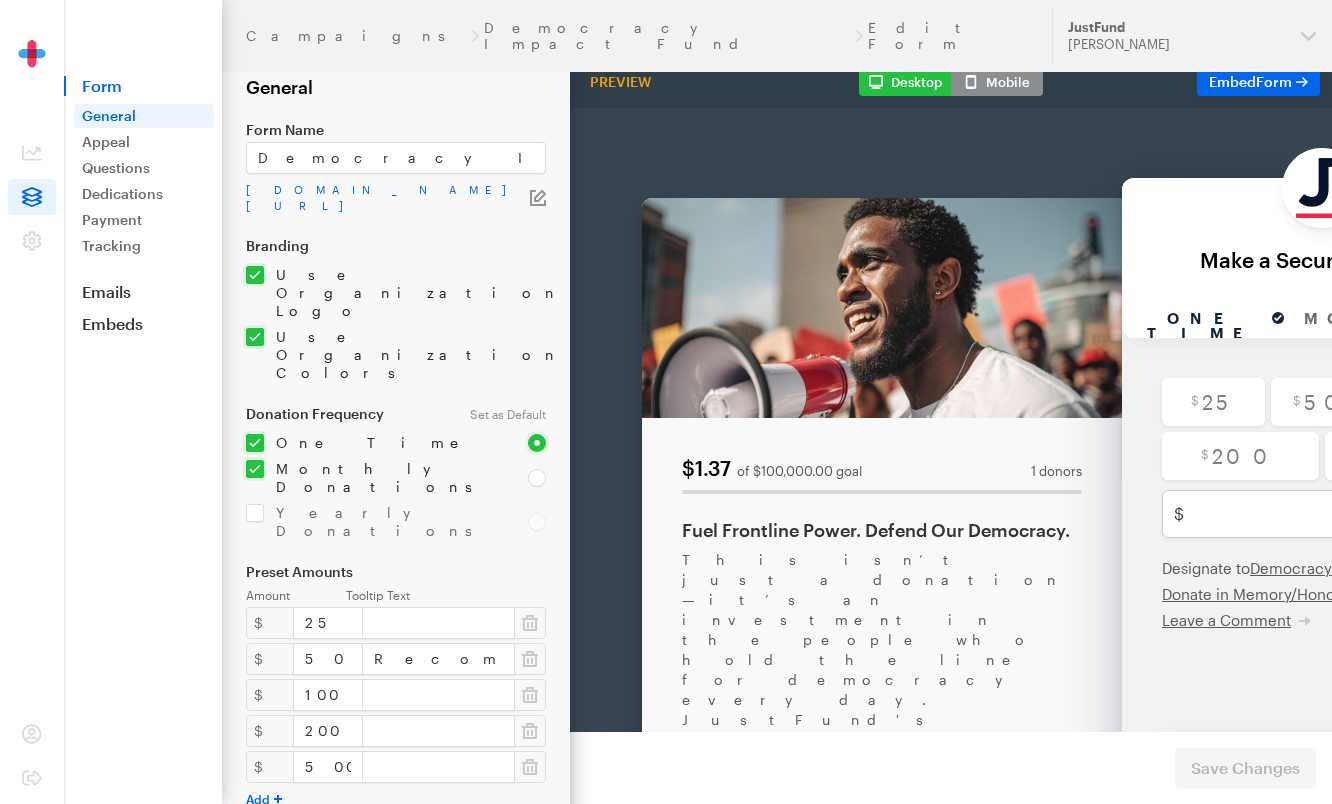 scroll, scrollTop: 0, scrollLeft: 0, axis: both 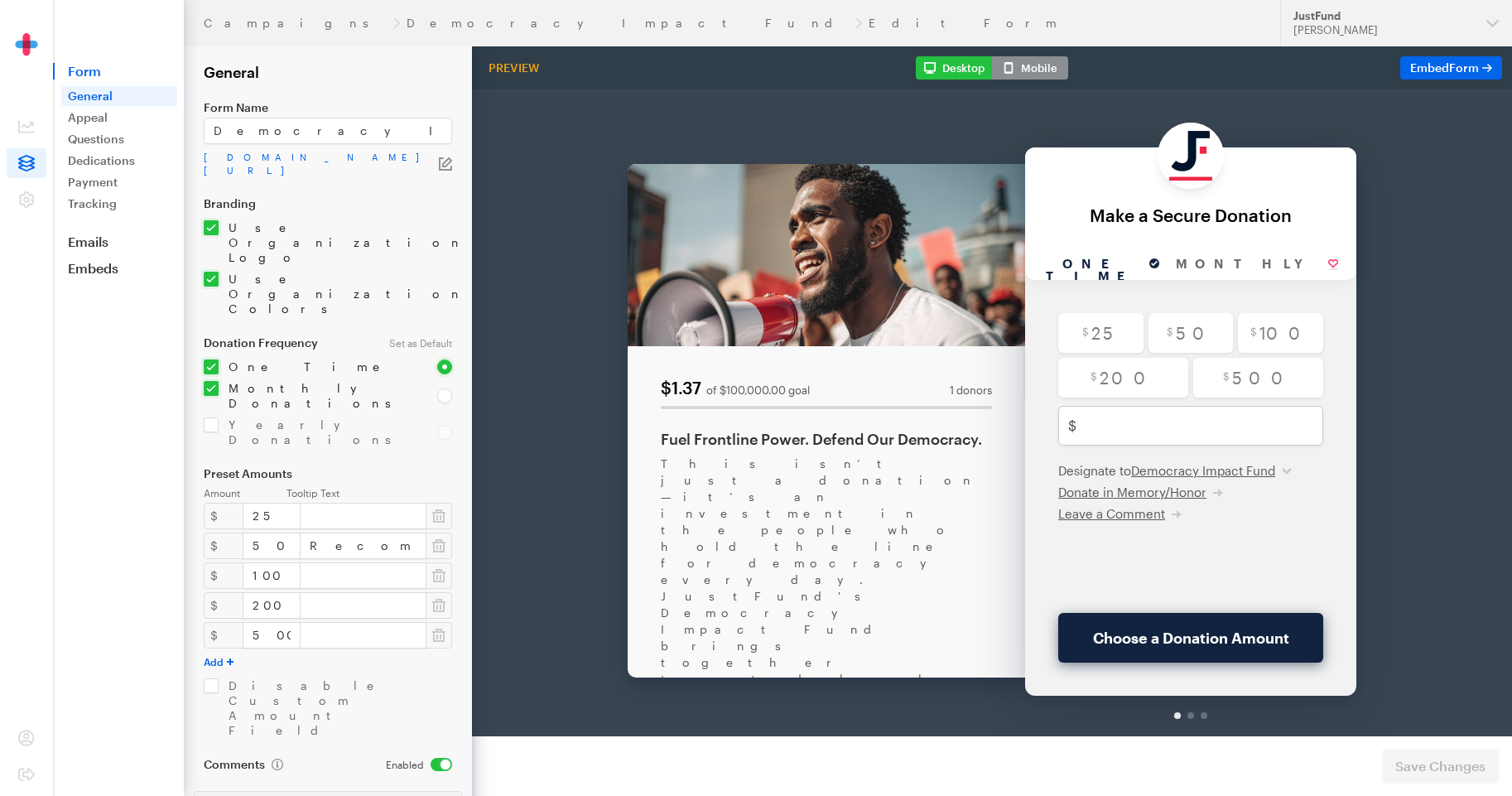 click on "Preview" at bounding box center [513, 68] 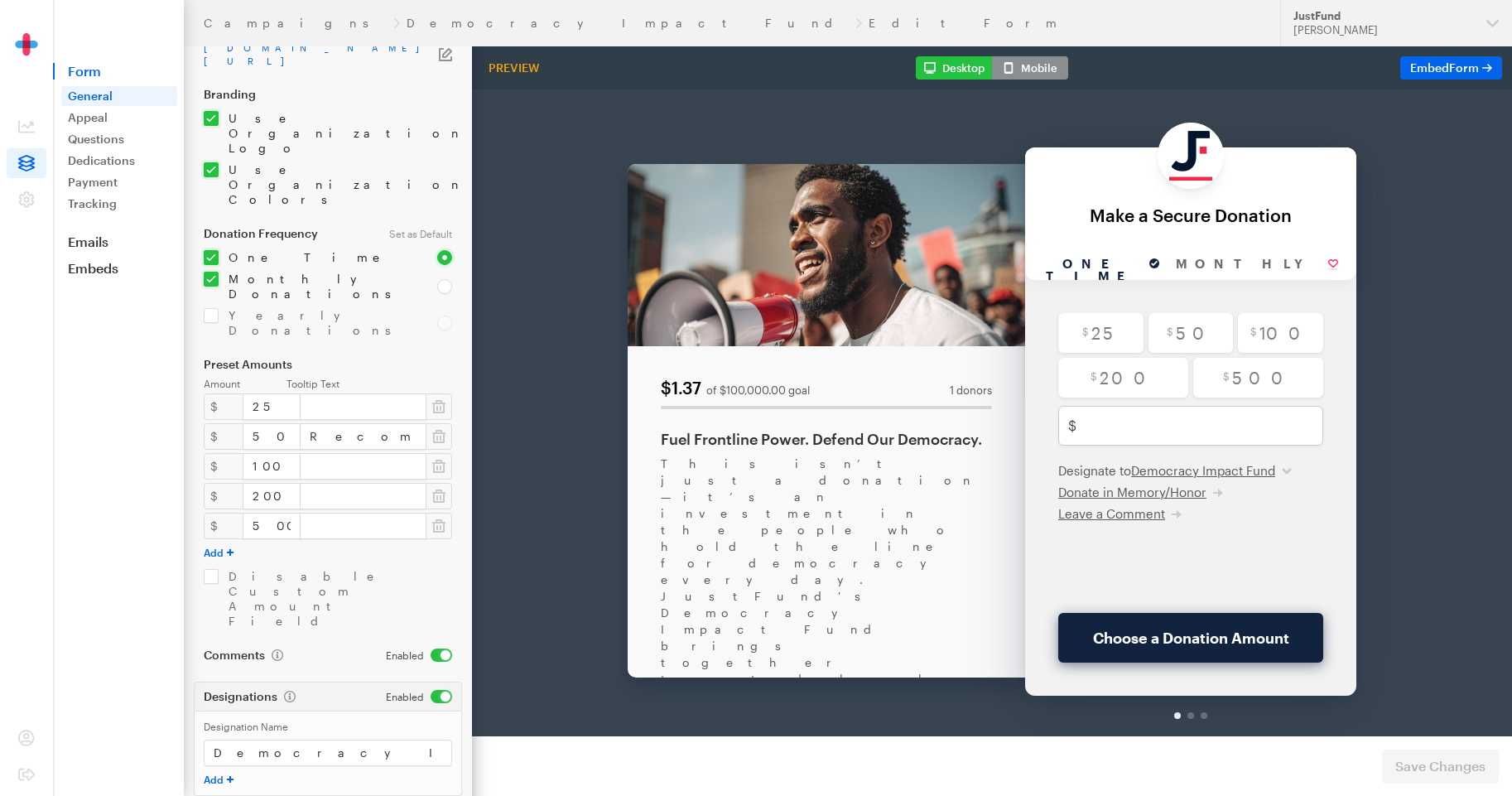 scroll, scrollTop: 0, scrollLeft: 0, axis: both 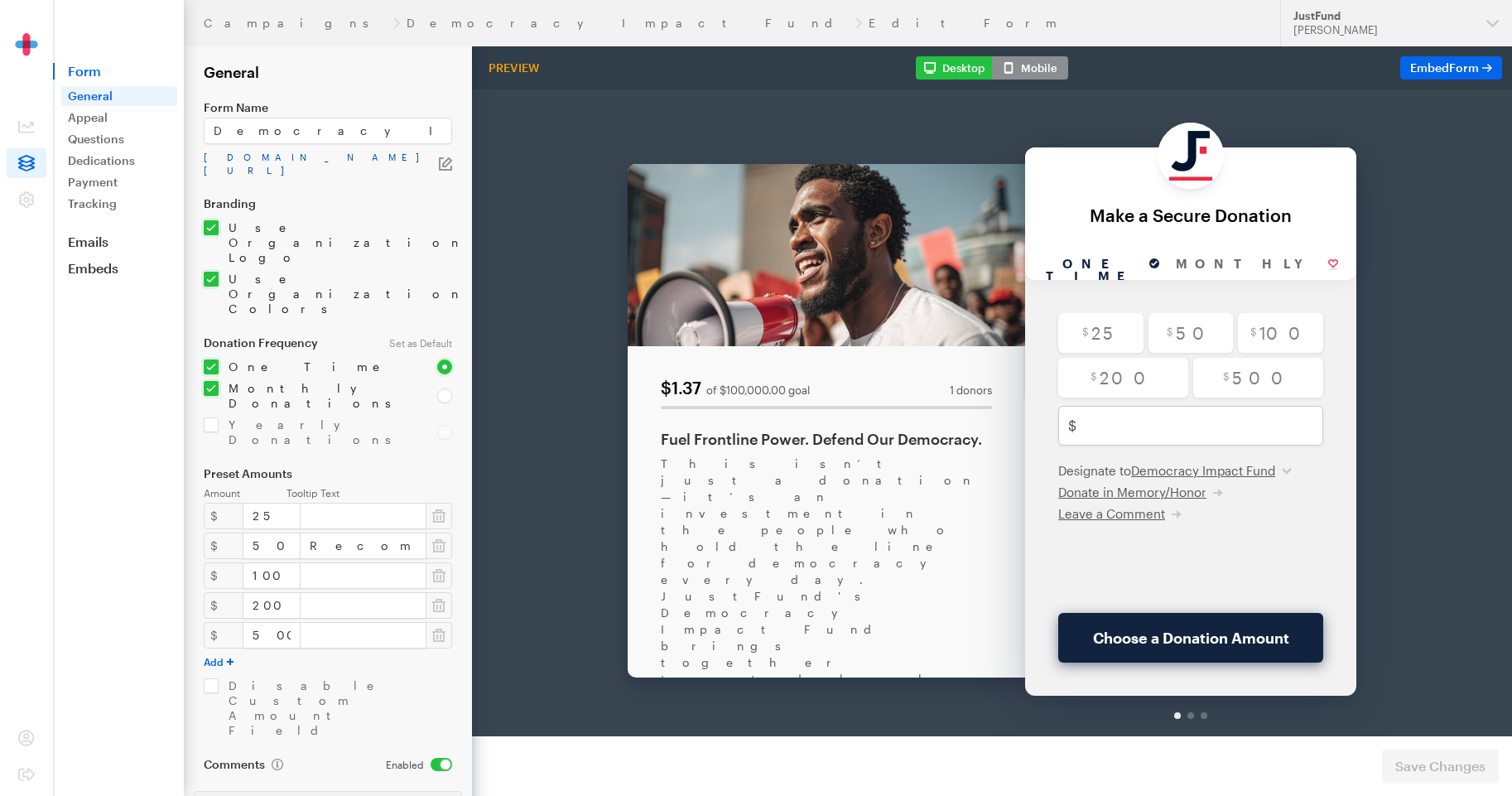 click on "app.giveforms.com/forms/justfund/democracyimpactfund" at bounding box center (321, 164) 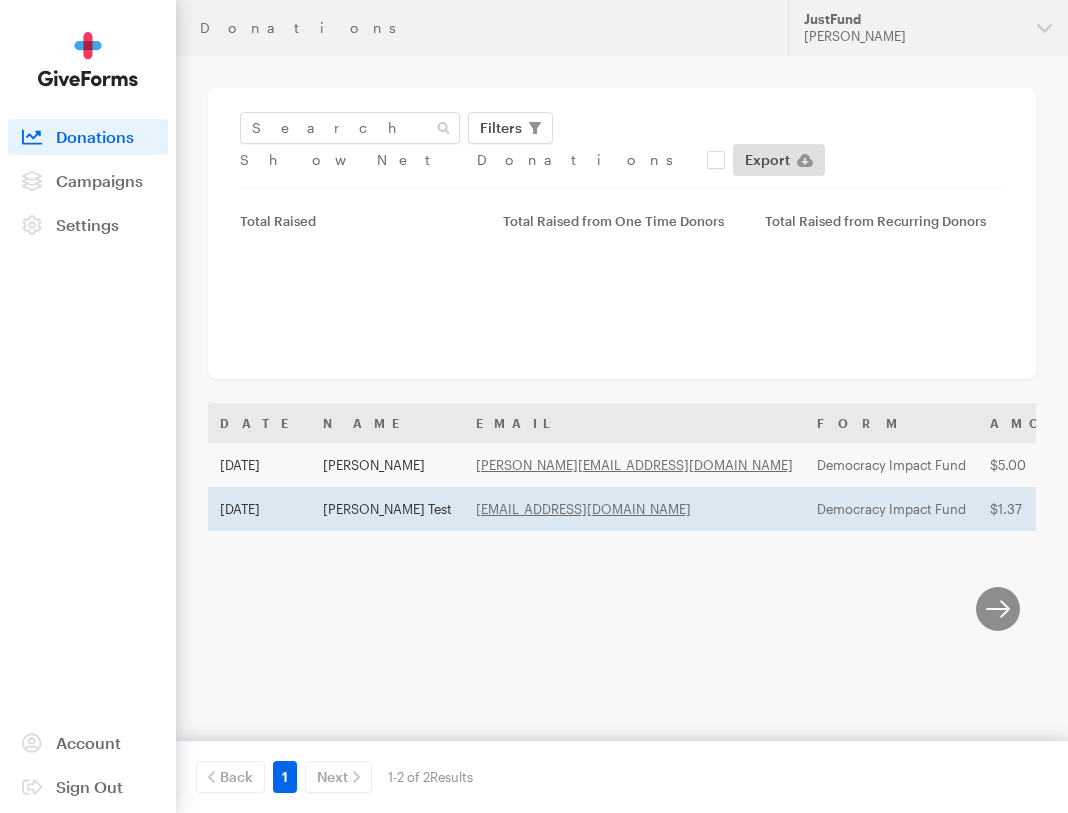 scroll, scrollTop: 0, scrollLeft: 0, axis: both 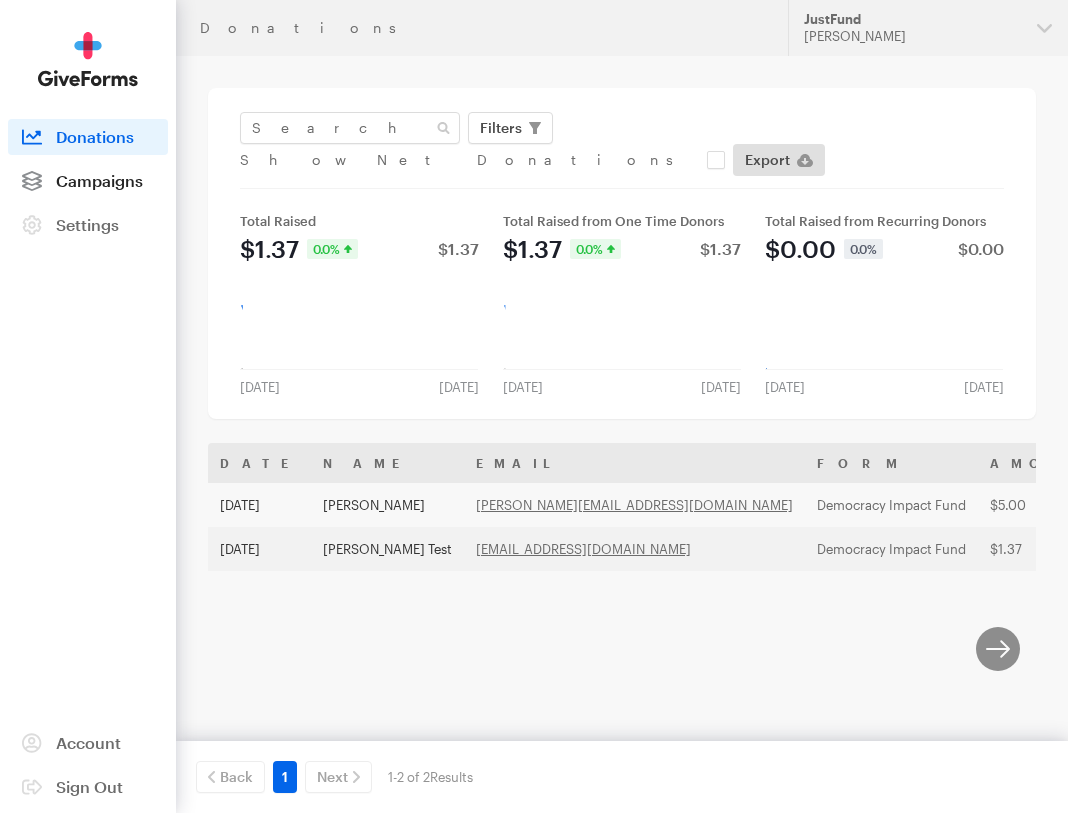 click on "Campaigns" at bounding box center [99, 180] 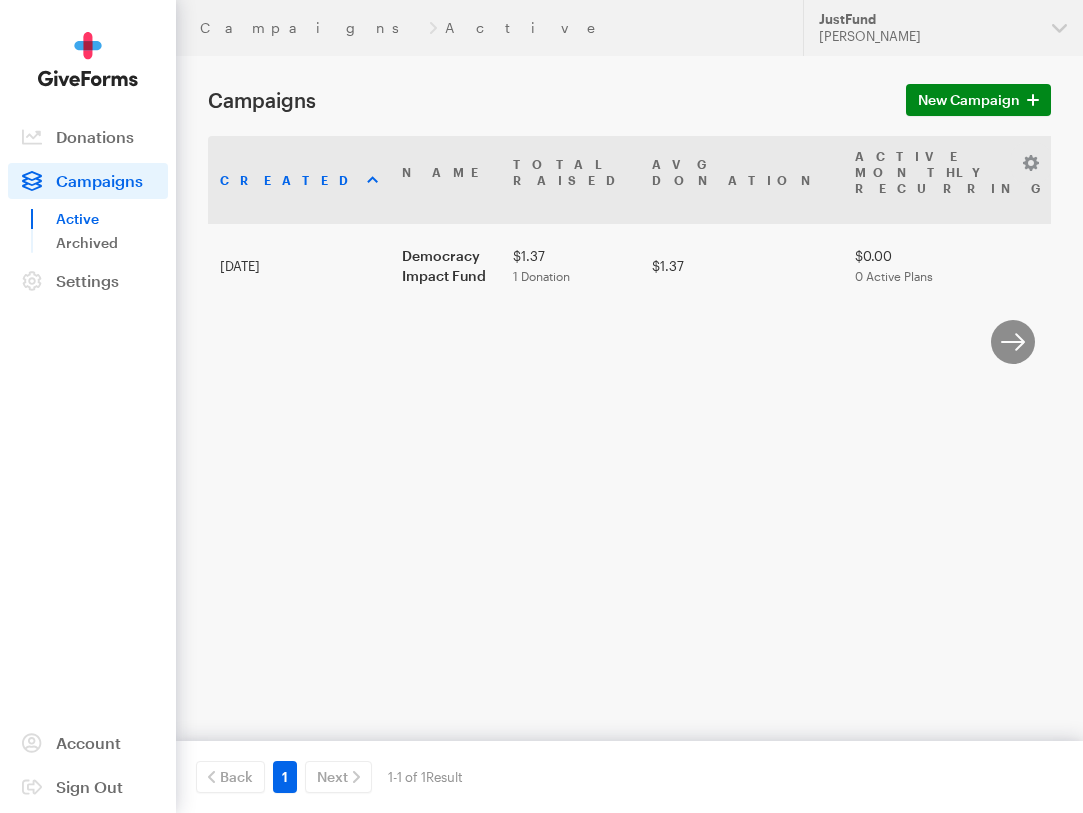 scroll, scrollTop: 0, scrollLeft: 0, axis: both 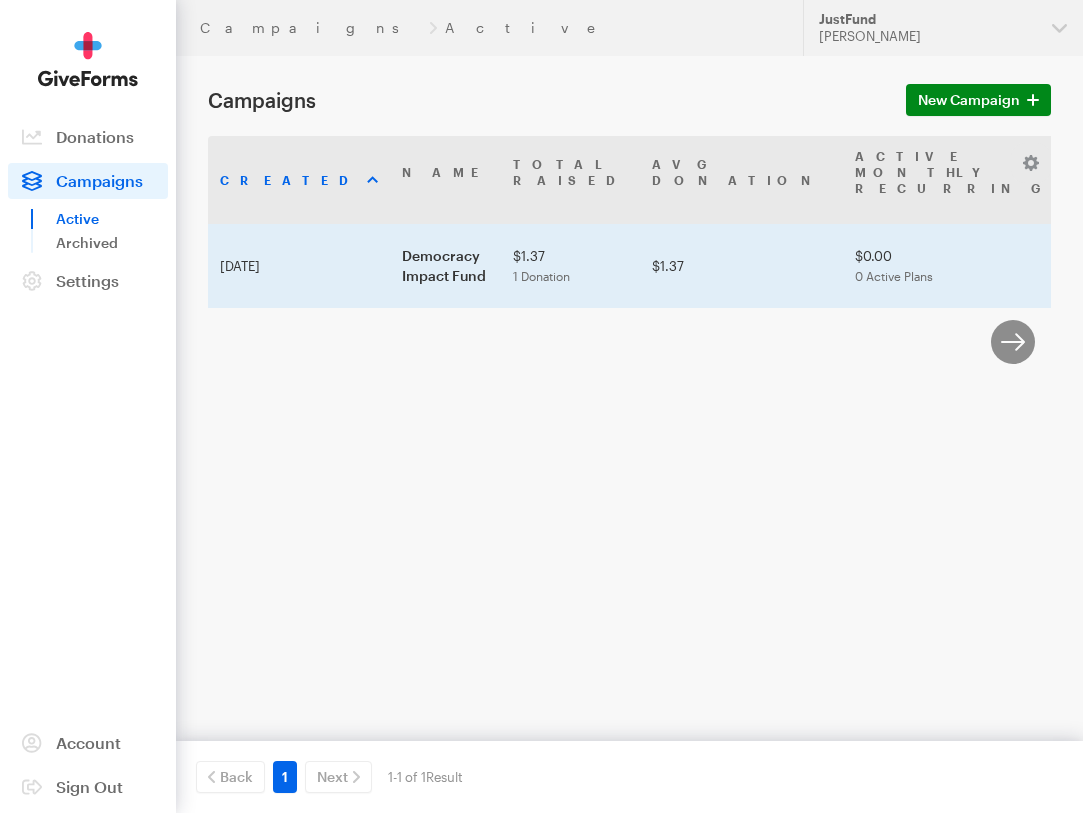 click on "Democracy Impact Fund" at bounding box center (445, 266) 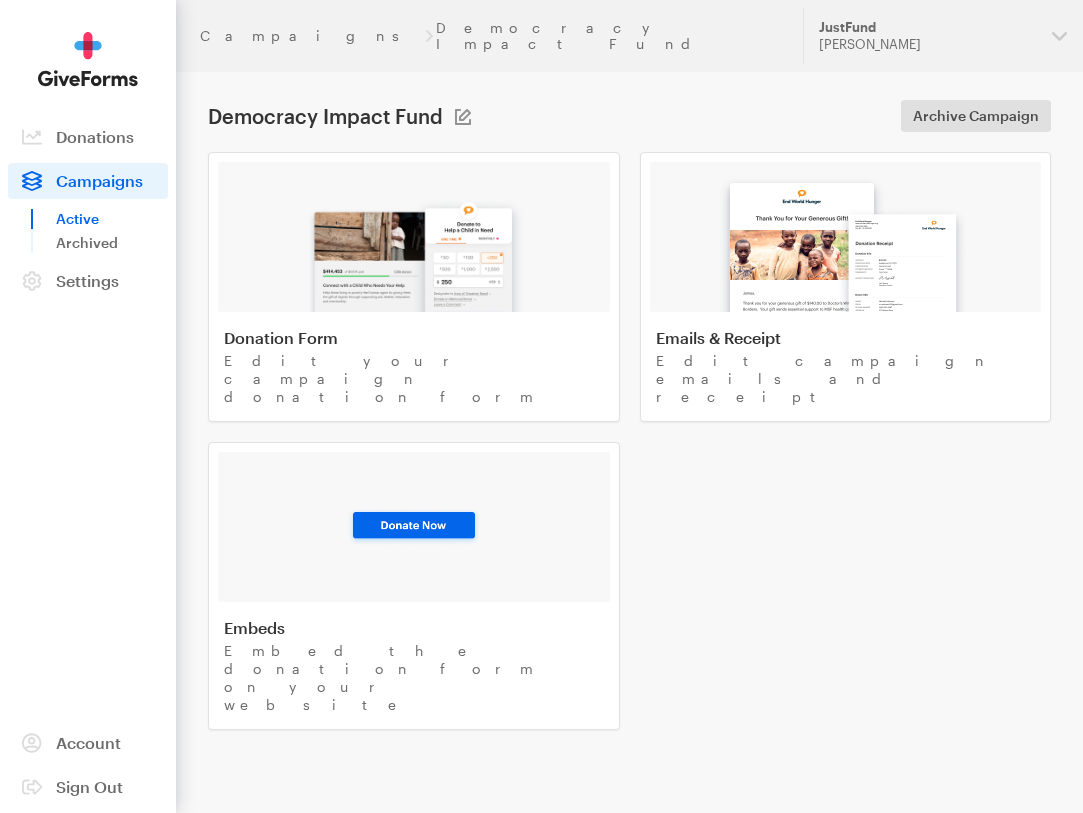 scroll, scrollTop: 0, scrollLeft: 0, axis: both 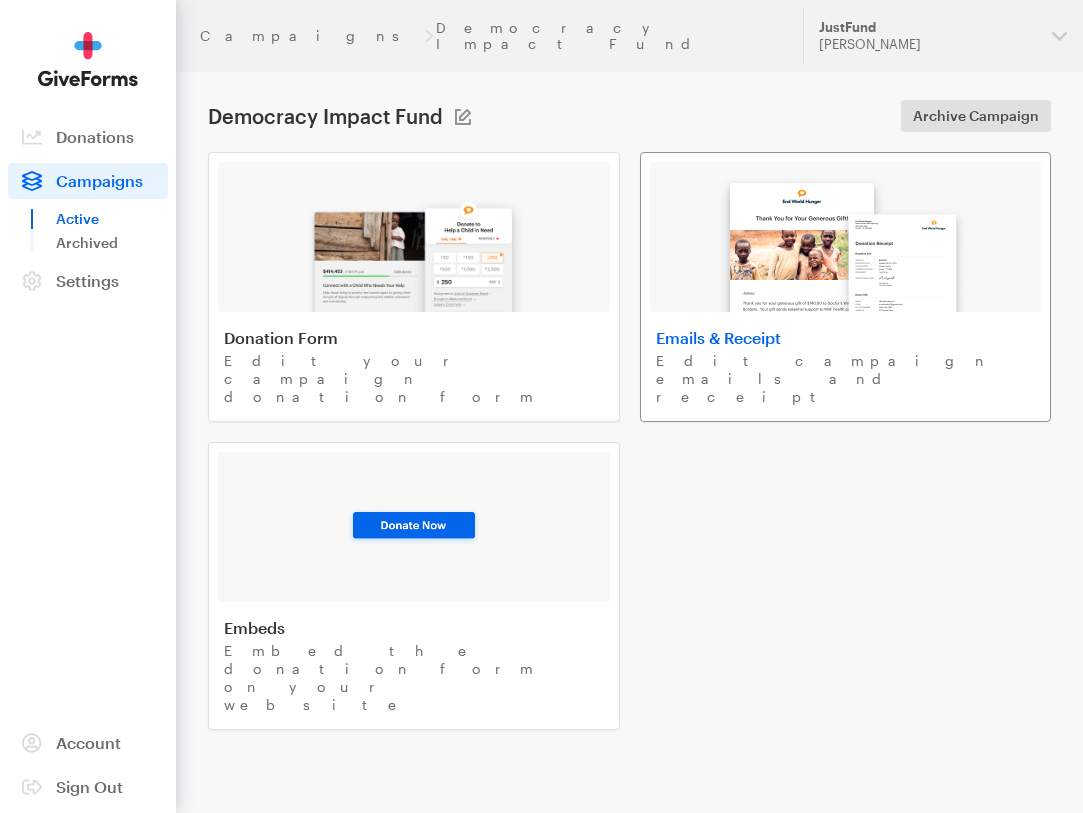 click at bounding box center (845, 238) 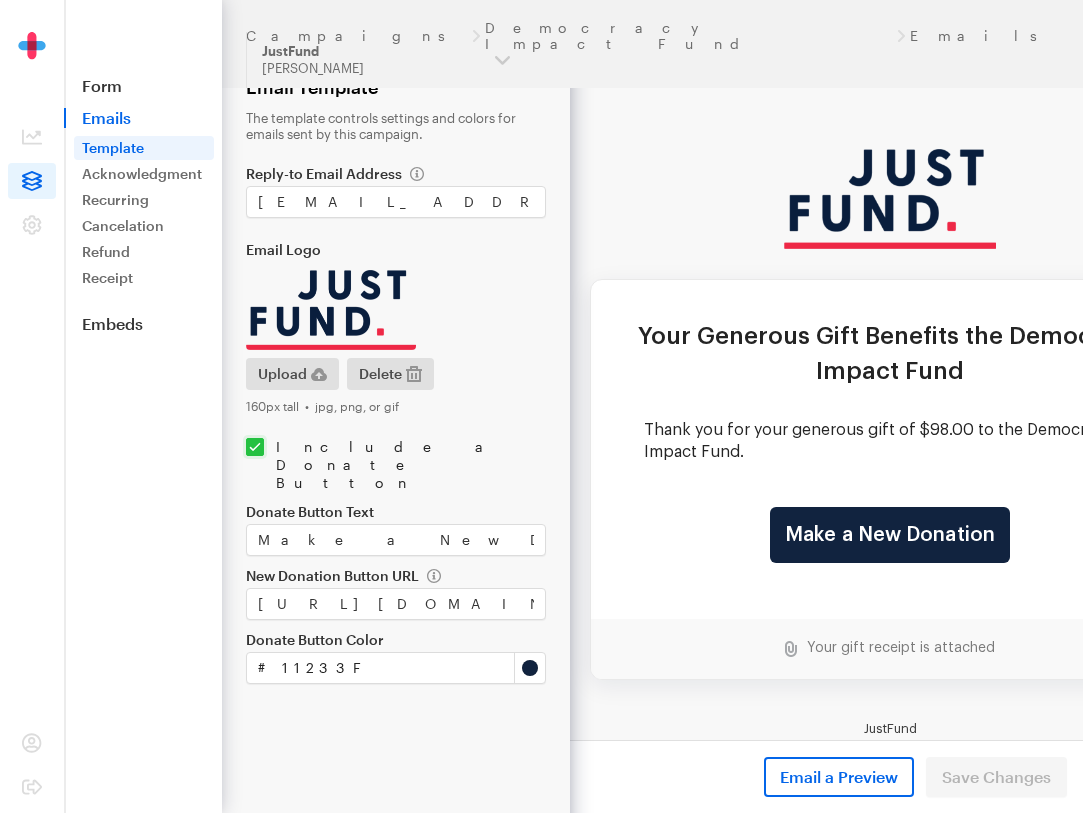 scroll, scrollTop: 0, scrollLeft: 0, axis: both 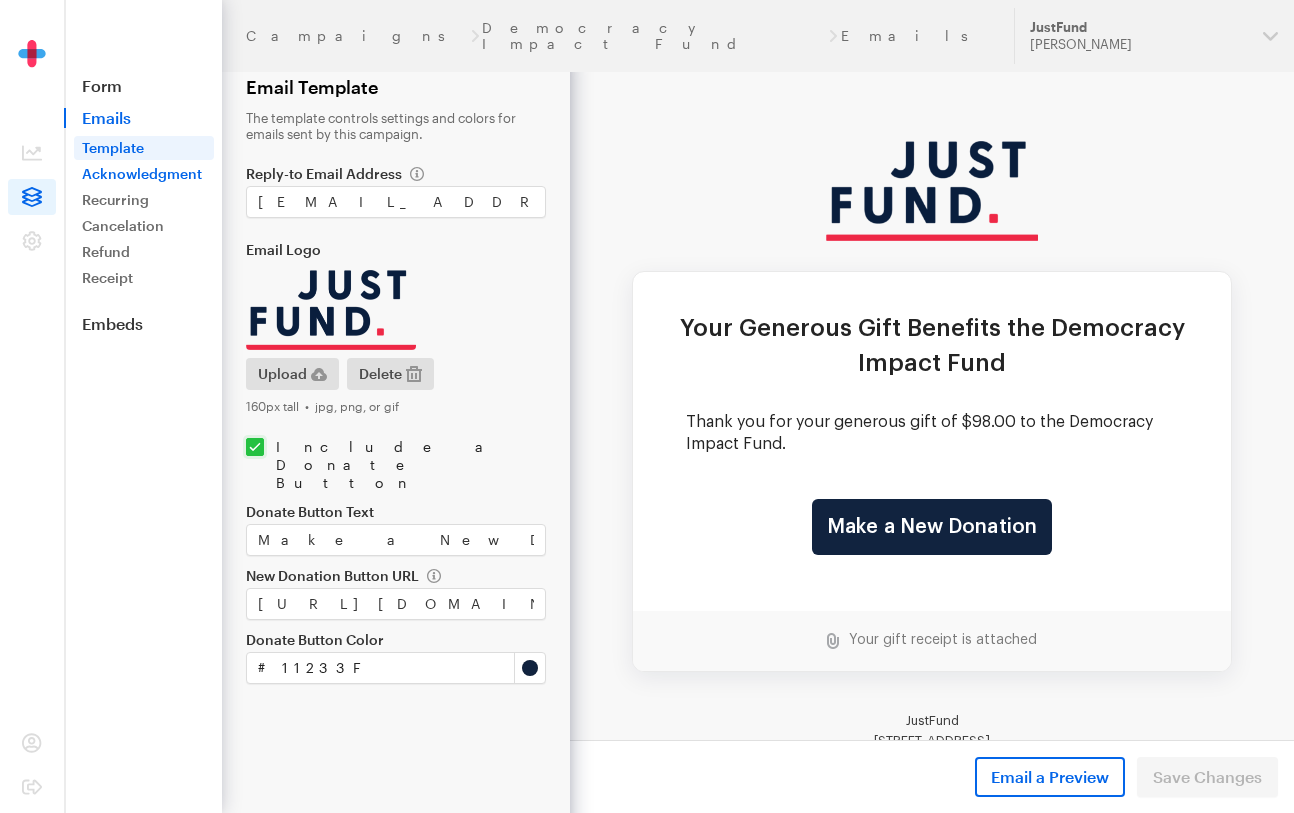 click on "Acknowledgment" at bounding box center [144, 174] 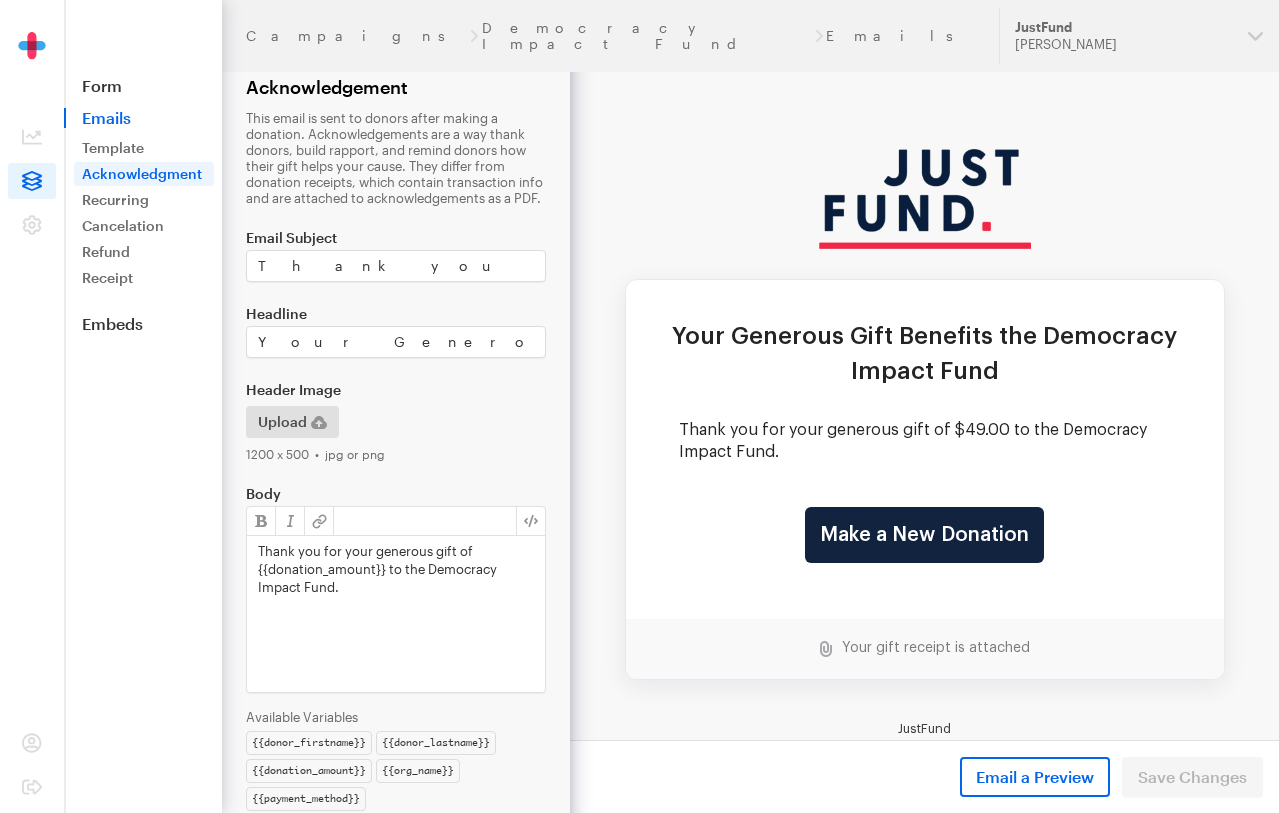 scroll, scrollTop: 0, scrollLeft: 0, axis: both 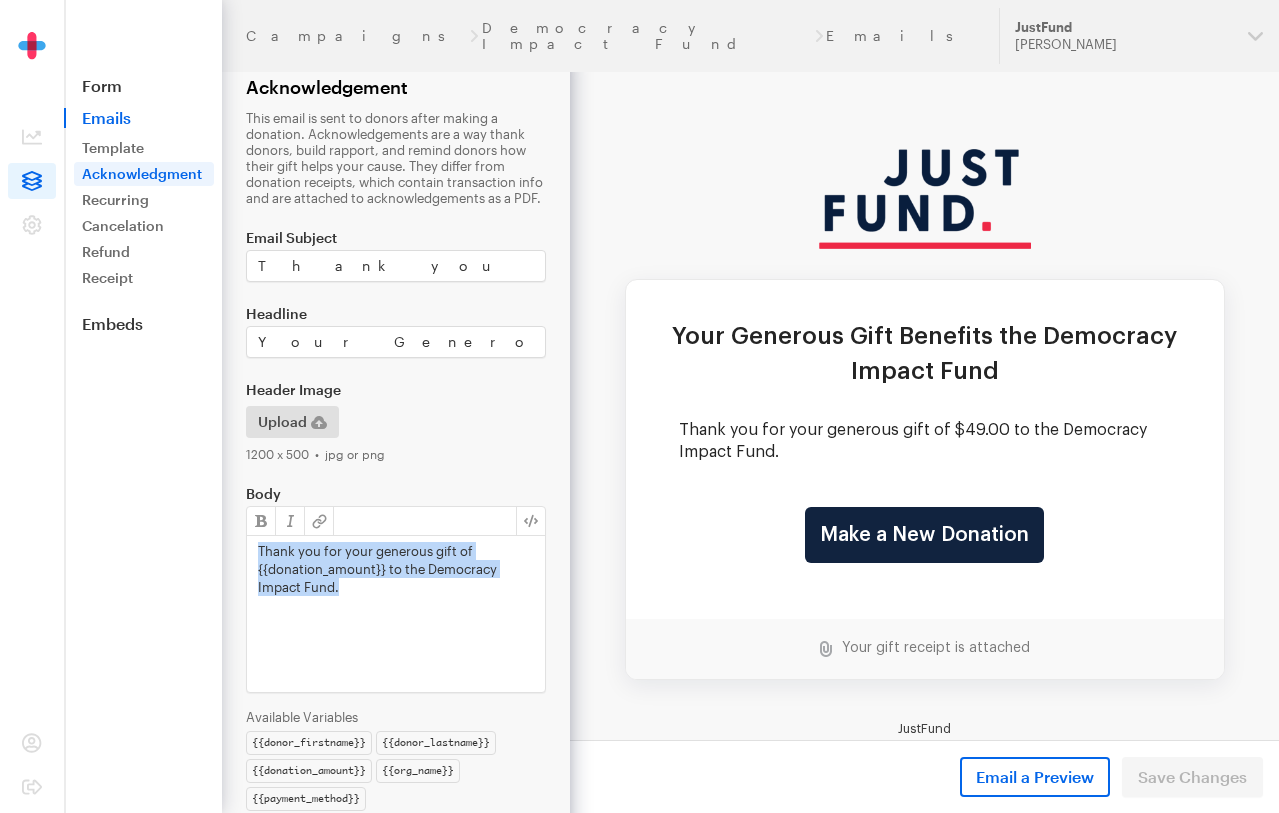 drag, startPoint x: 383, startPoint y: 592, endPoint x: 197, endPoint y: 532, distance: 195.43797 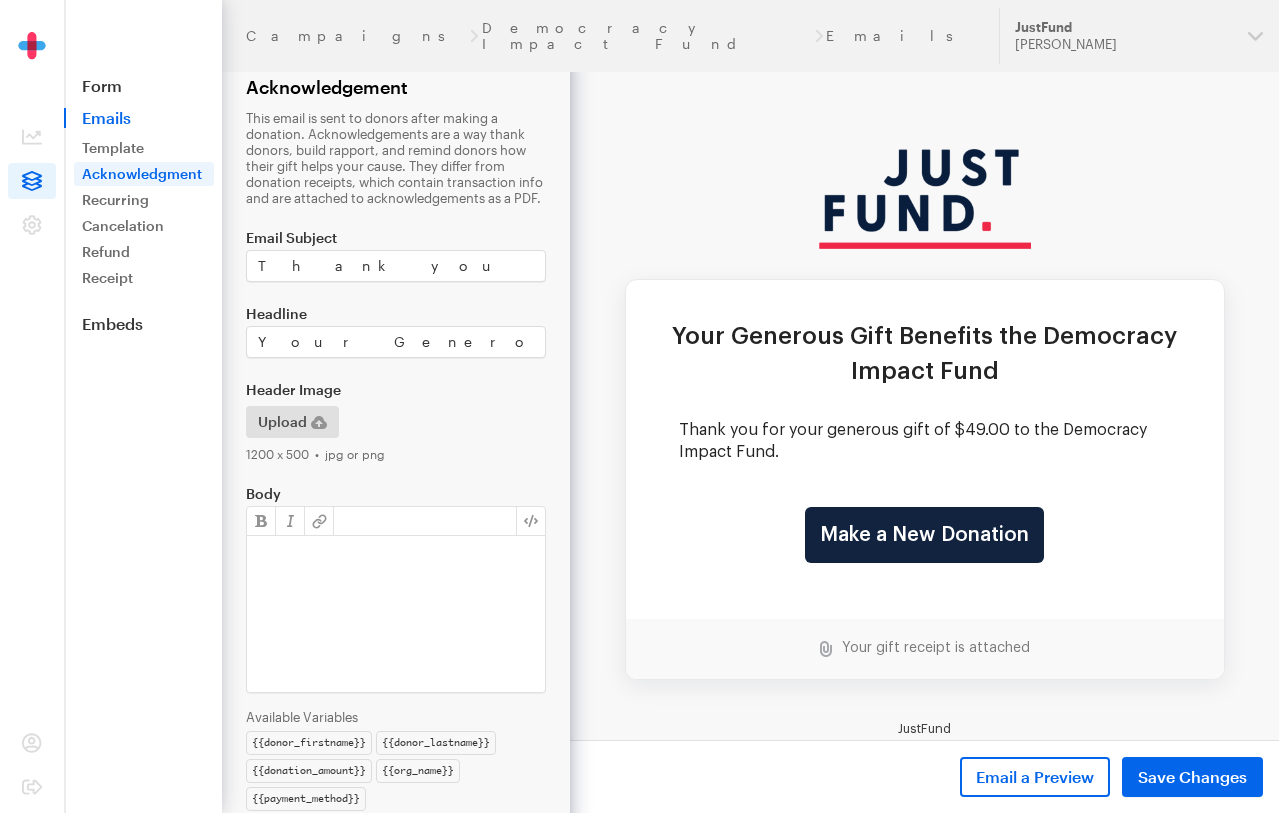 click at bounding box center (396, 614) 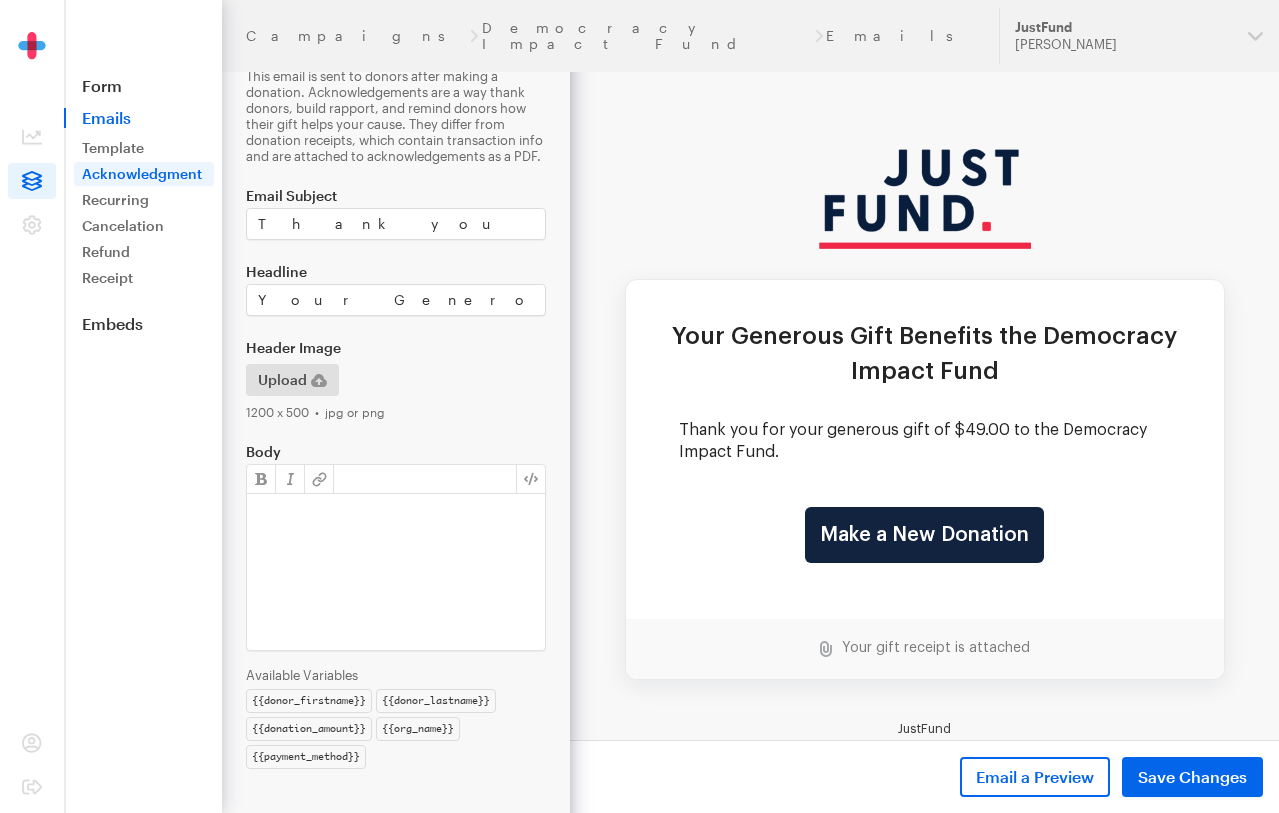 click at bounding box center (396, 572) 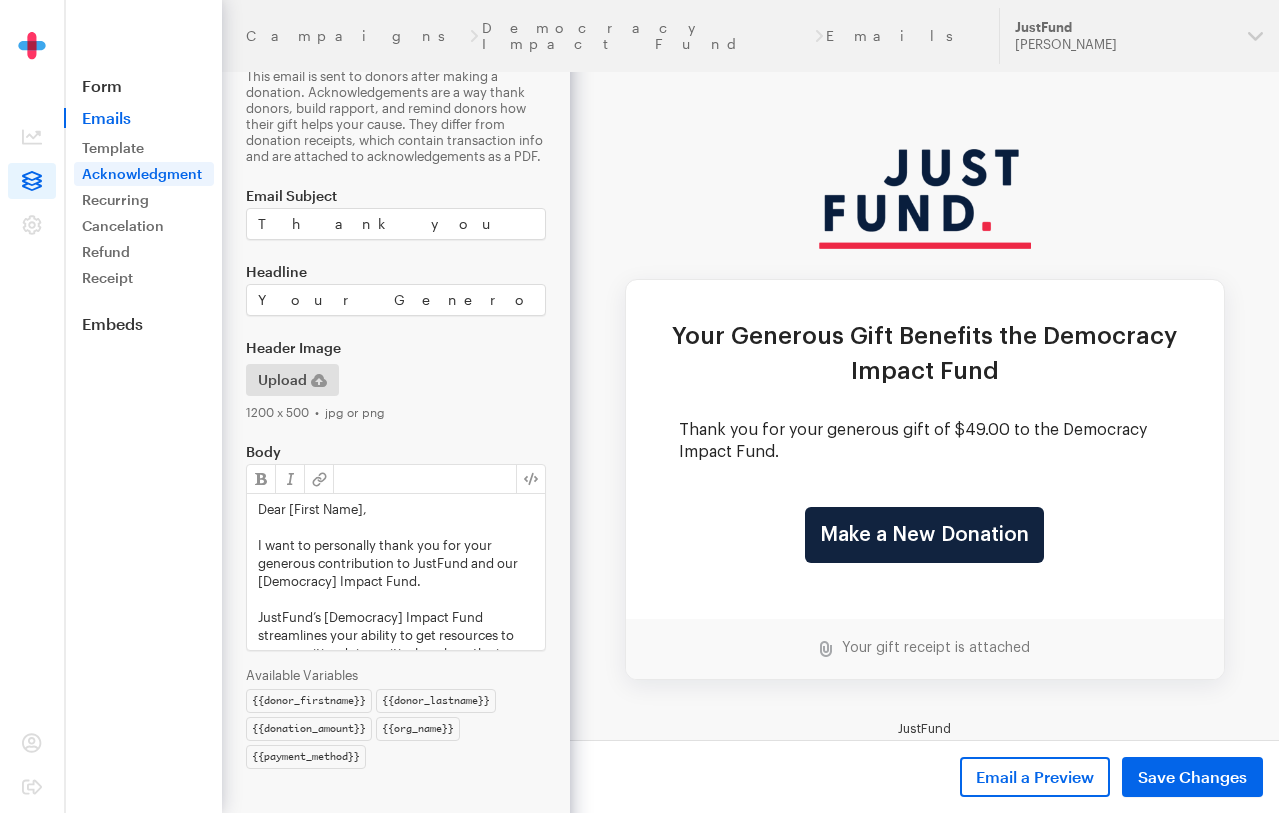 scroll, scrollTop: 4, scrollLeft: 0, axis: vertical 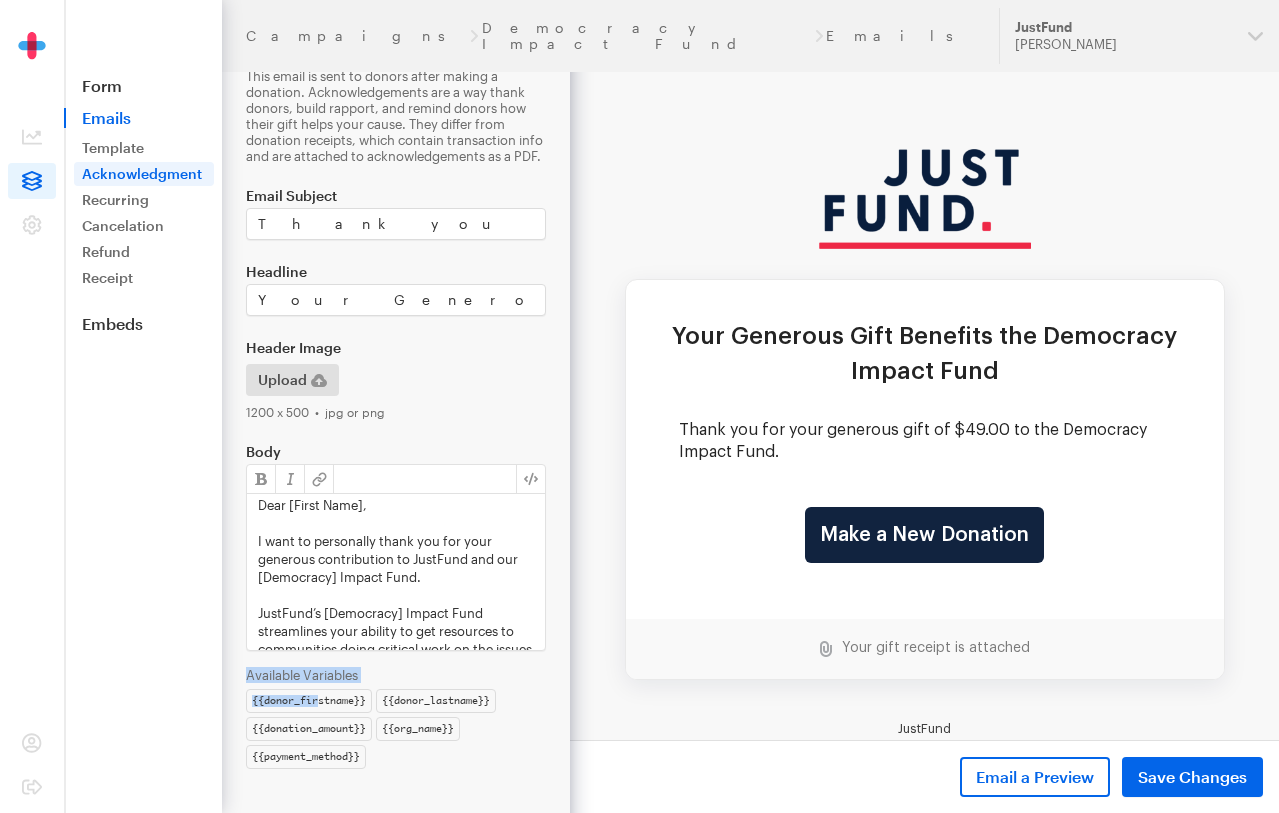 drag, startPoint x: 320, startPoint y: 701, endPoint x: 301, endPoint y: 548, distance: 154.17523 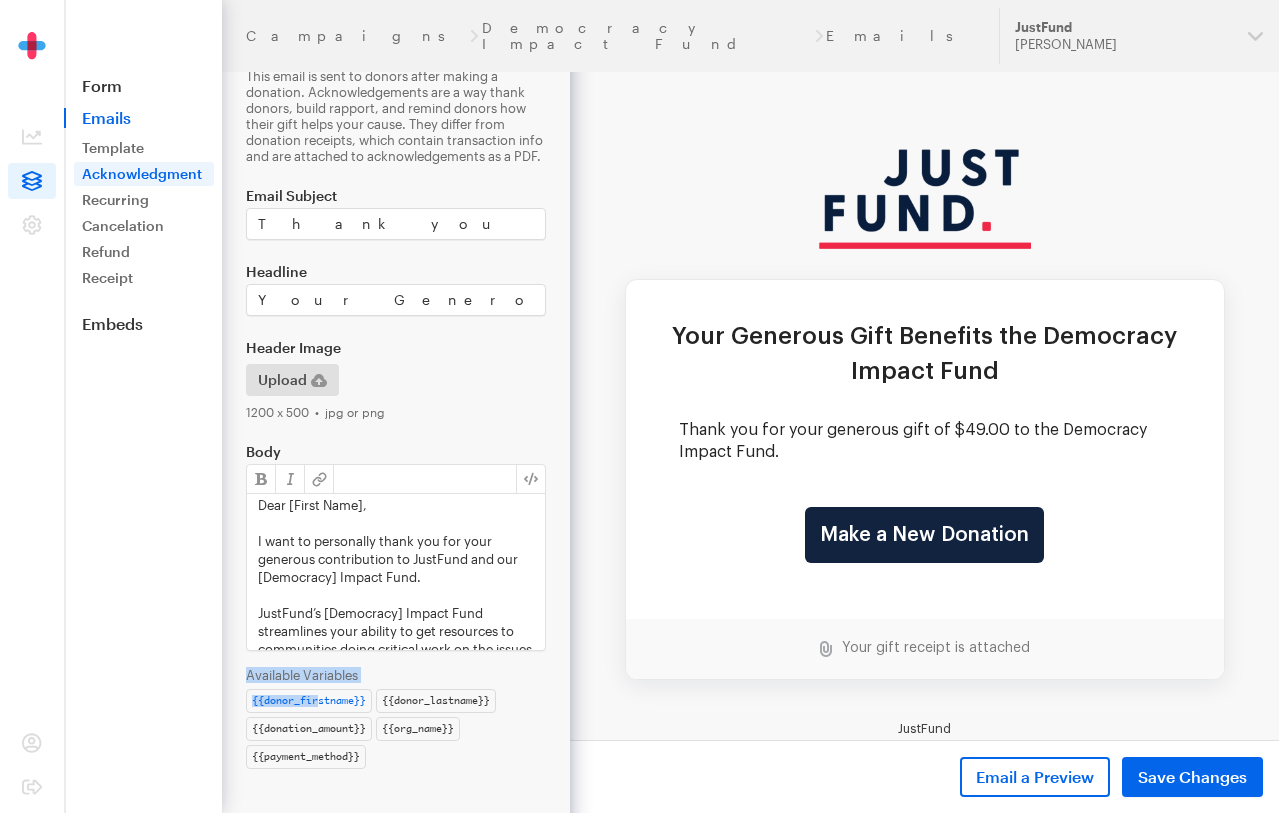 click on "{{donor_firstname}}" at bounding box center [309, 701] 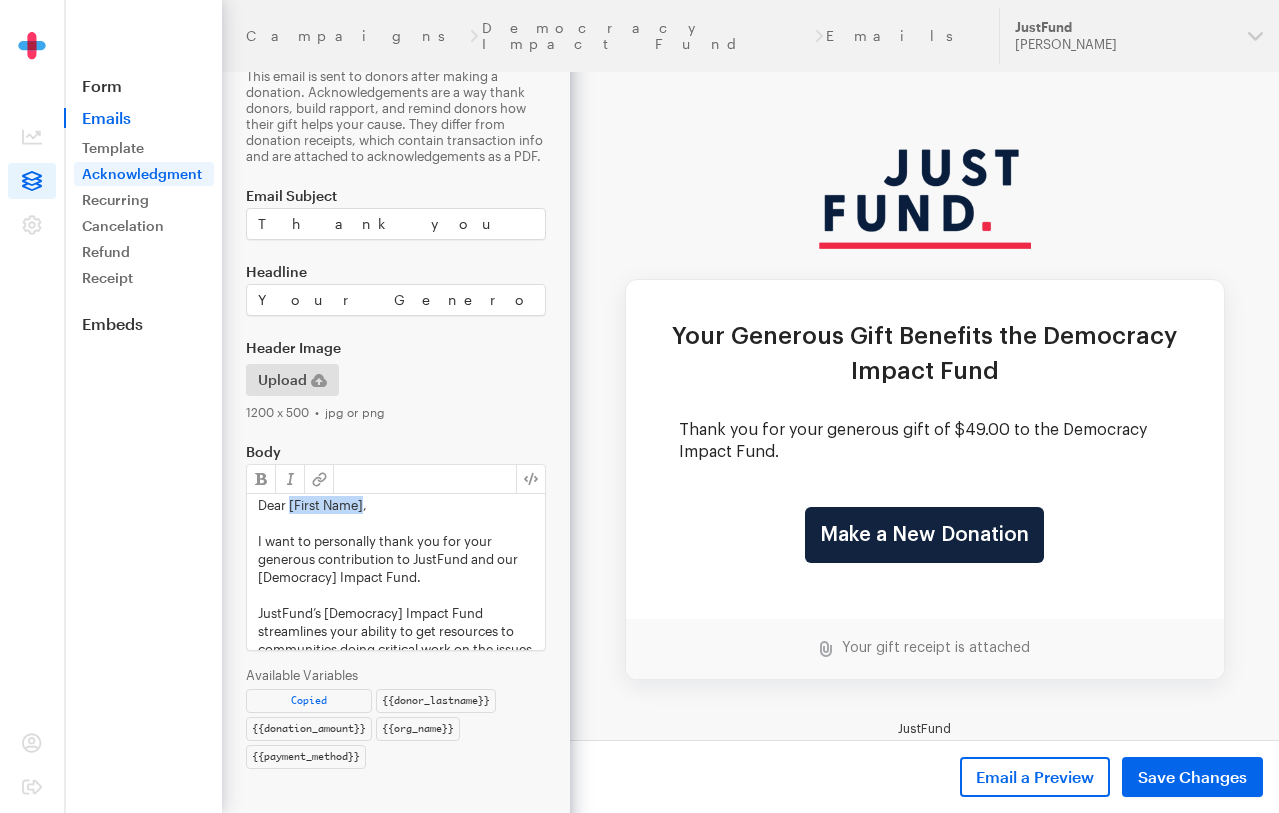 drag, startPoint x: 289, startPoint y: 507, endPoint x: 364, endPoint y: 510, distance: 75.059975 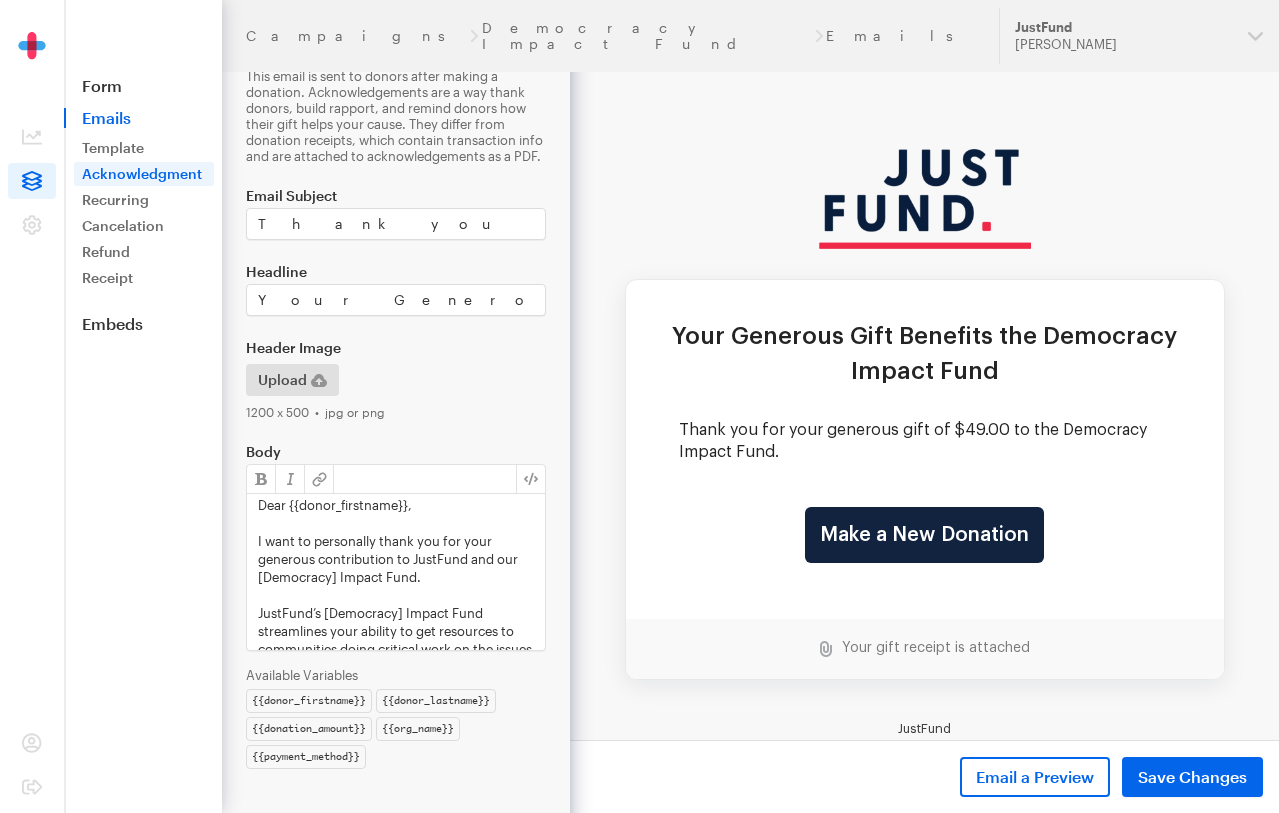 click at bounding box center [396, 523] 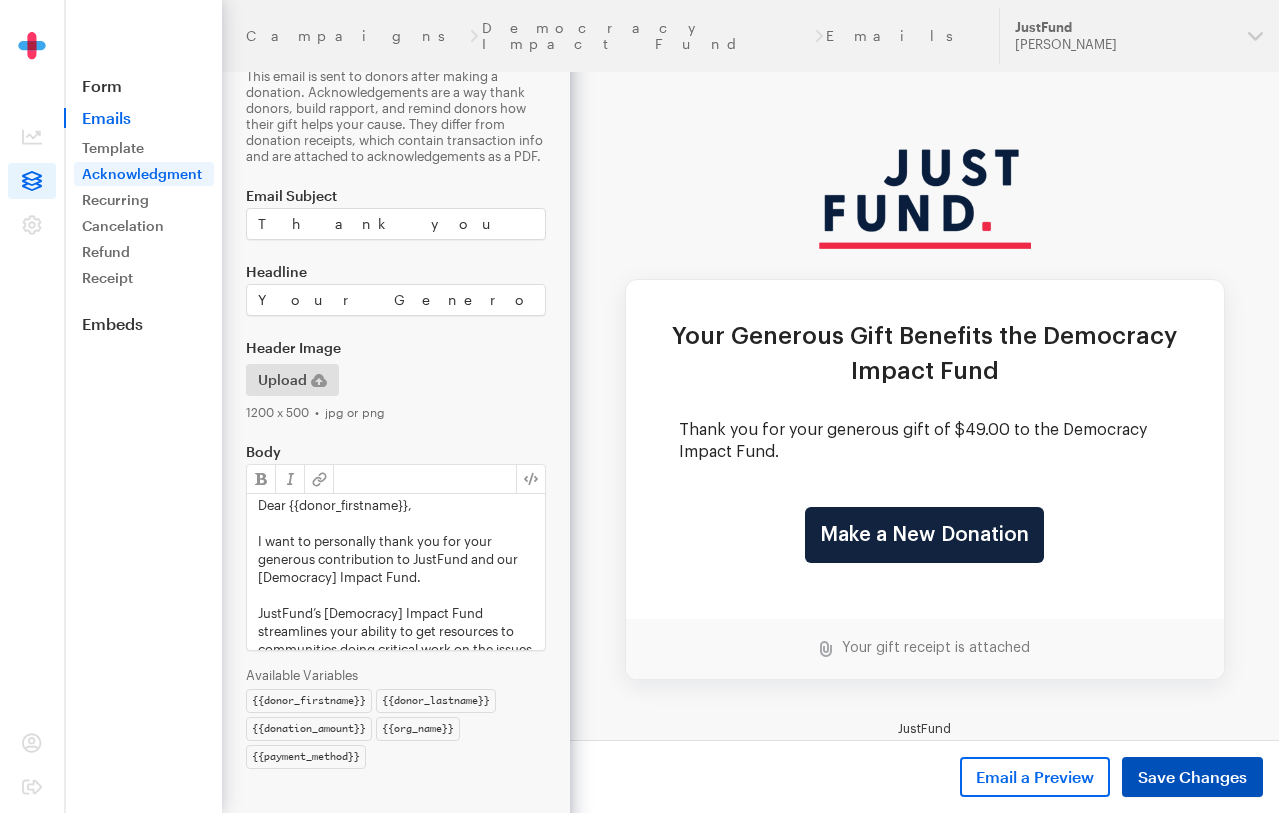 click on "Save Changes" at bounding box center (1192, 777) 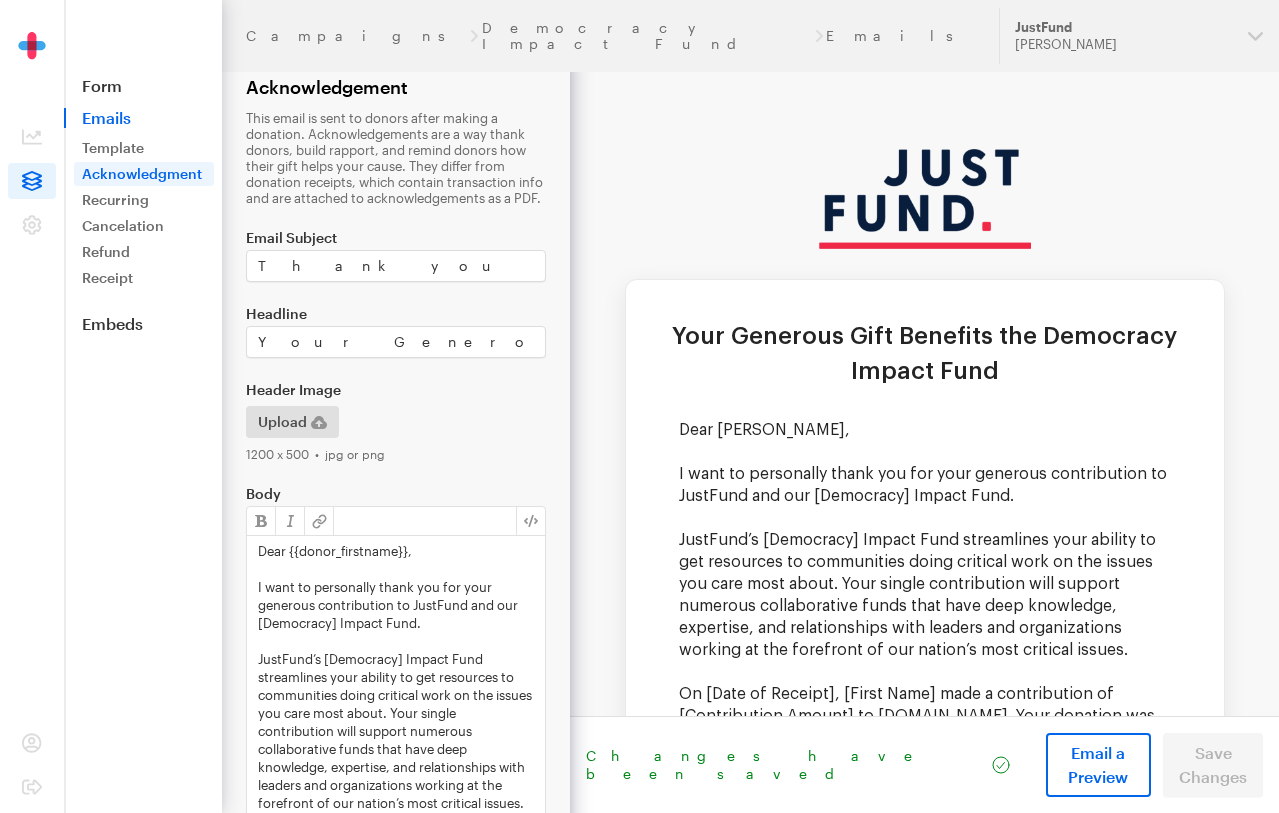 scroll, scrollTop: 0, scrollLeft: 0, axis: both 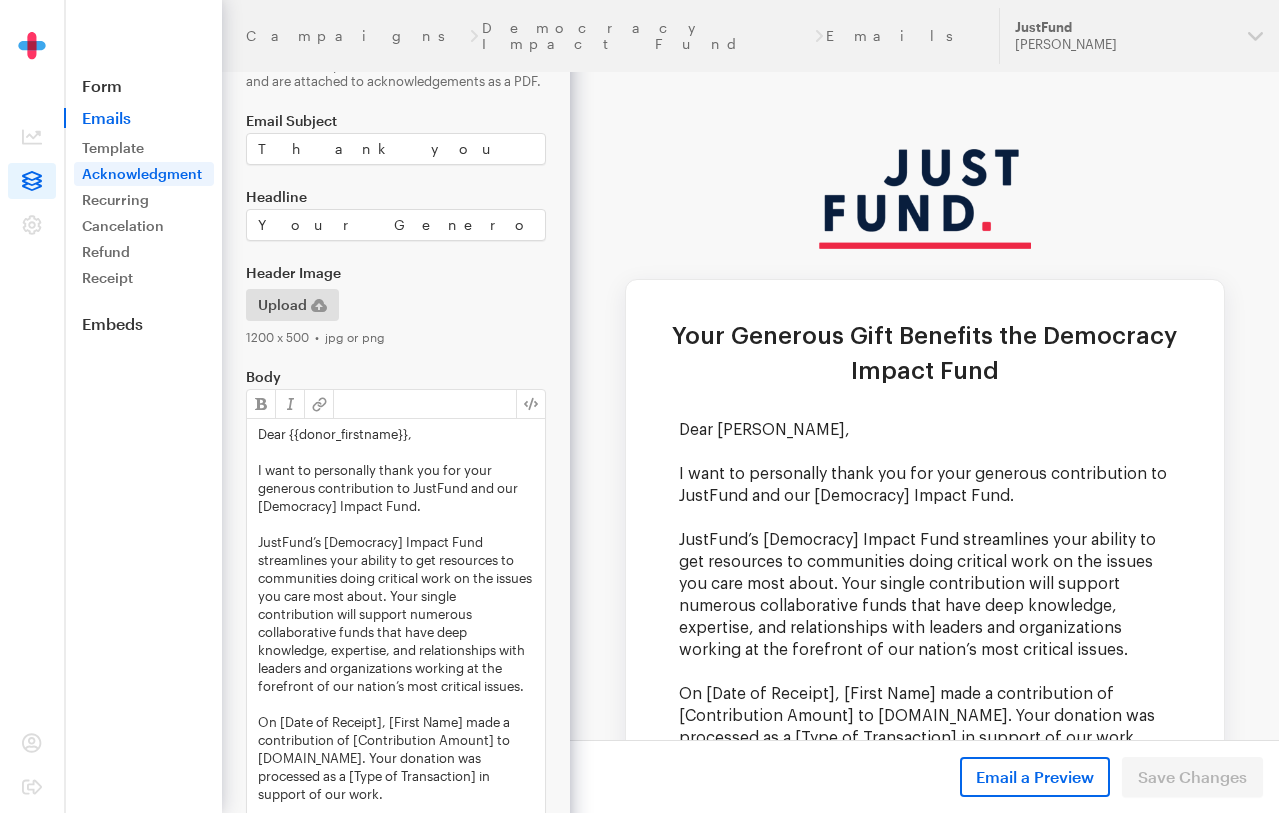 click on "I want to personally thank you for your generous contribution to JustFund and our [Democracy] Impact Fund." at bounding box center [396, 488] 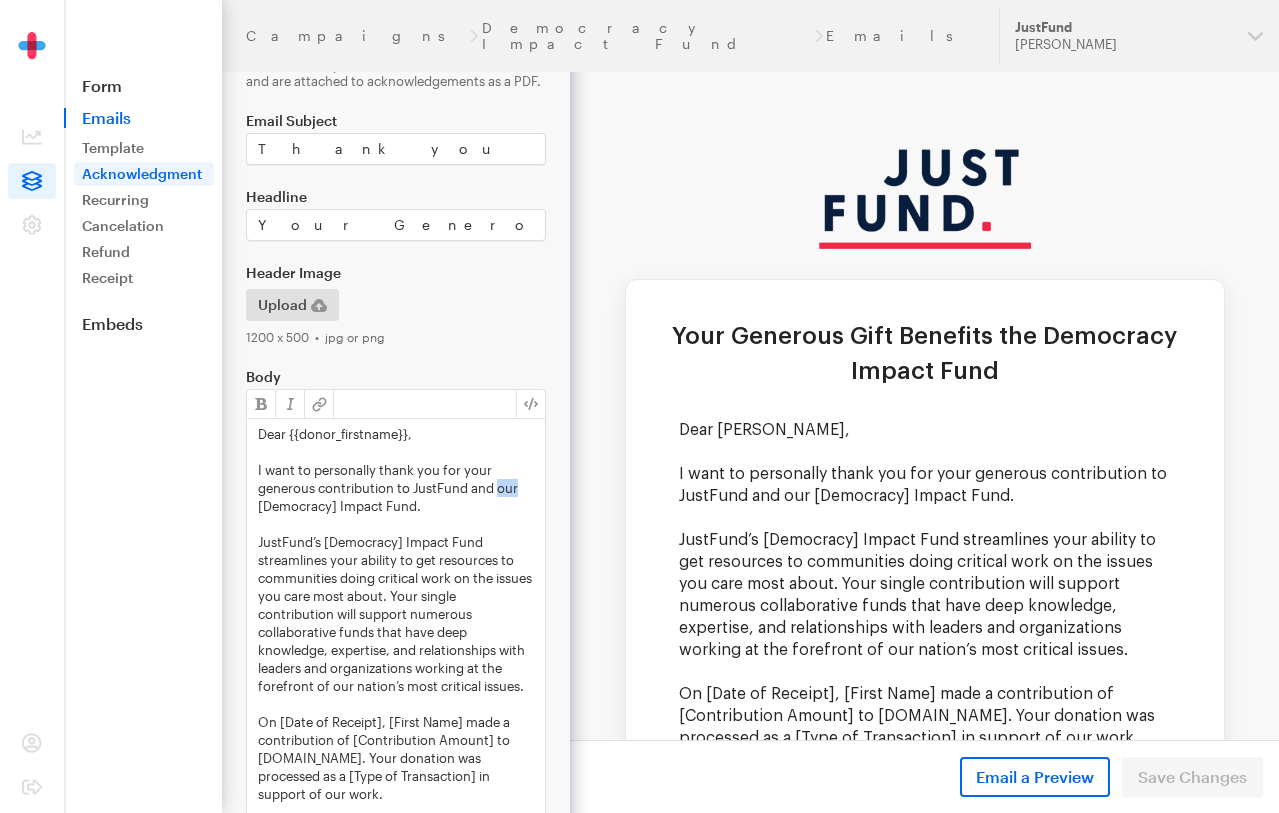 click on "I want to personally thank you for your generous contribution to JustFund and our [Democracy] Impact Fund." at bounding box center (396, 488) 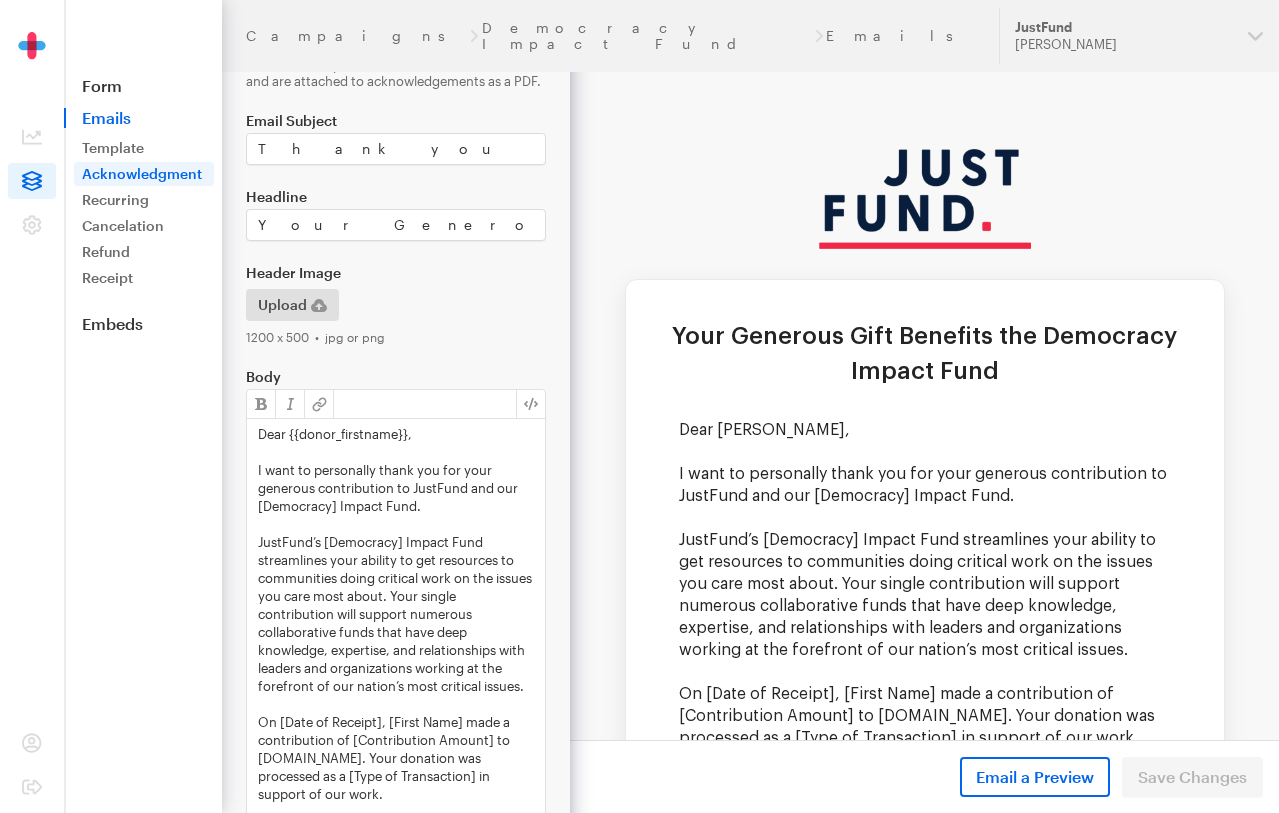 type 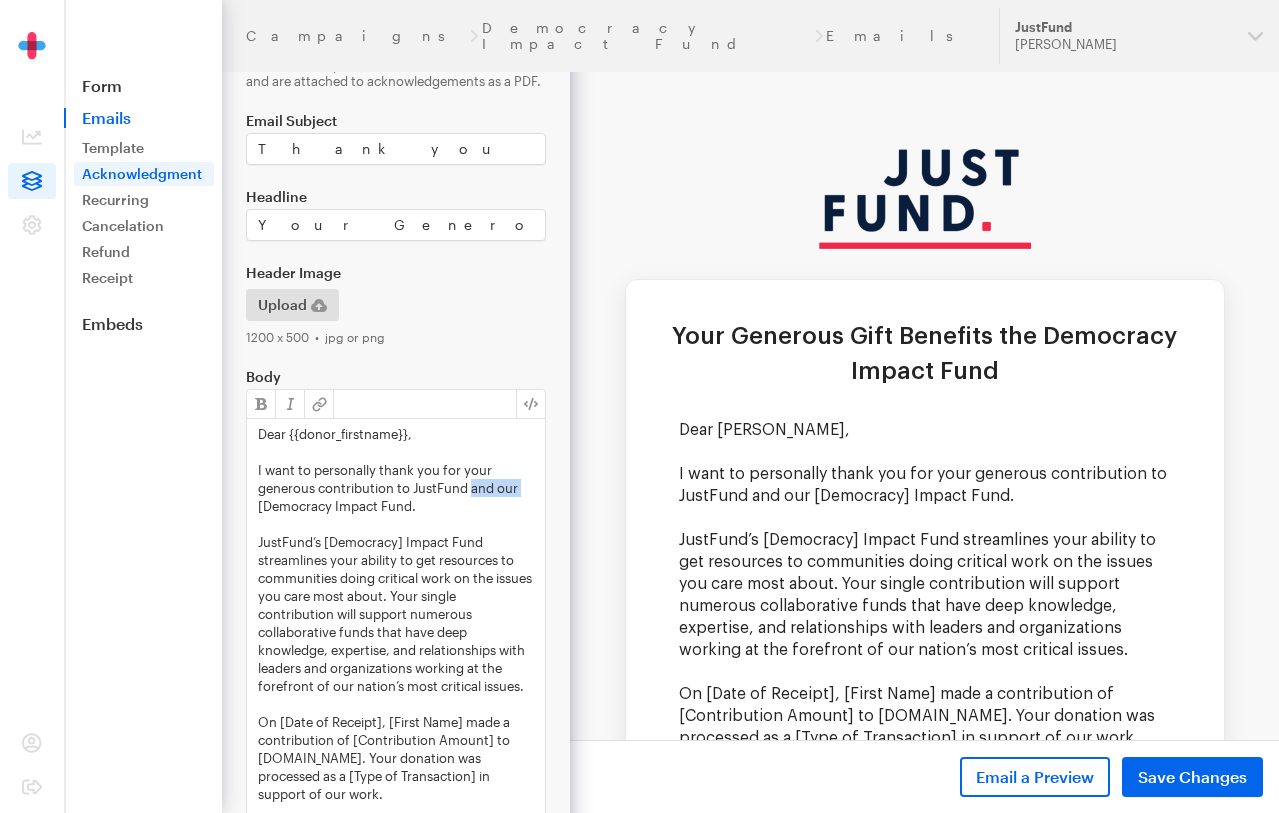 drag, startPoint x: 471, startPoint y: 485, endPoint x: 526, endPoint y: 489, distance: 55.145264 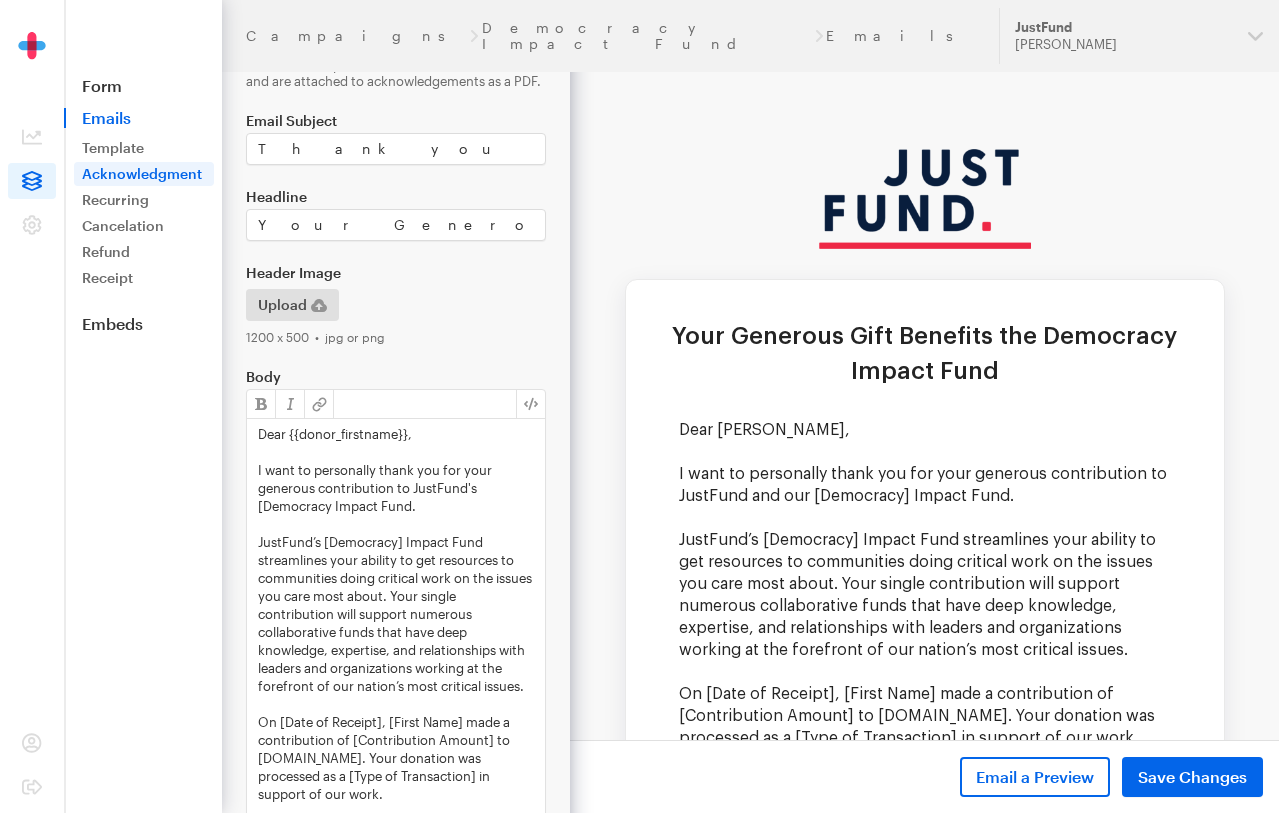 click on "I want to personally thank you for your generous contribution to JustFund's [Democracy Impact Fund." at bounding box center [396, 488] 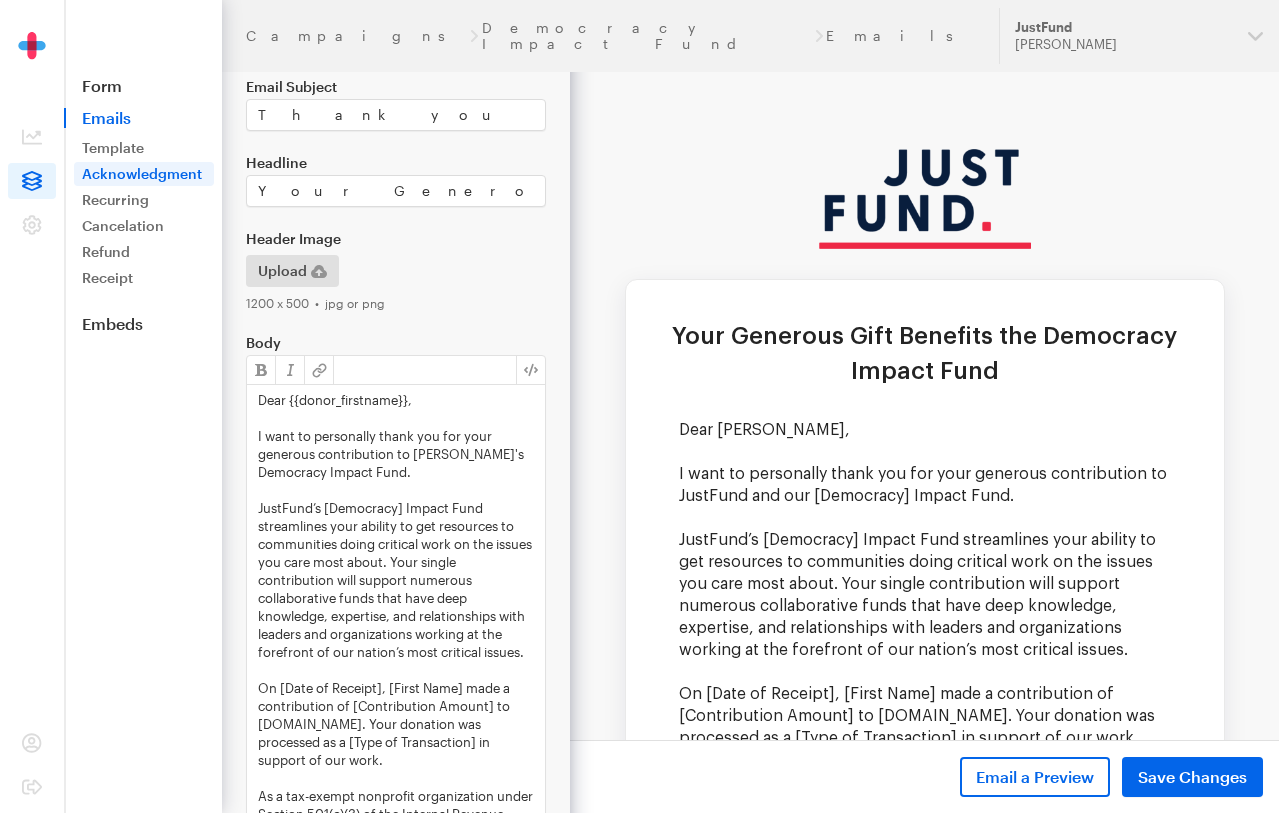 scroll, scrollTop: 254, scrollLeft: 0, axis: vertical 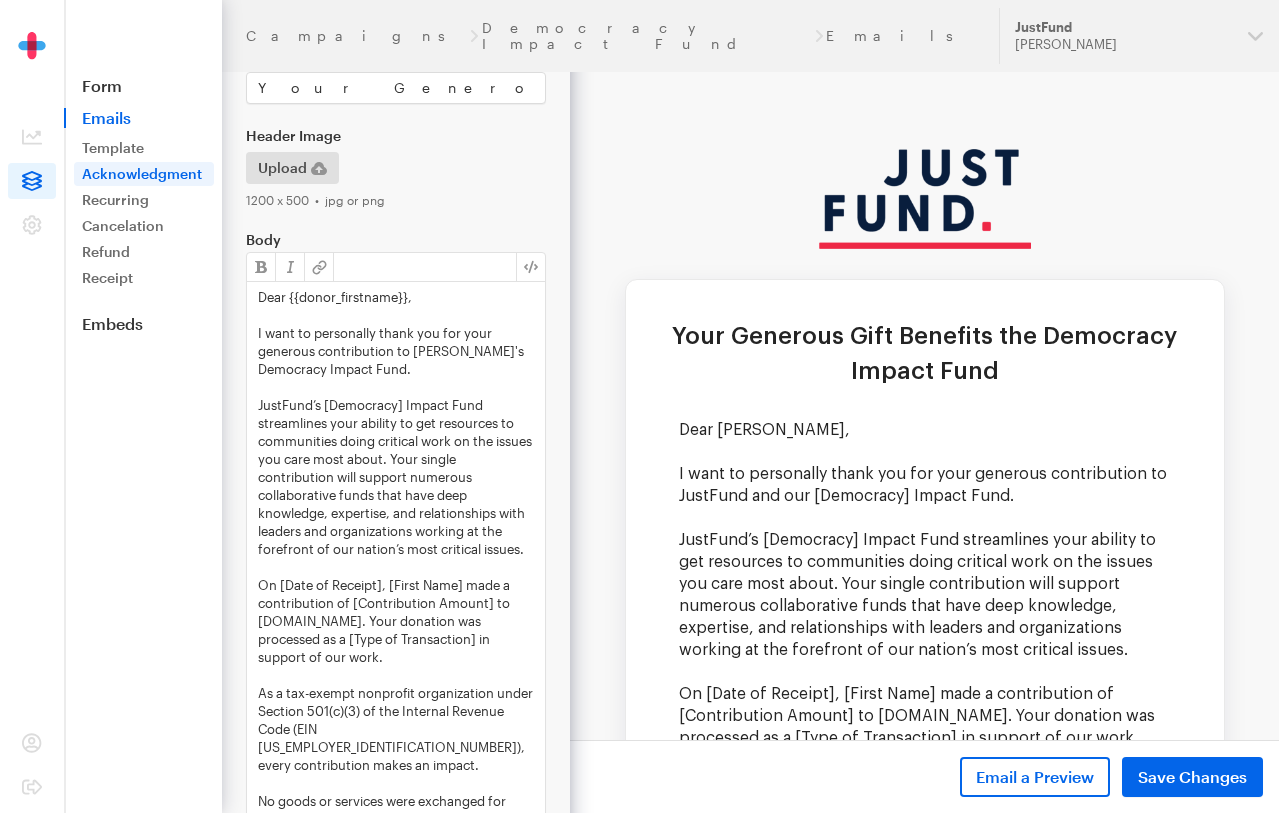 click on "JustFund’s [Democracy] Impact Fund streamlines your ability to get resources to communities doing critical work on the issues you care most about. Your single contribution will support numerous collaborative funds that have deep knowledge, expertise, and relationships with leaders and organizations working at the forefront of our nation’s most critical issues." at bounding box center [396, 477] 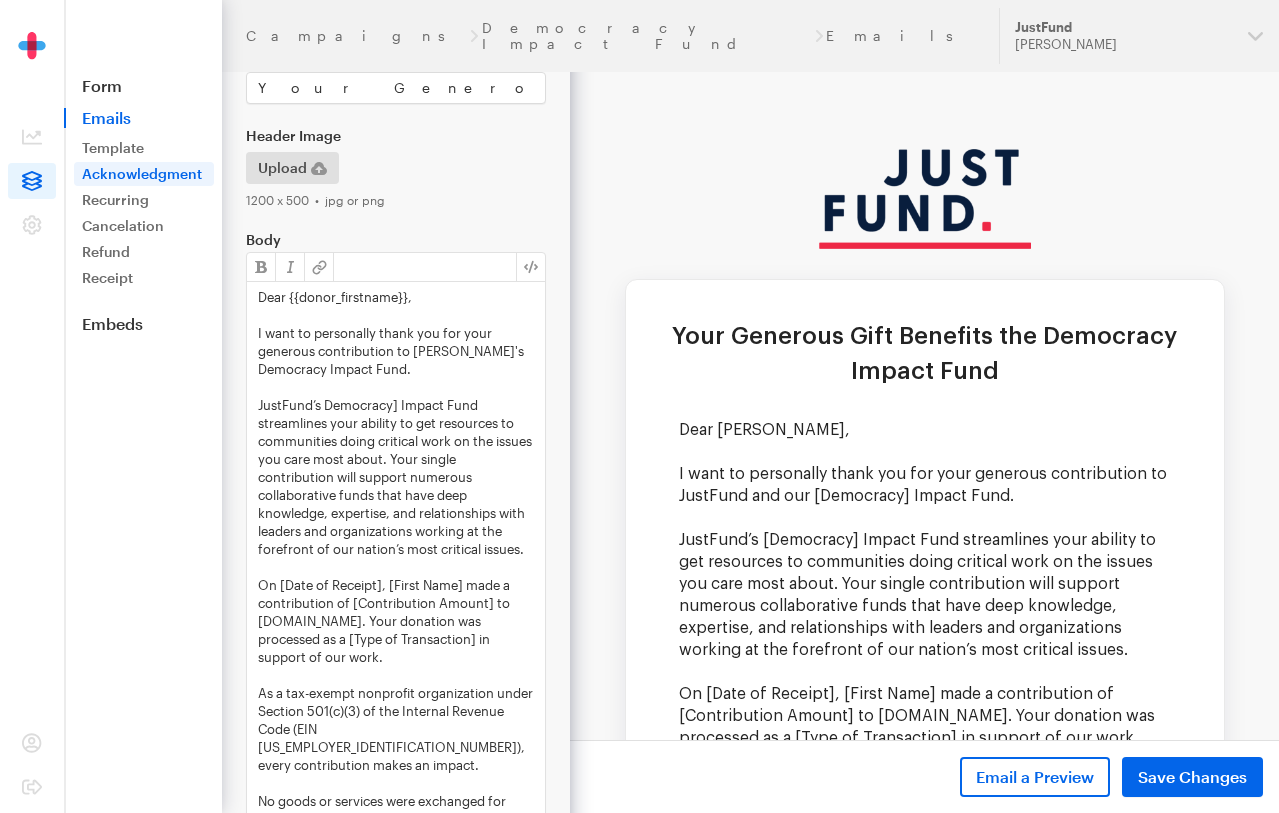 click on "JustFund’s Democracy] Impact Fund streamlines your ability to get resources to communities doing critical work on the issues you care most about. Your single contribution will support numerous collaborative funds that have deep knowledge, expertise, and relationships with leaders and organizations working at the forefront of our nation’s most critical issues." at bounding box center (396, 477) 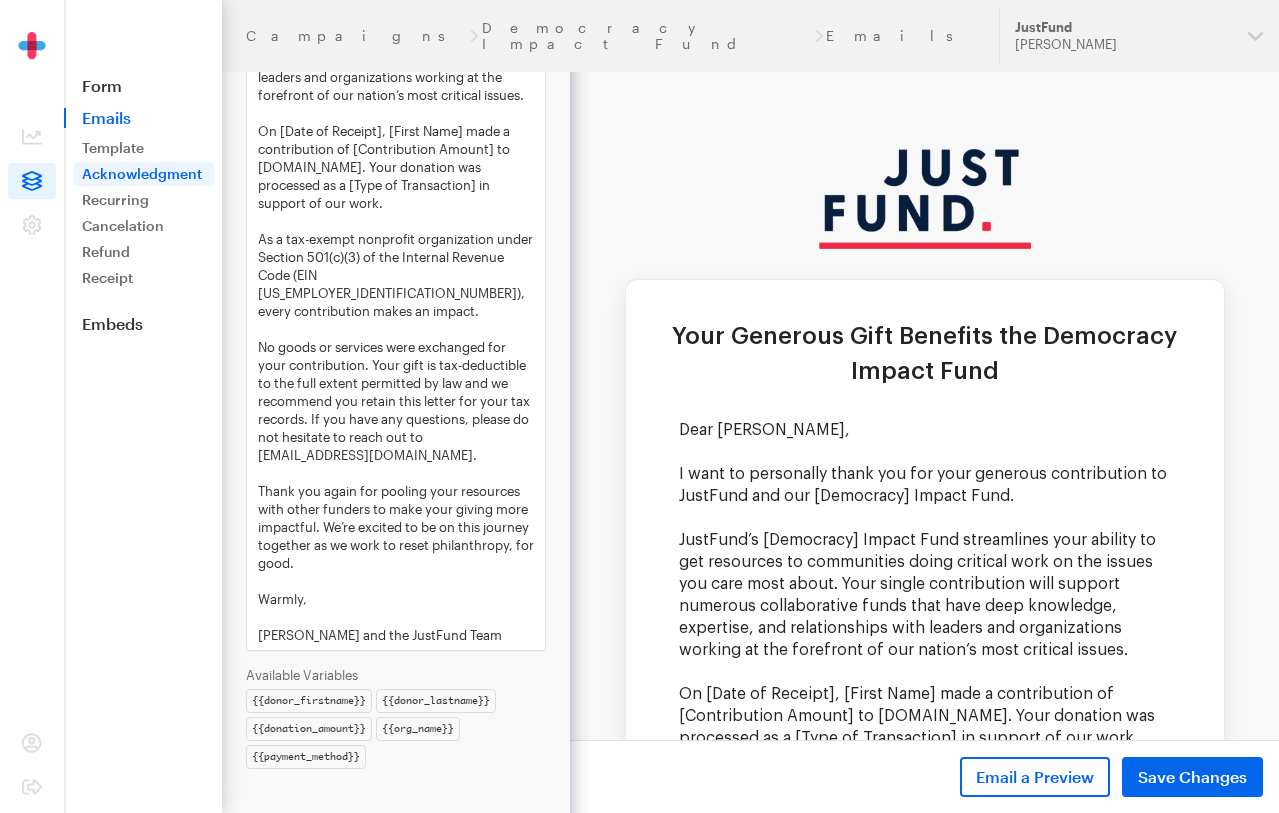 scroll, scrollTop: 685, scrollLeft: 0, axis: vertical 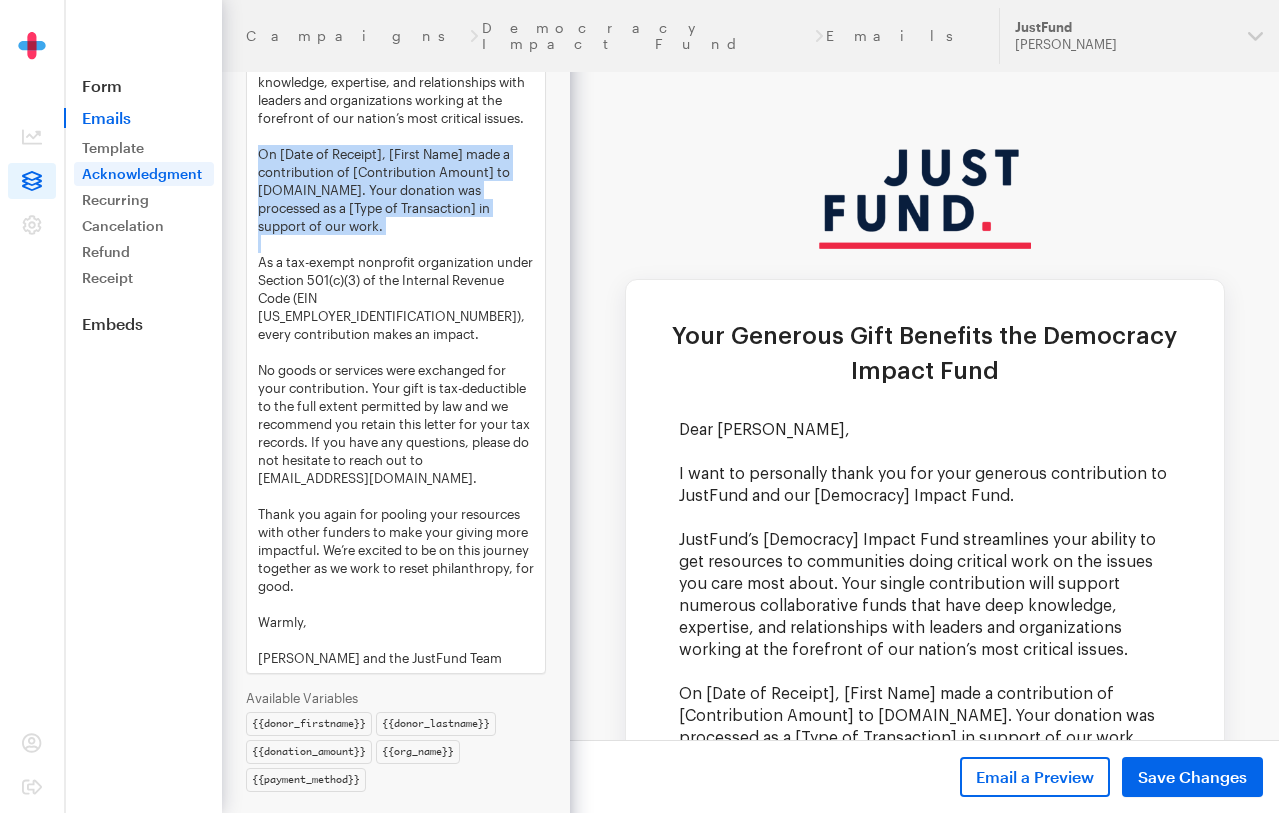 drag, startPoint x: 331, startPoint y: 240, endPoint x: 287, endPoint y: 180, distance: 74.404305 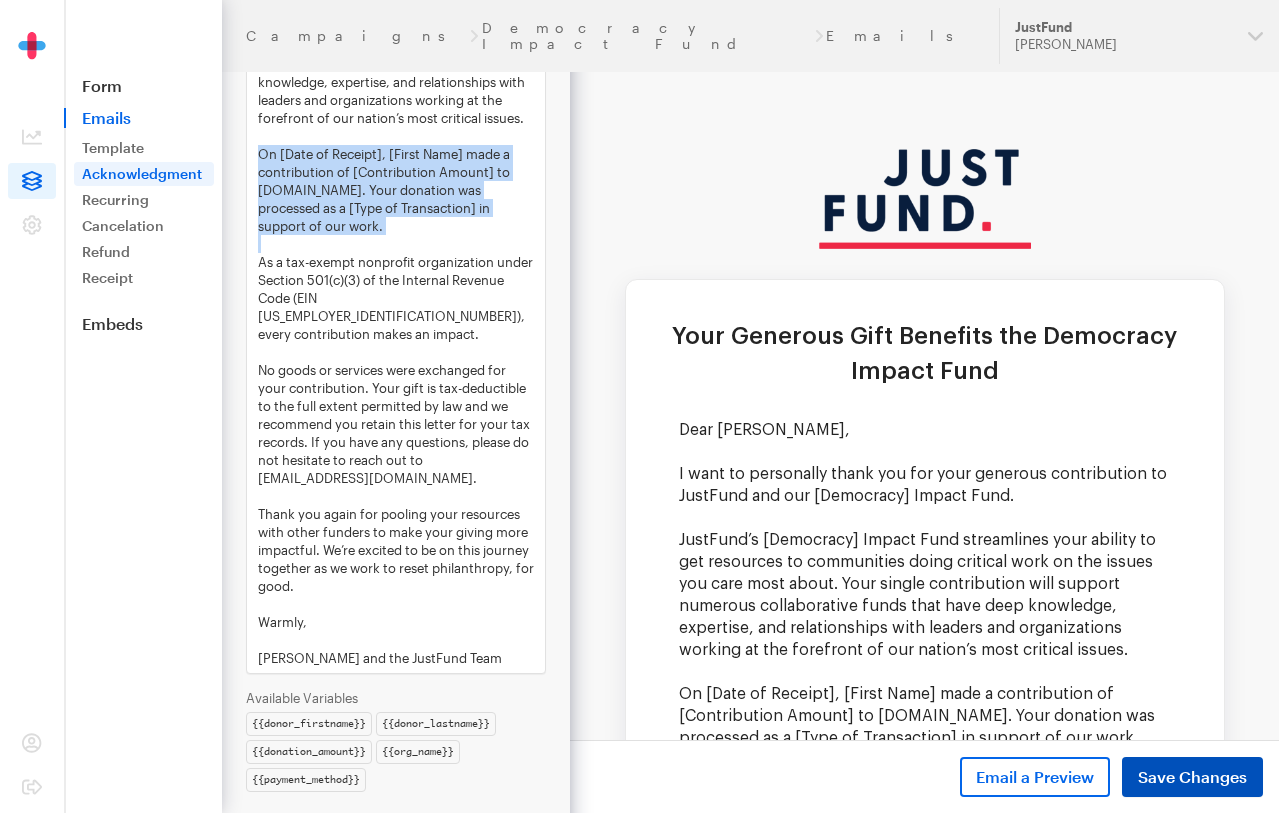 click on "Save Changes" at bounding box center (1192, 777) 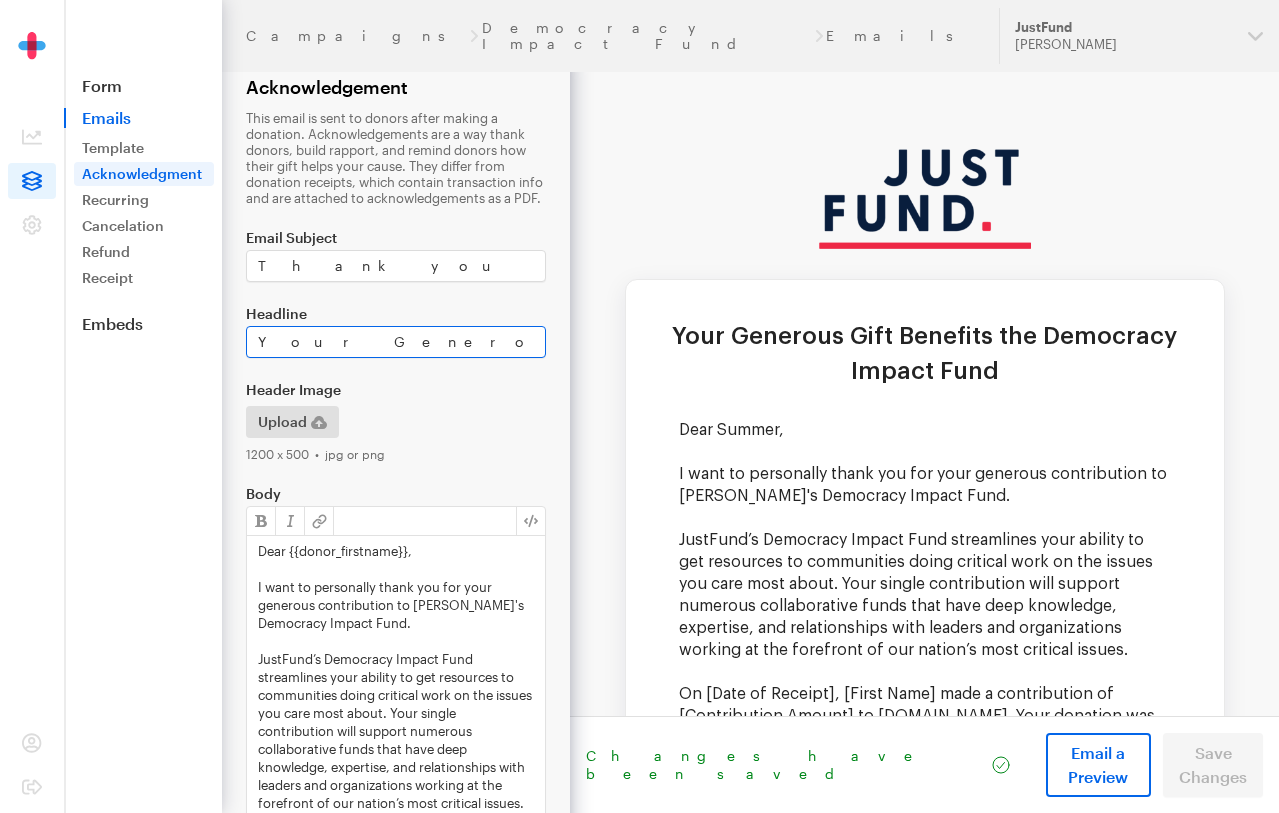 scroll, scrollTop: 0, scrollLeft: 0, axis: both 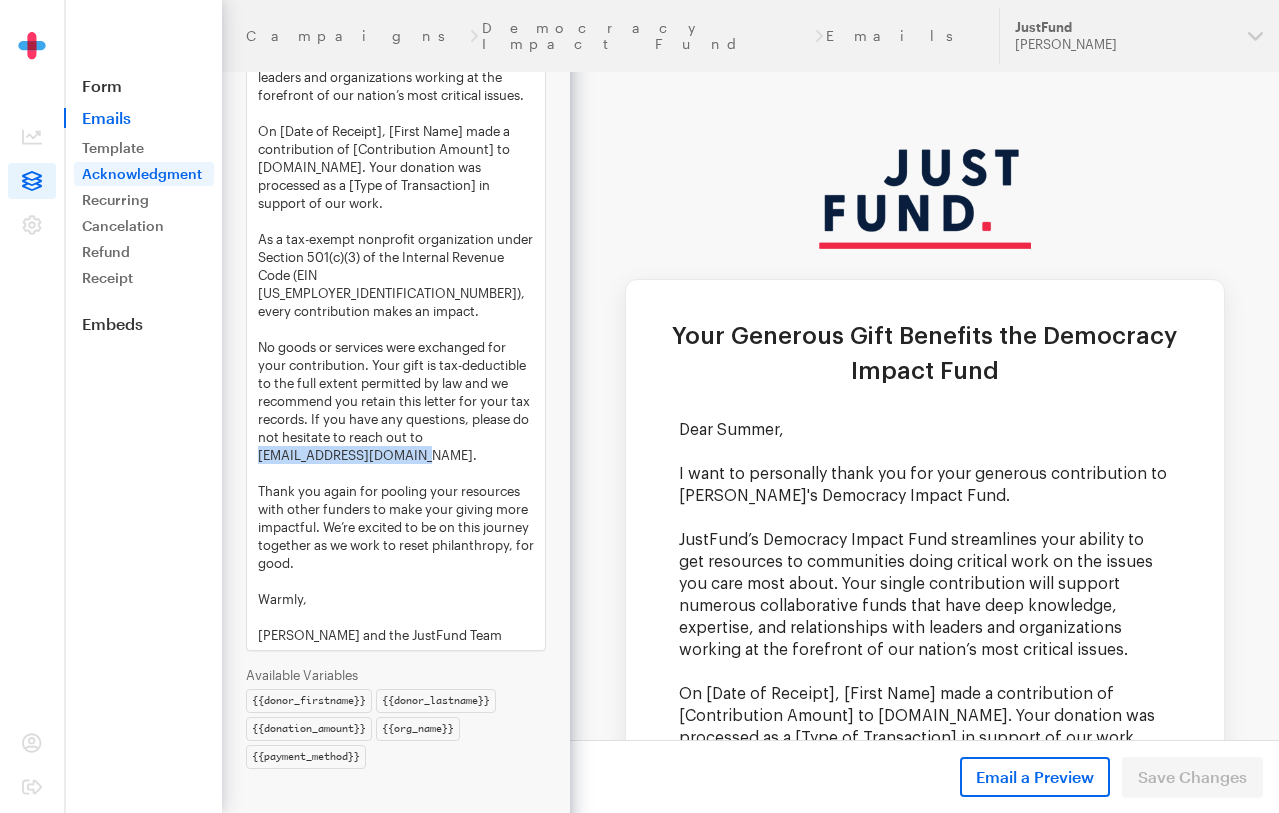 drag, startPoint x: 419, startPoint y: 437, endPoint x: 246, endPoint y: 441, distance: 173.04623 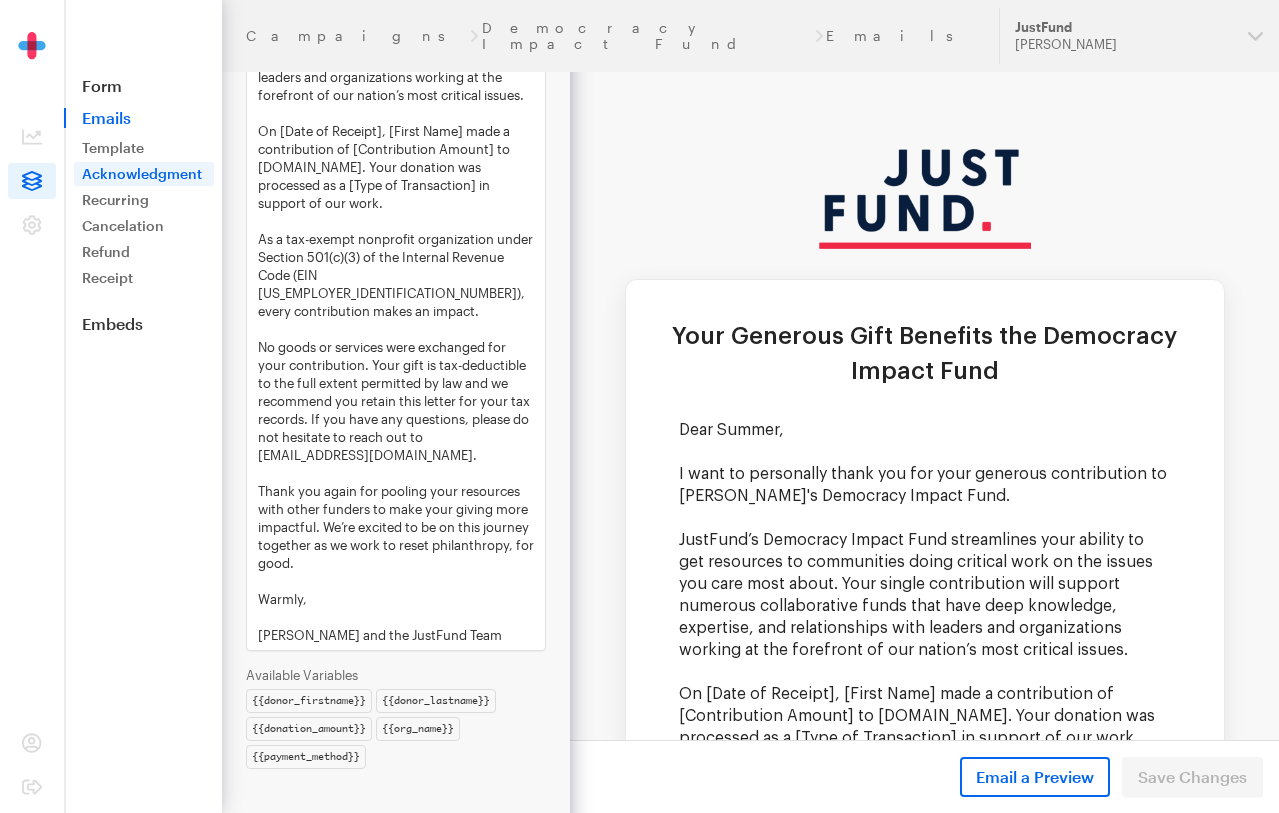 click at bounding box center [396, 473] 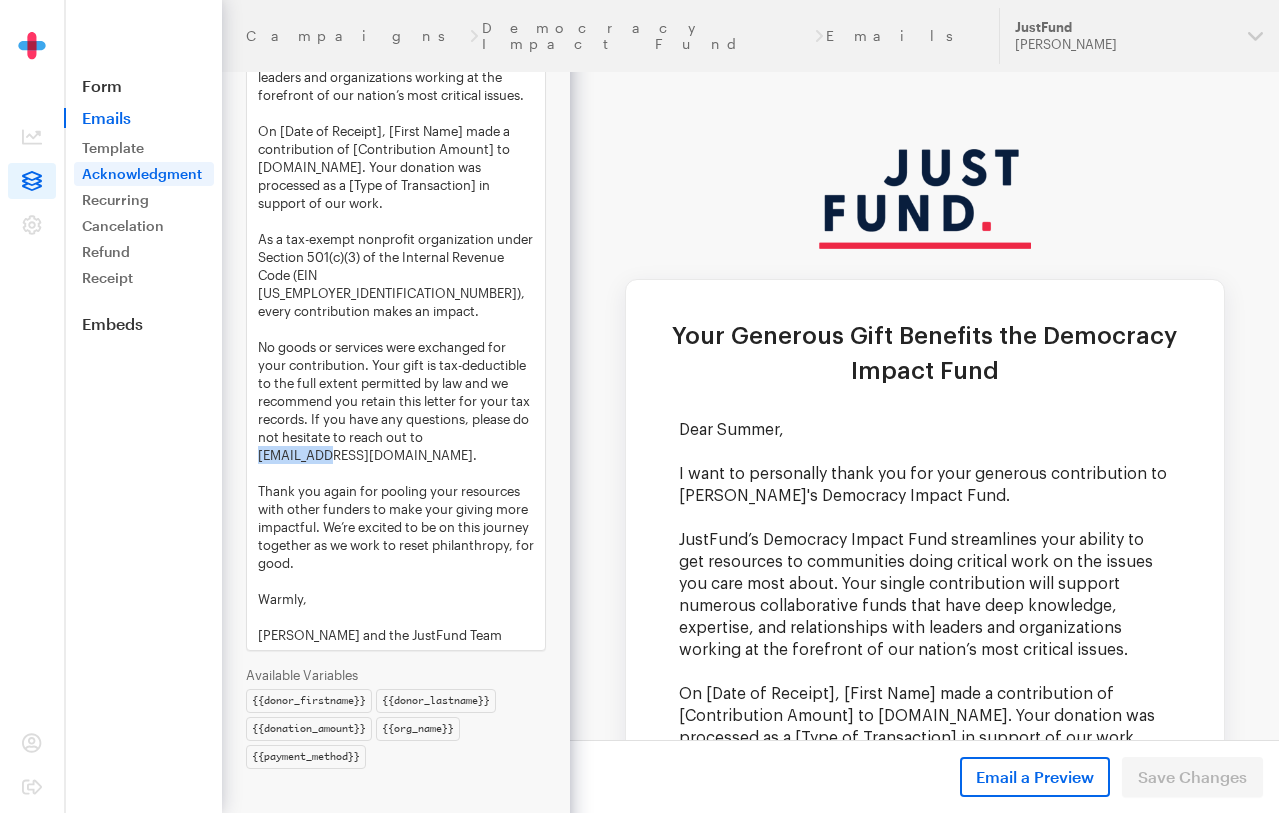 drag, startPoint x: 330, startPoint y: 434, endPoint x: 250, endPoint y: 442, distance: 80.399 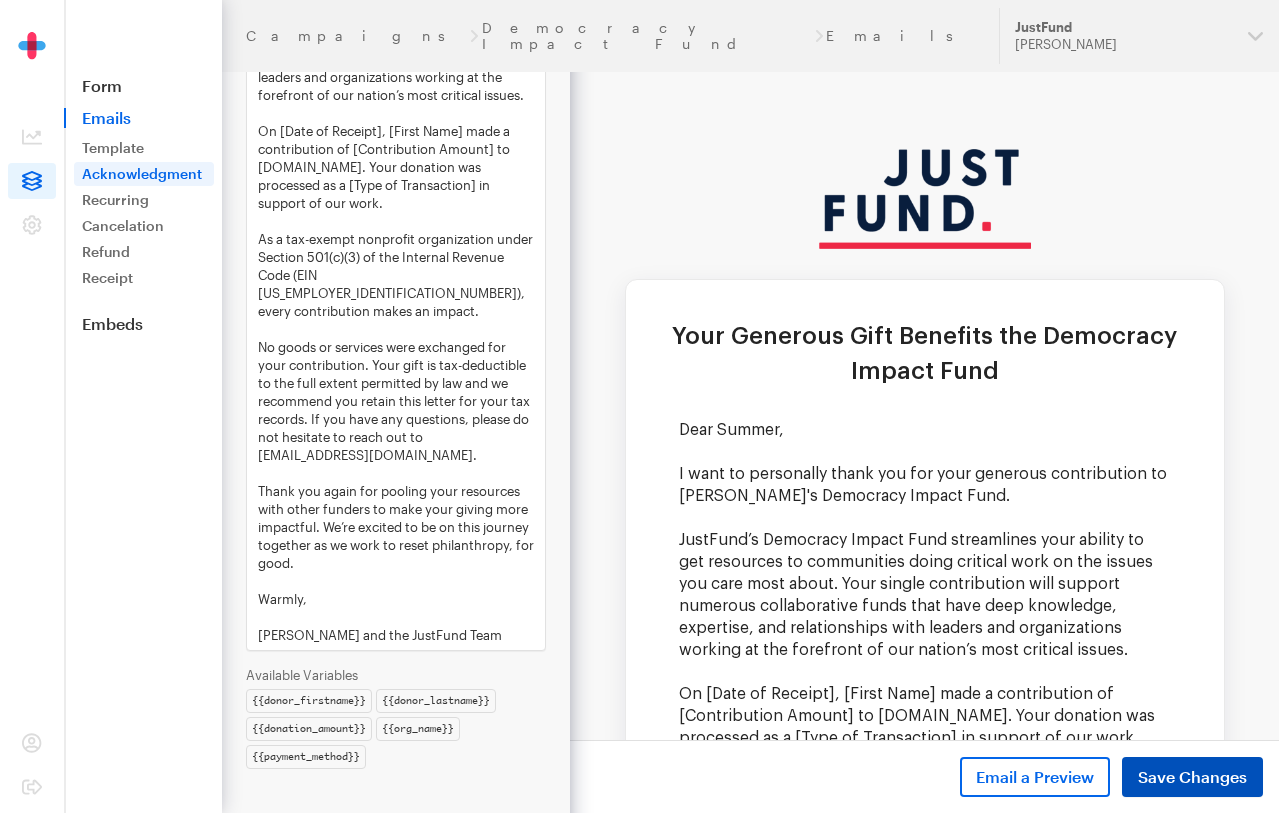 click on "Save Changes" at bounding box center (1192, 777) 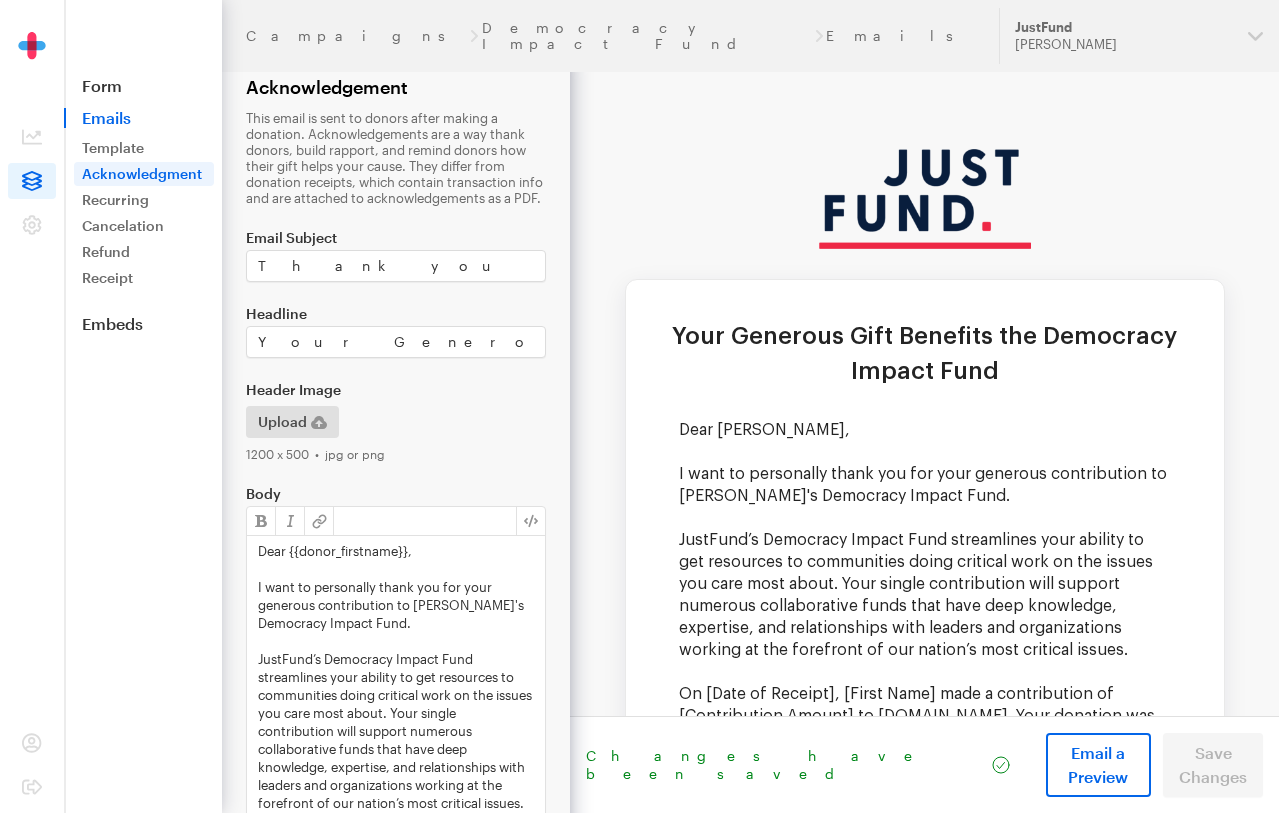 scroll, scrollTop: 0, scrollLeft: 0, axis: both 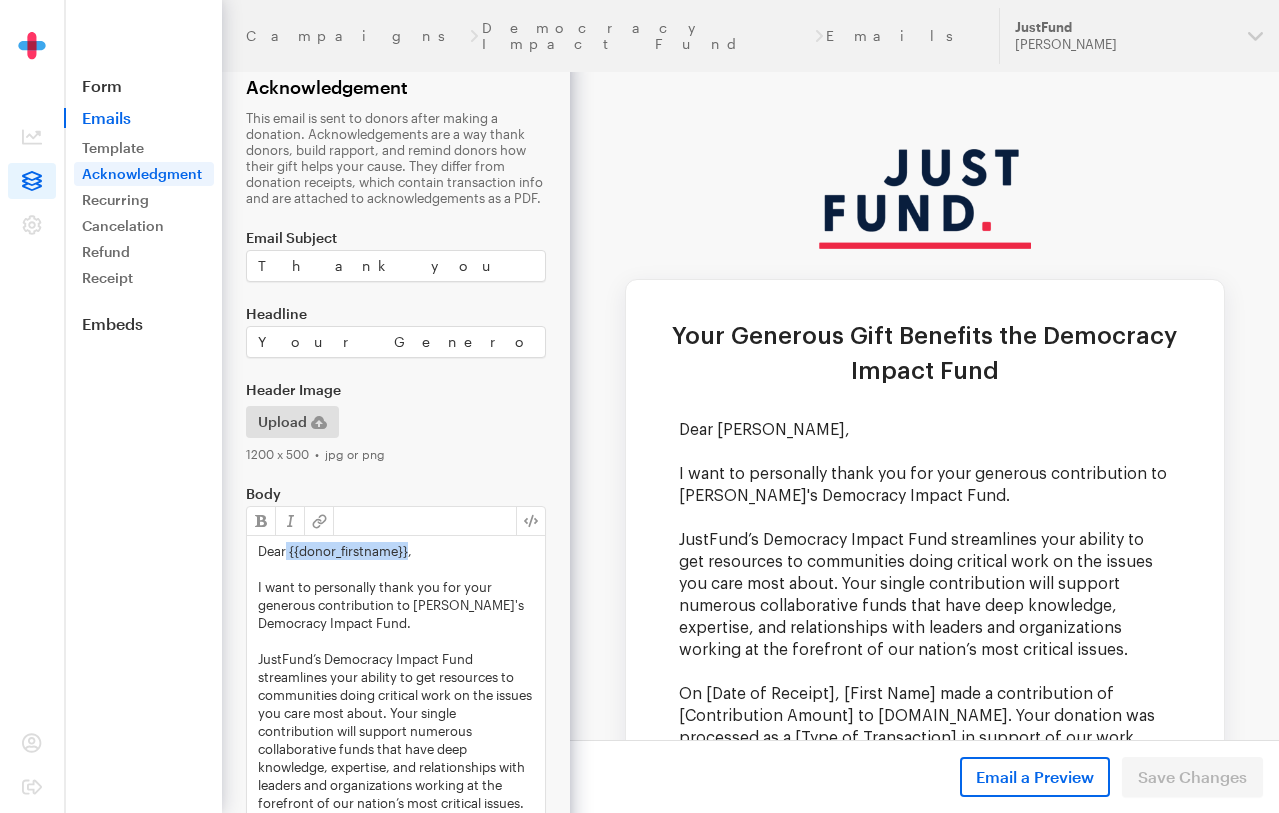 drag, startPoint x: 408, startPoint y: 553, endPoint x: 289, endPoint y: 556, distance: 119.03781 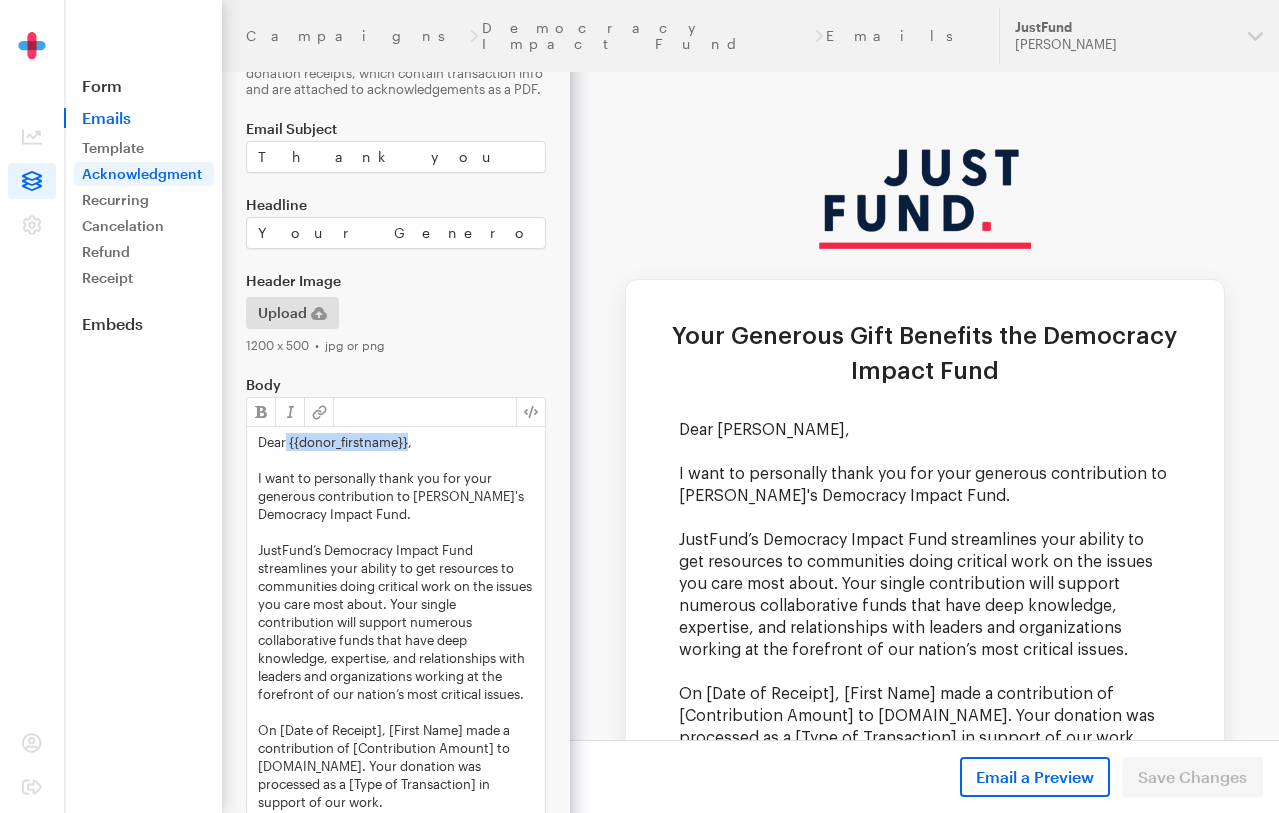 scroll, scrollTop: 127, scrollLeft: 0, axis: vertical 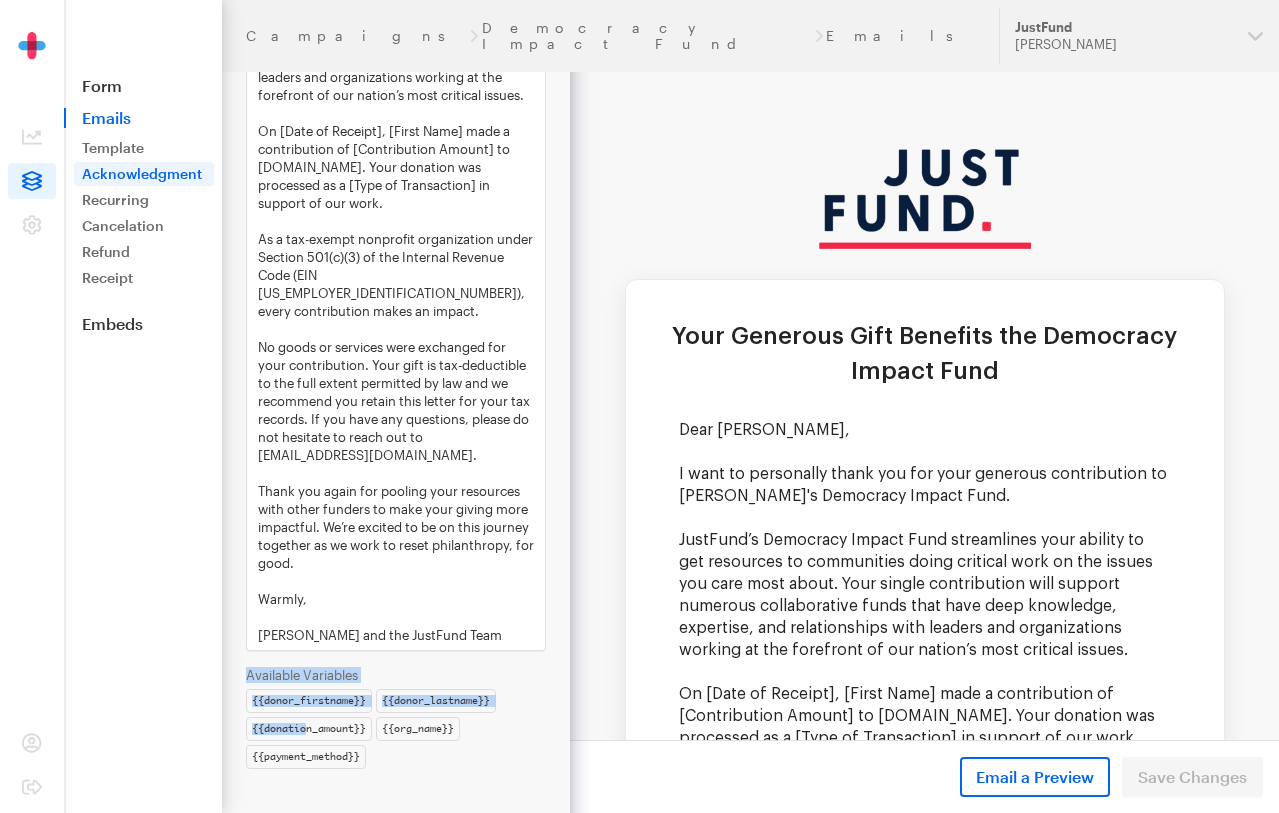 drag, startPoint x: 308, startPoint y: 732, endPoint x: 310, endPoint y: 462, distance: 270.00742 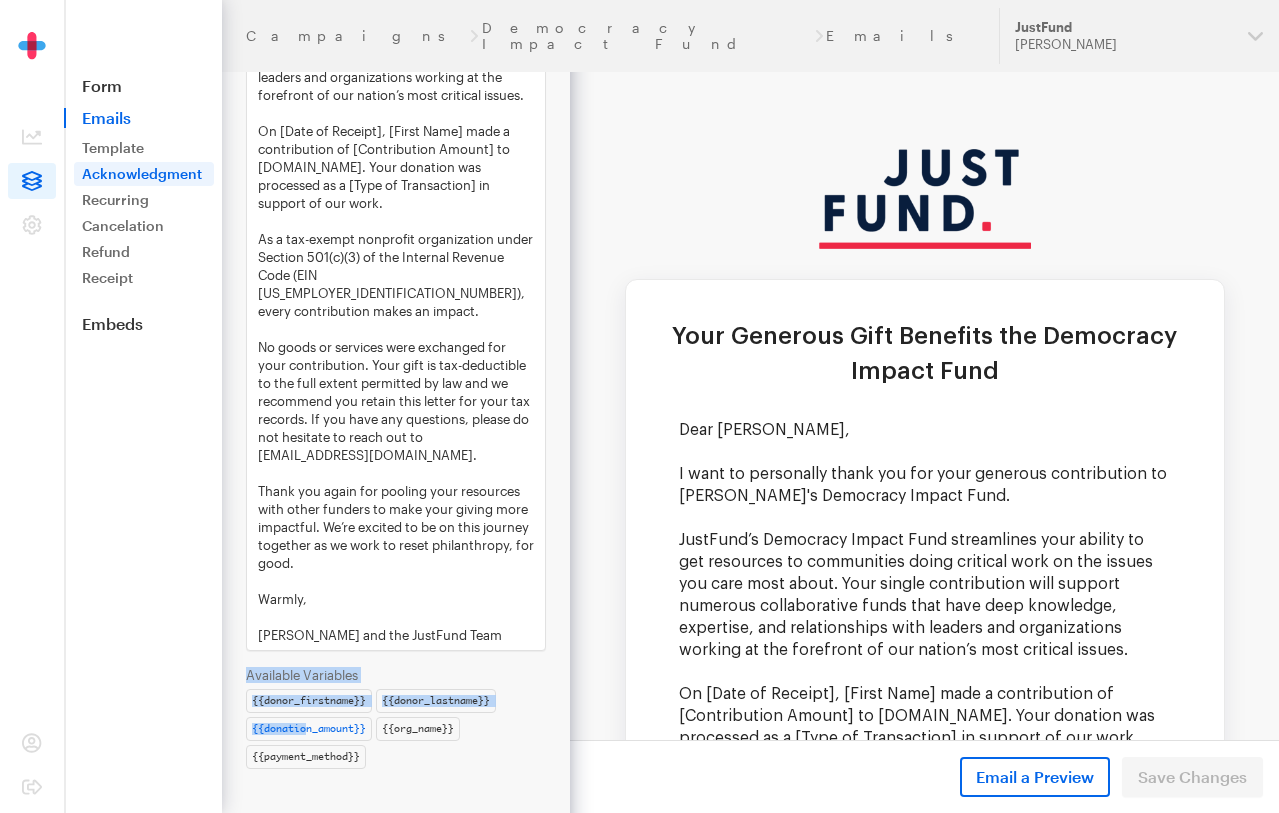click on "{{donation_amount}}" at bounding box center [309, 729] 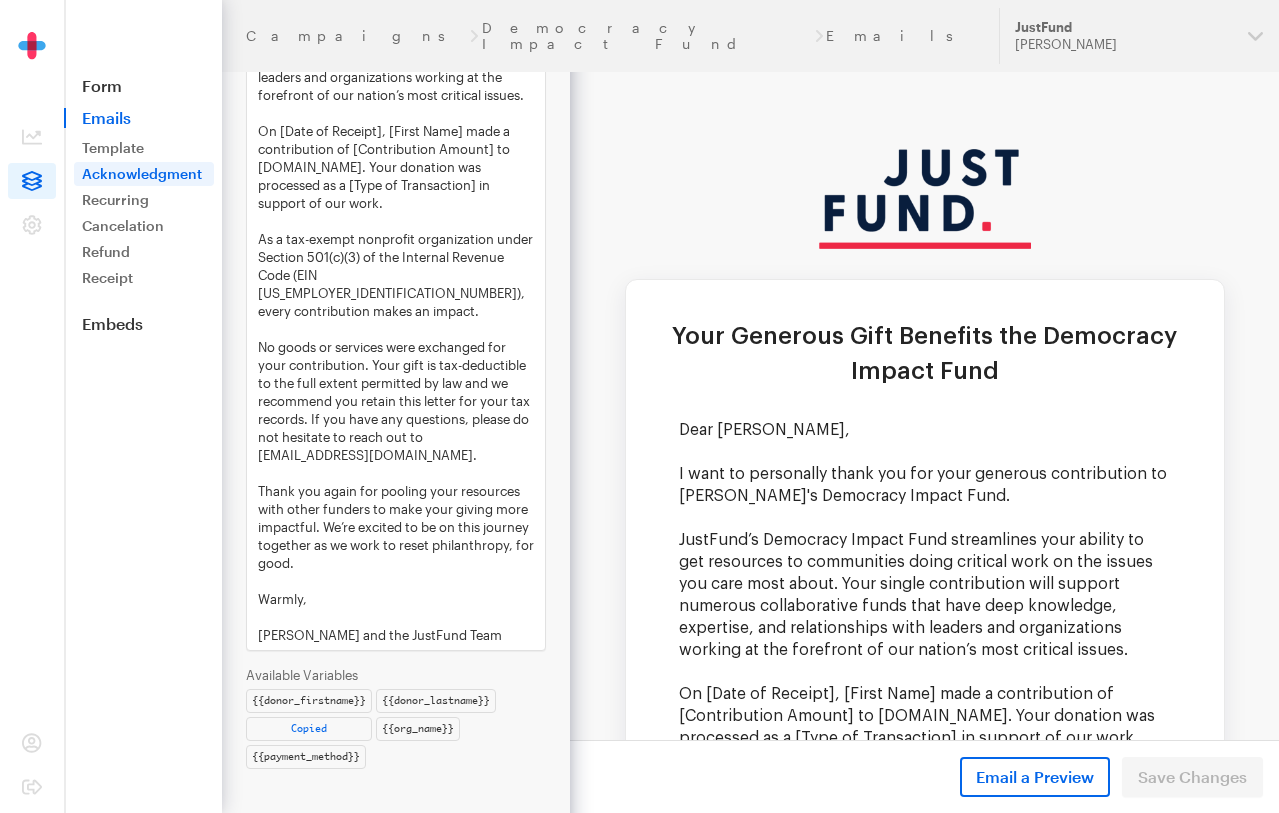click on "On [Date of Receipt], [First Name] made a contribution of [Contribution Amount] to JustFund.Us. Your donation was processed as a [Type of Transaction] in support of our work." at bounding box center [396, 167] 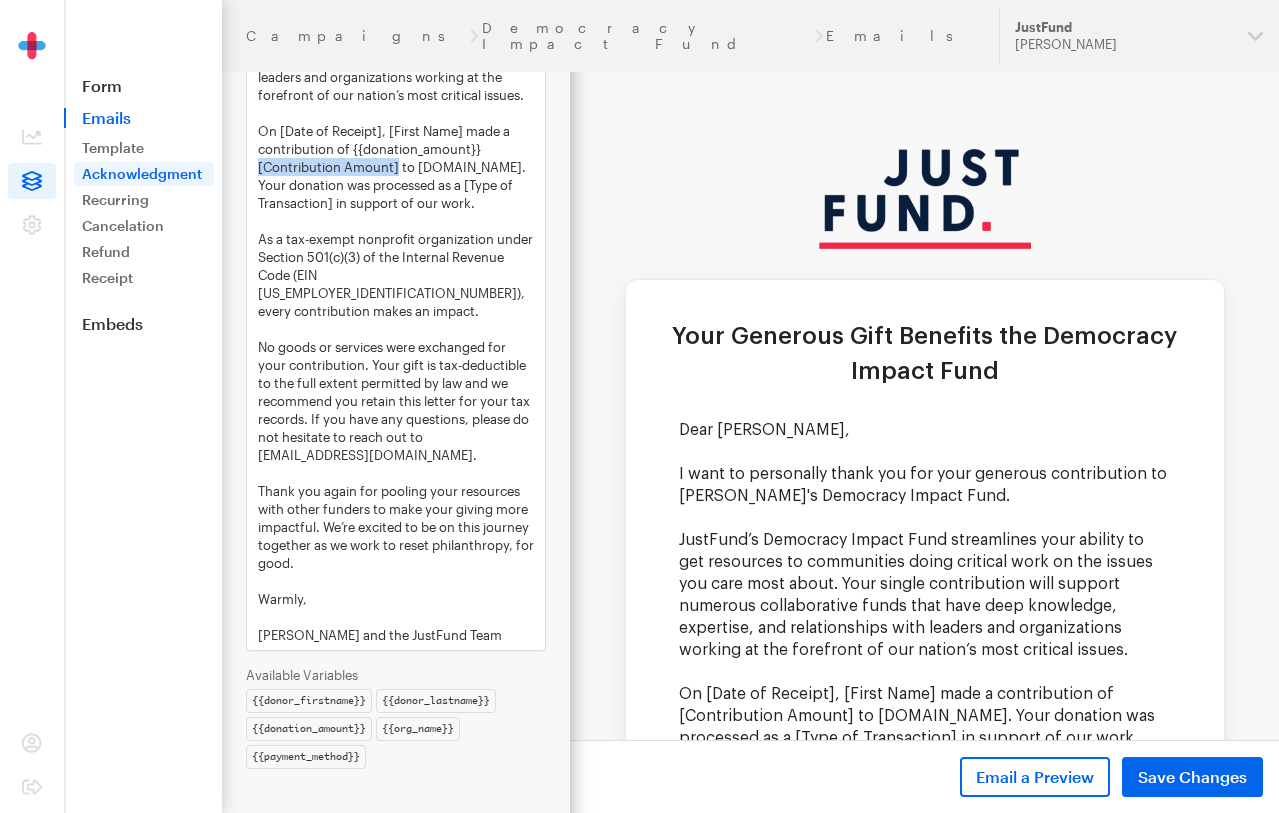 drag, startPoint x: 396, startPoint y: 167, endPoint x: 250, endPoint y: 173, distance: 146.12323 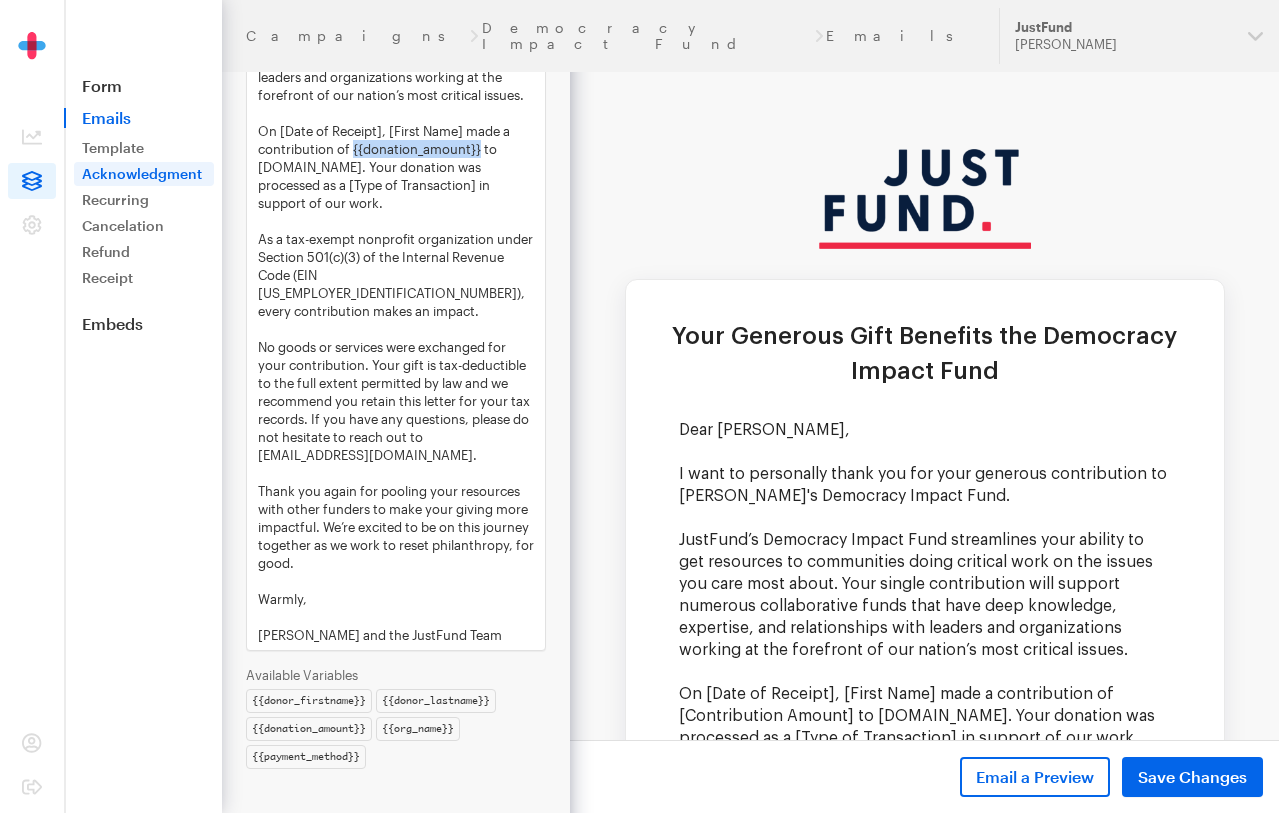 drag, startPoint x: 353, startPoint y: 148, endPoint x: 478, endPoint y: 146, distance: 125.016 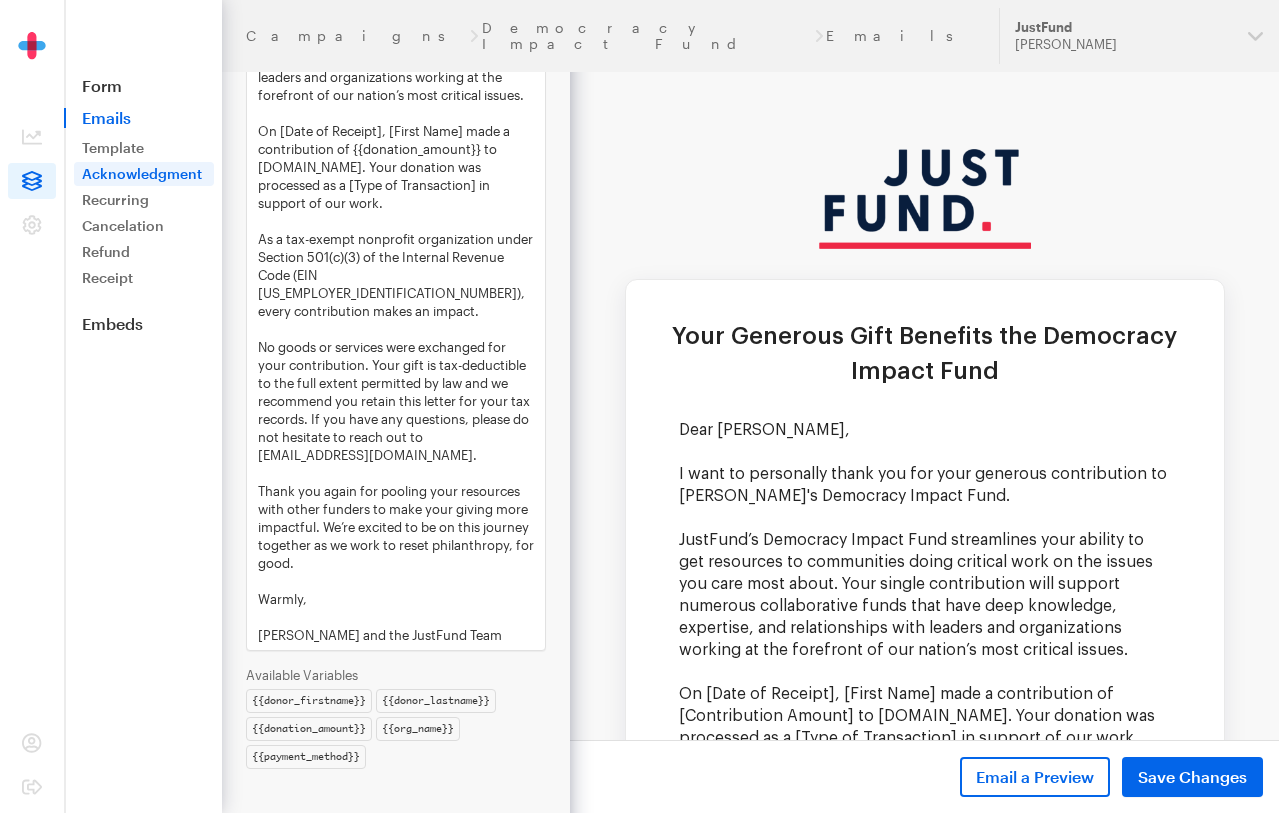 click on "As a tax-exempt nonprofit organization under Section 501(c)(3) of the Internal Revenue Code (EIN [US_EMPLOYER_IDENTIFICATION_NUMBER]), every contribution makes an impact." at bounding box center [396, 275] 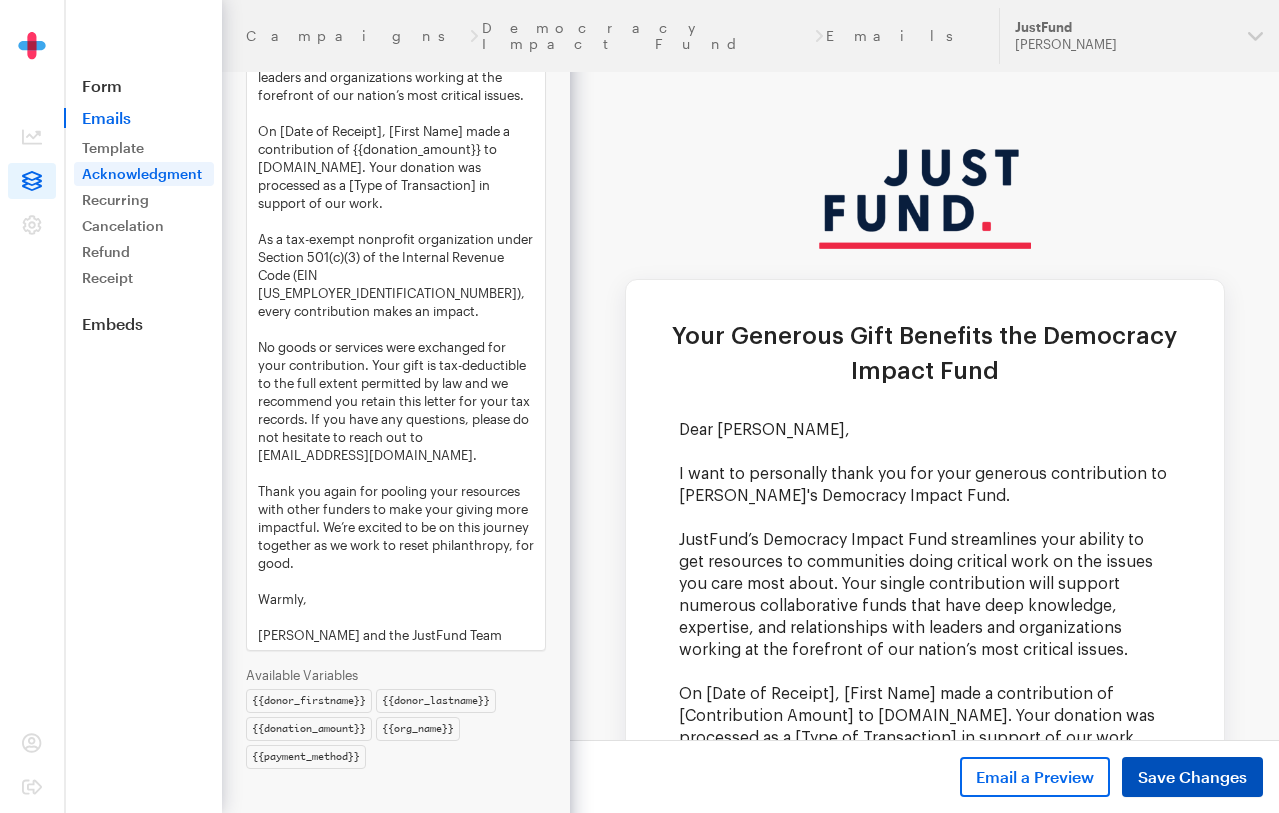 click on "Save Changes" at bounding box center (1192, 777) 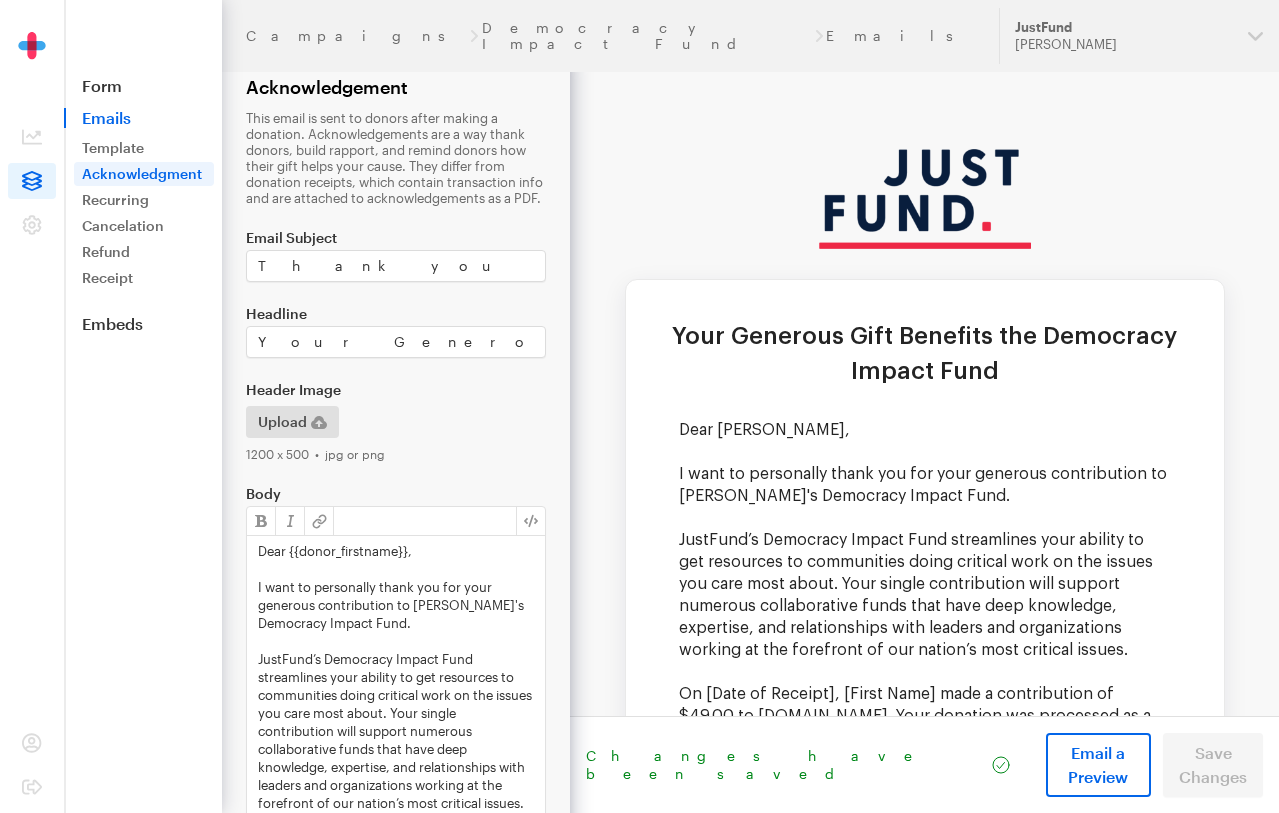 scroll, scrollTop: 0, scrollLeft: 0, axis: both 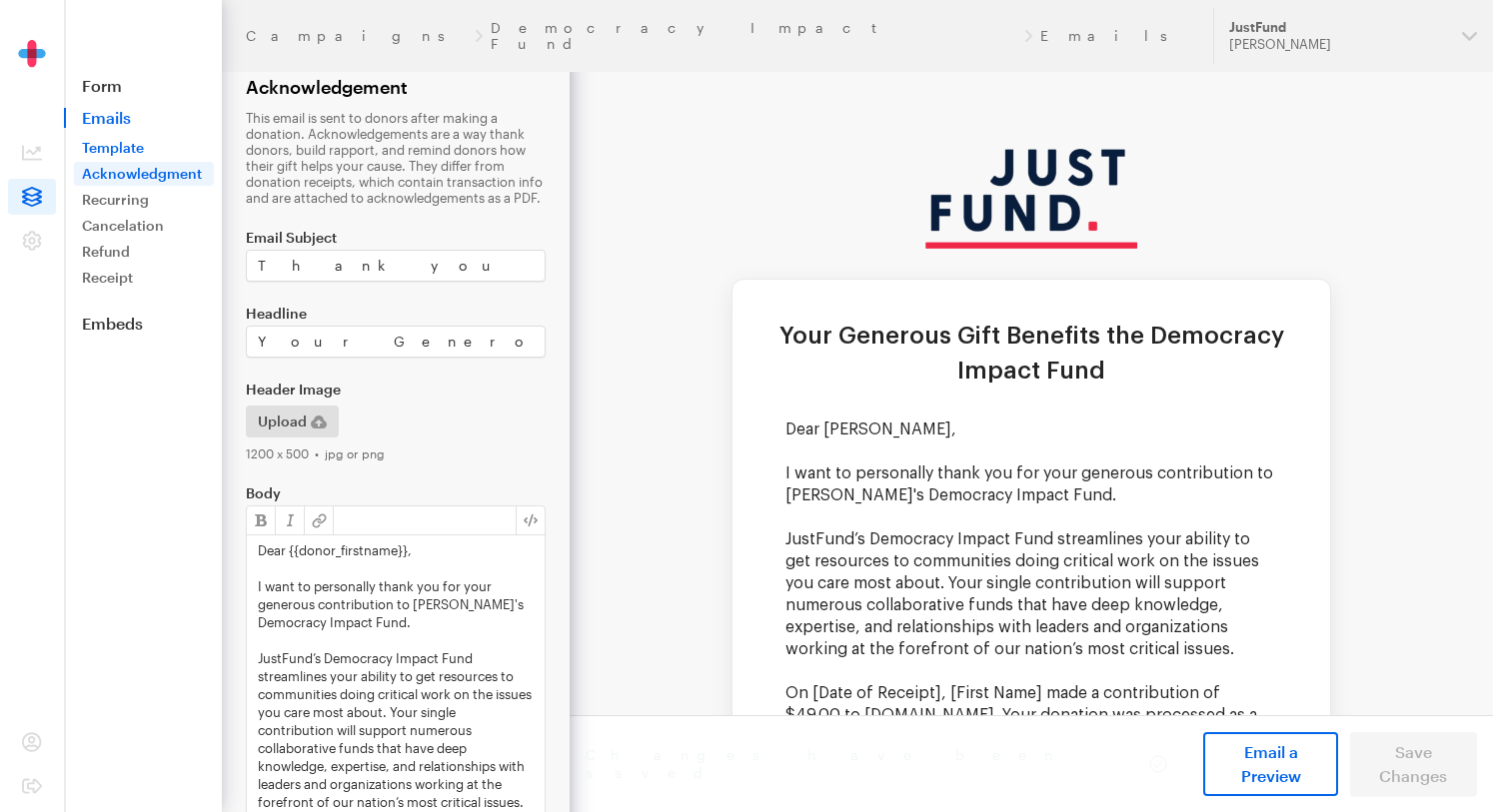 click on "Template" at bounding box center (144, 148) 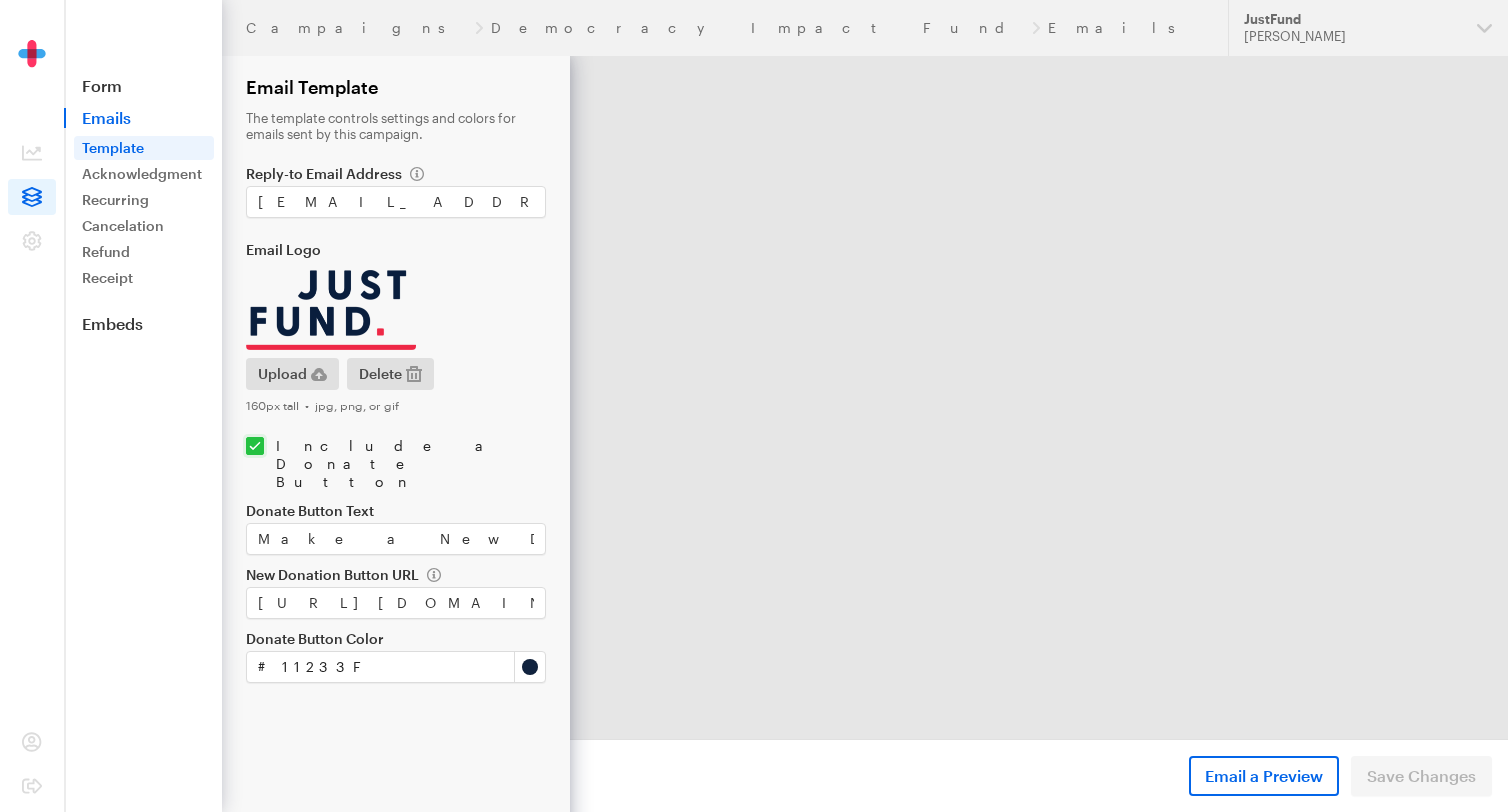 scroll, scrollTop: 0, scrollLeft: 0, axis: both 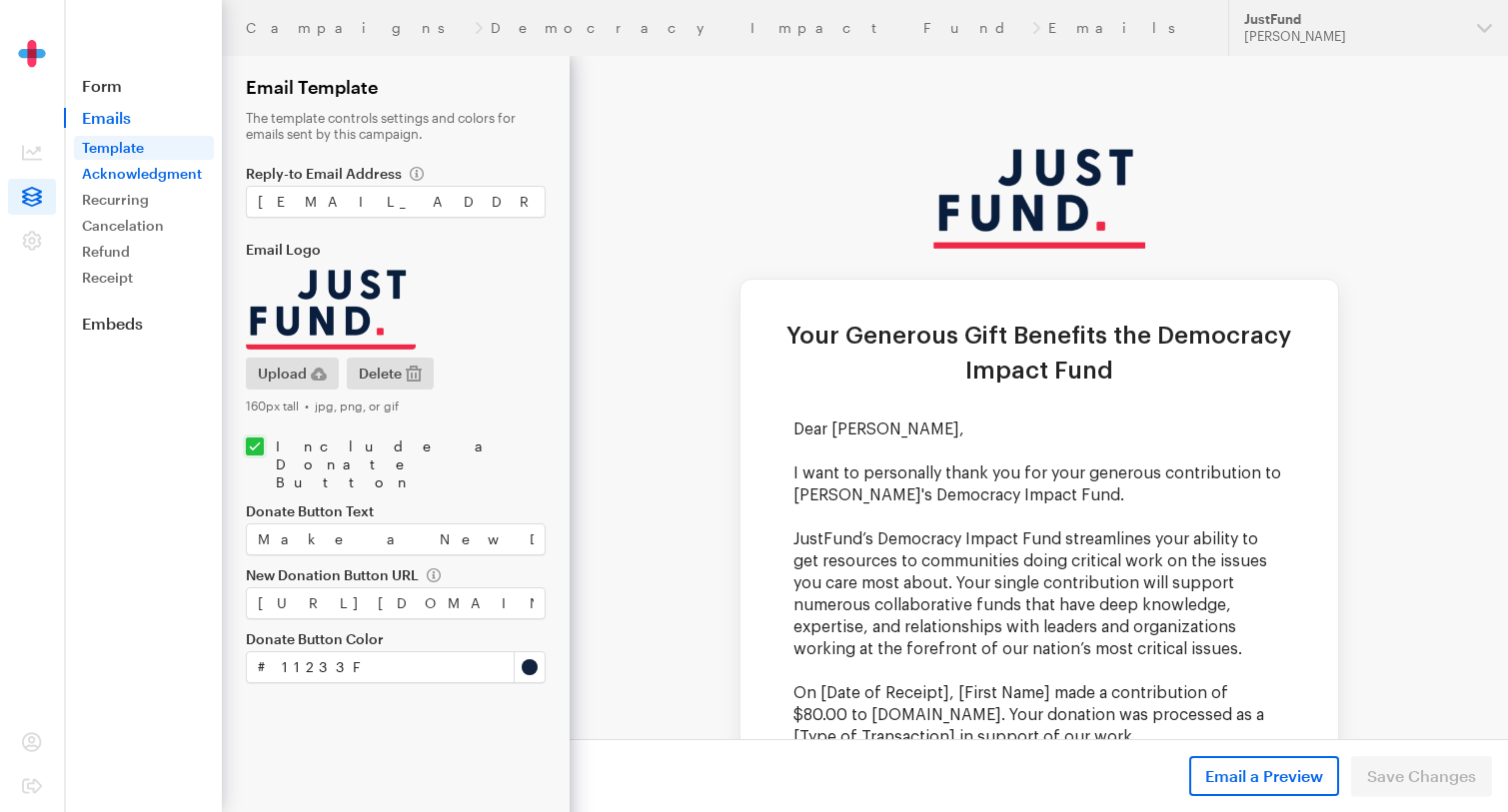 click on "Acknowledgment" at bounding box center [144, 174] 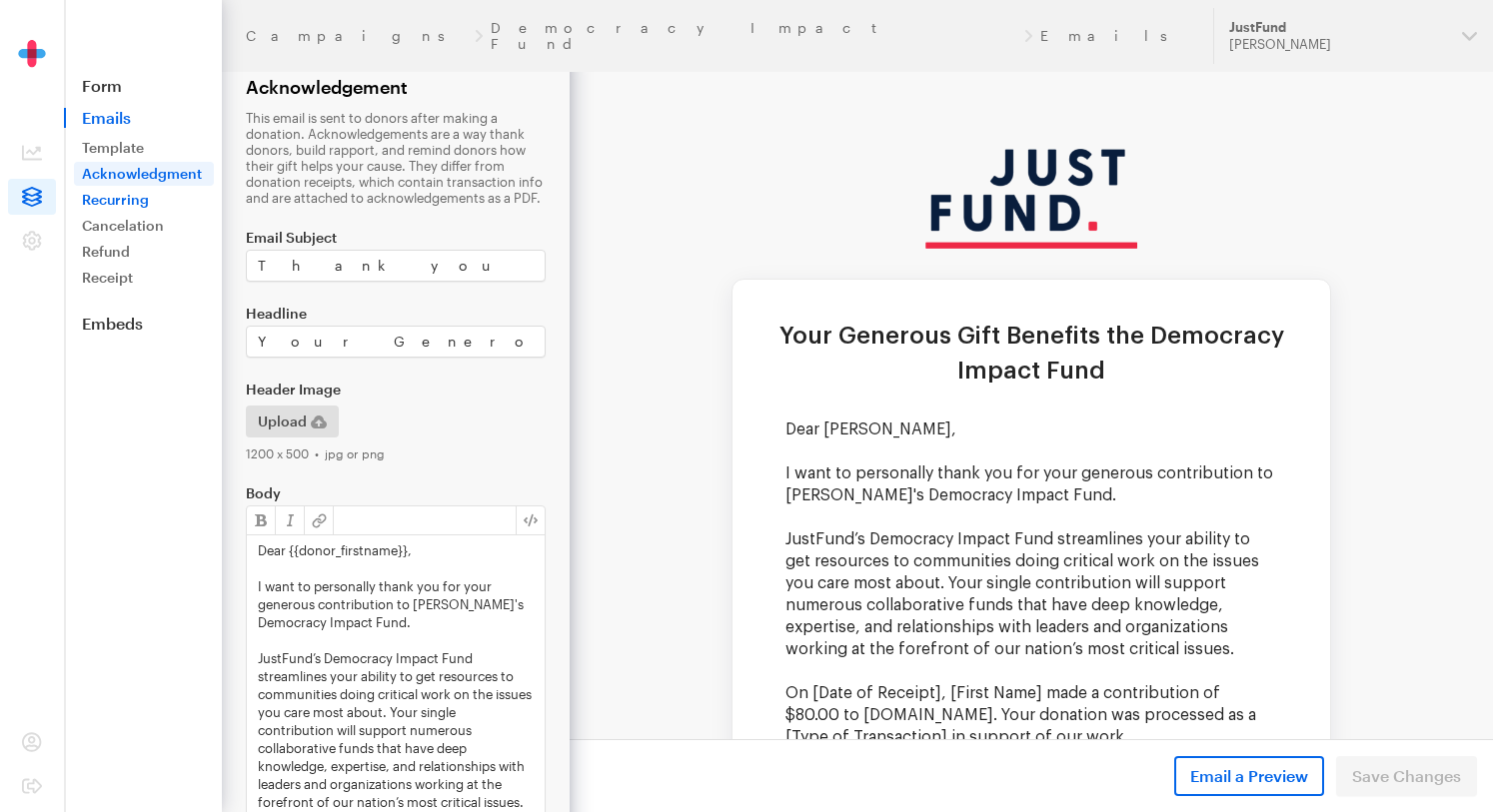 scroll, scrollTop: 0, scrollLeft: 0, axis: both 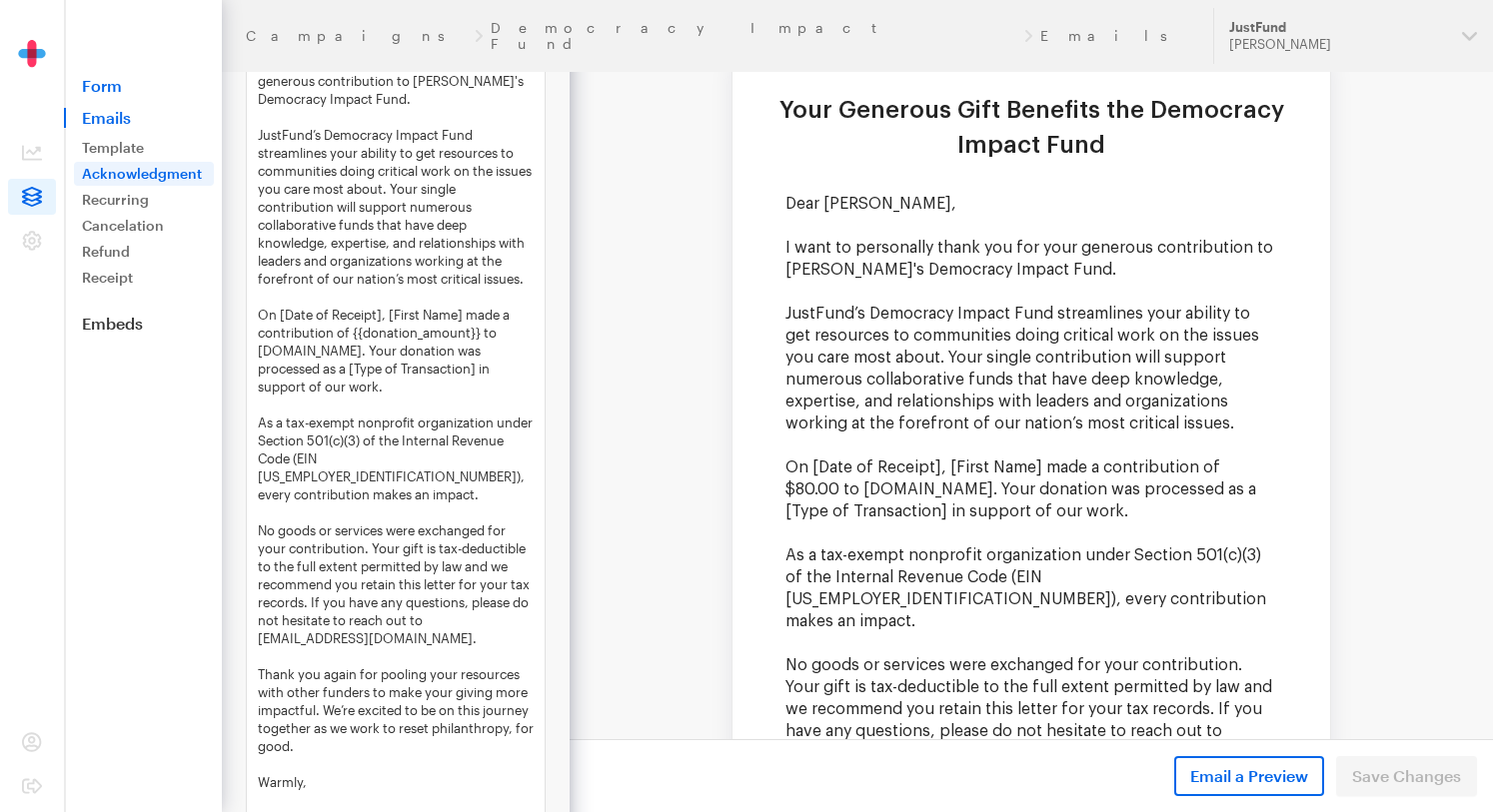 click on "Form" at bounding box center [143, 86] 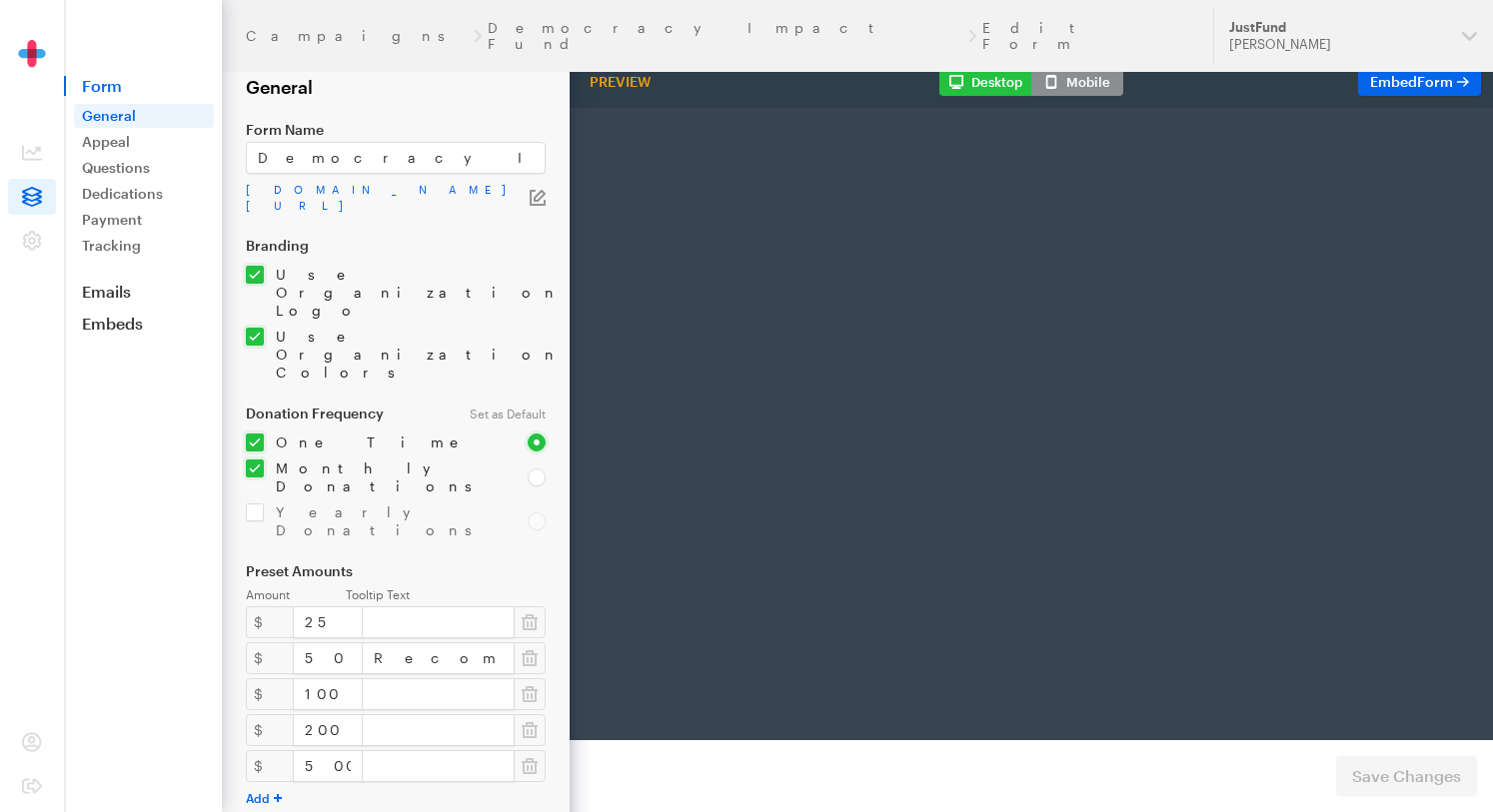 scroll, scrollTop: 0, scrollLeft: 0, axis: both 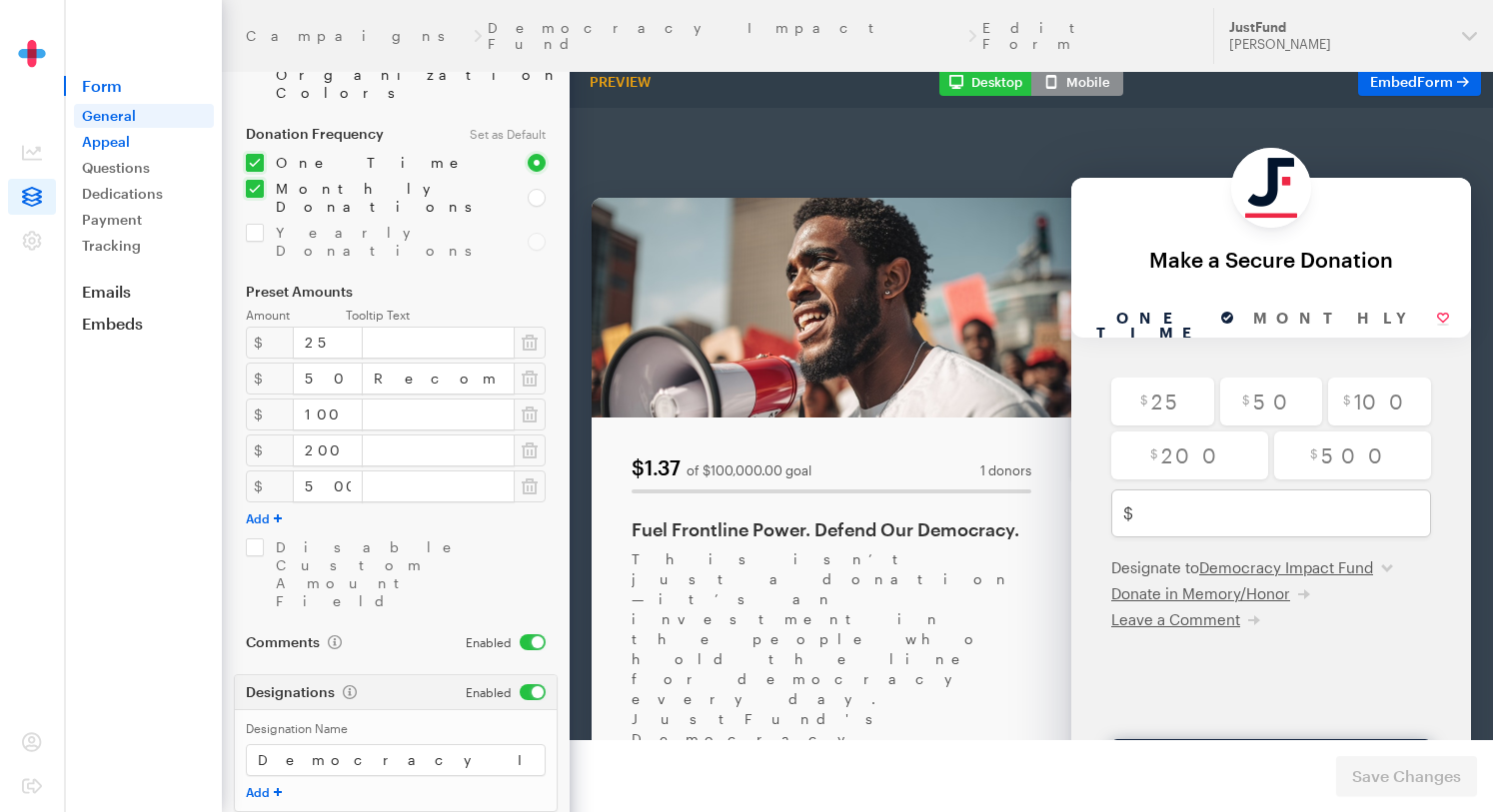 click on "Appeal" at bounding box center (144, 142) 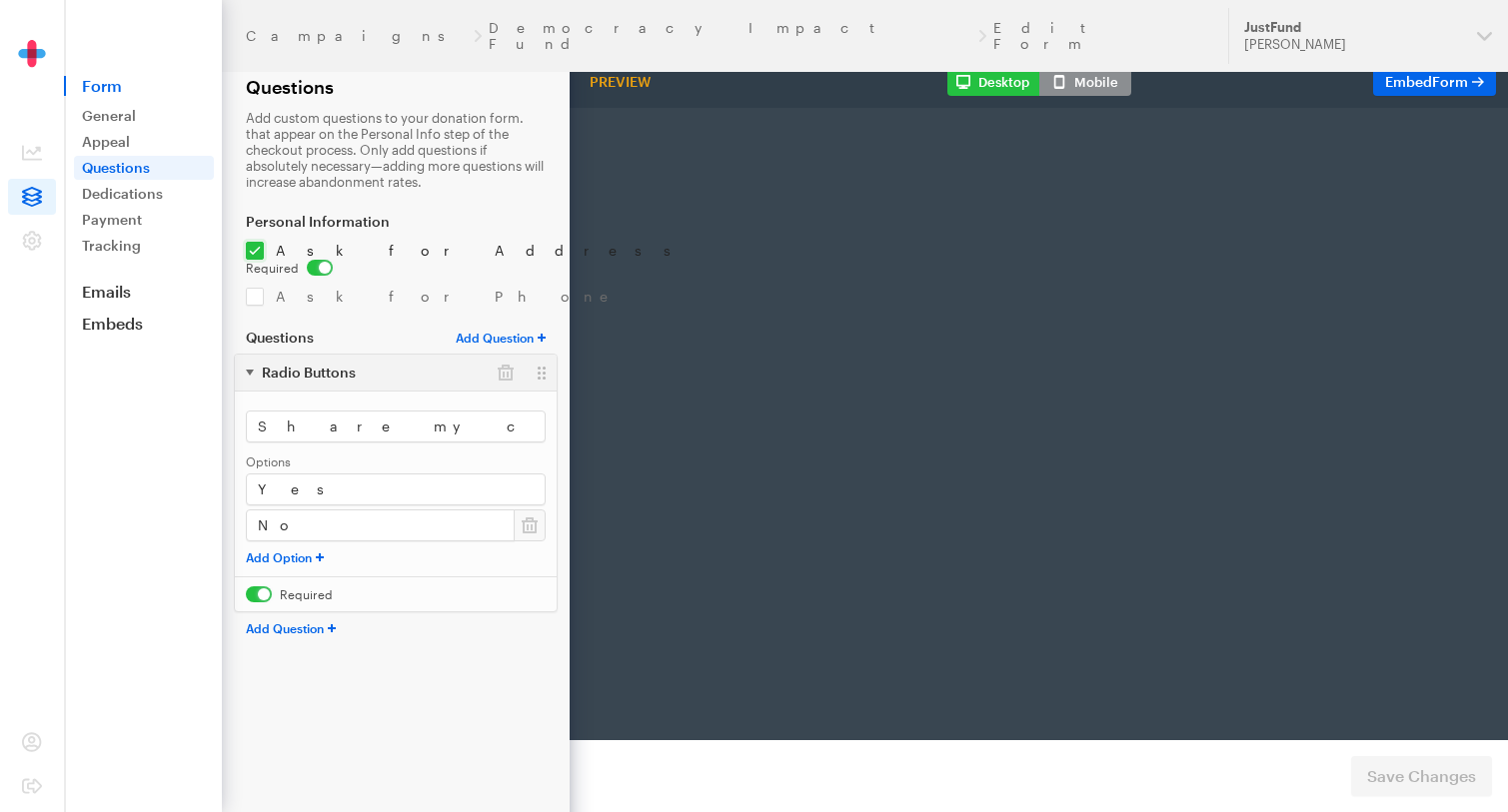 scroll, scrollTop: 0, scrollLeft: 0, axis: both 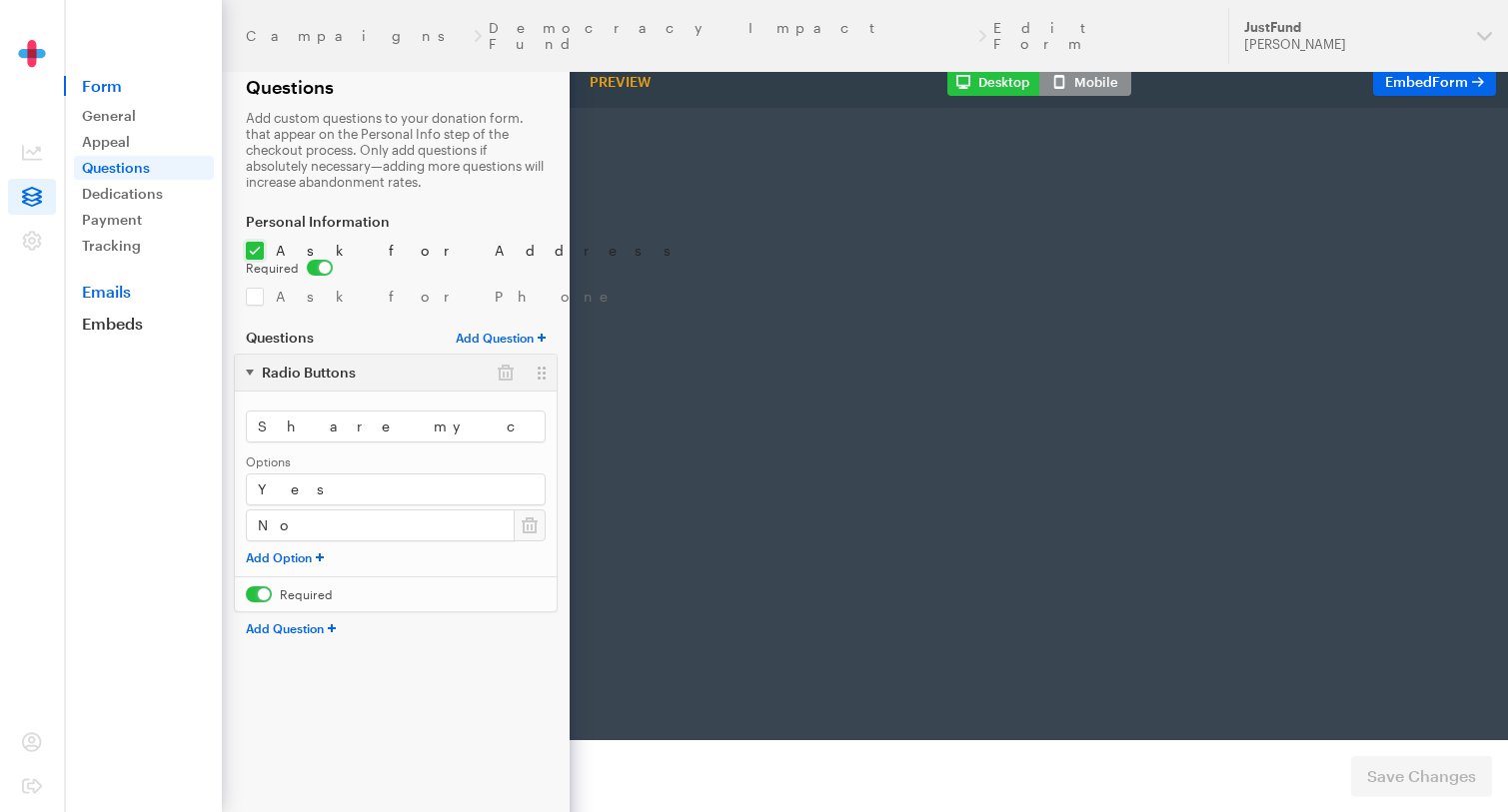 click on "Emails" at bounding box center (143, 292) 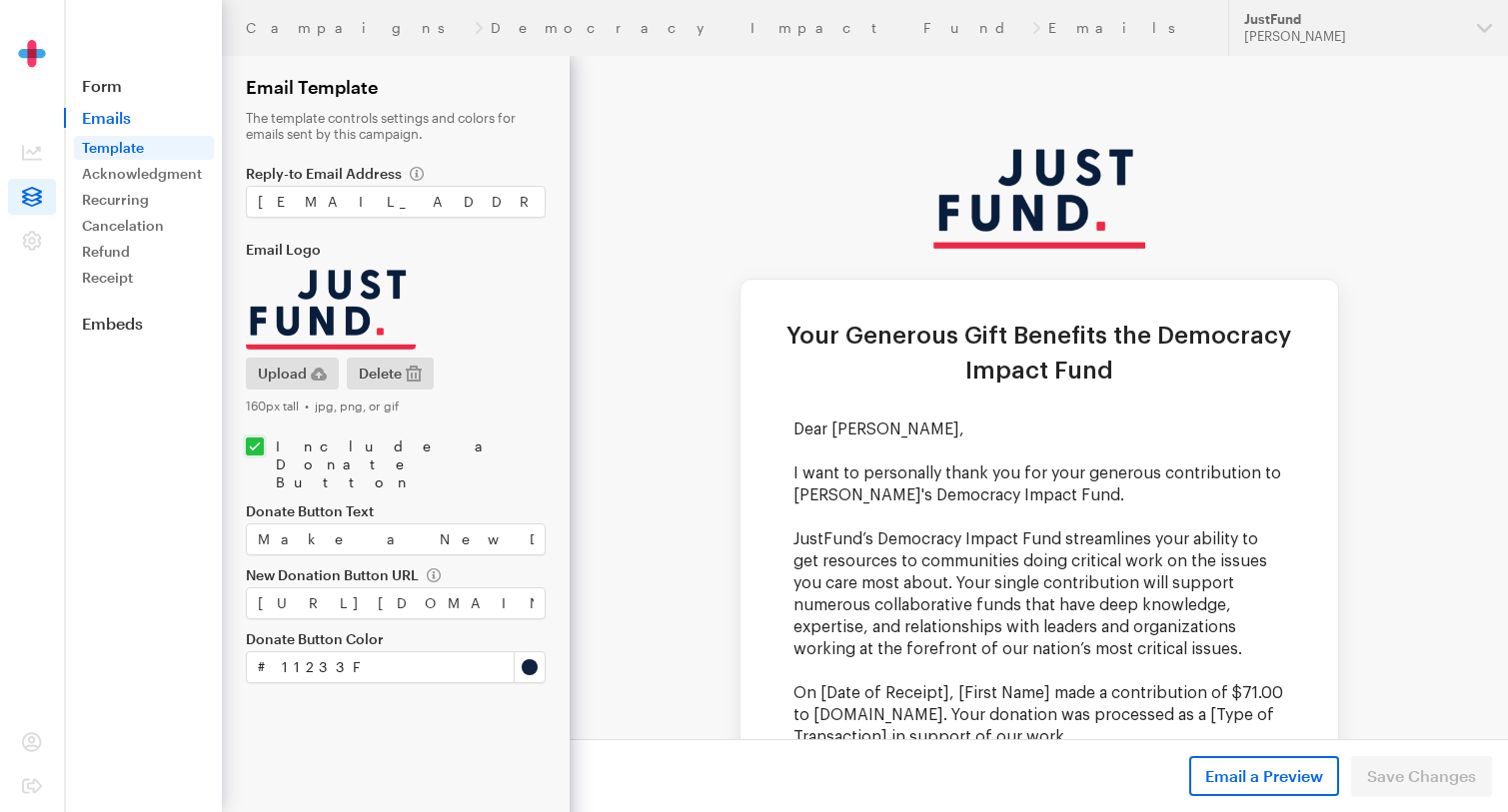 scroll, scrollTop: 0, scrollLeft: 0, axis: both 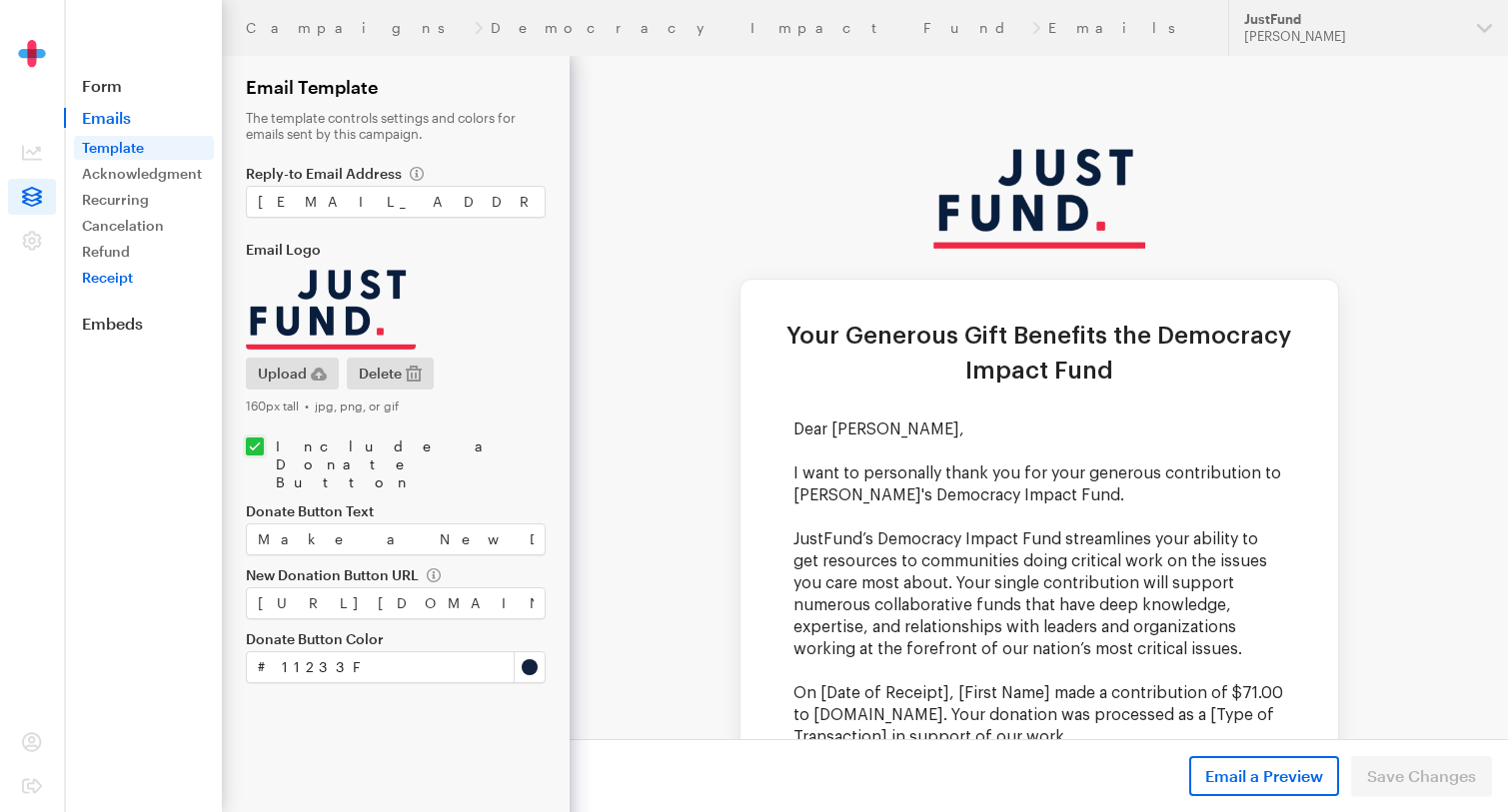 click on "Receipt" at bounding box center (144, 278) 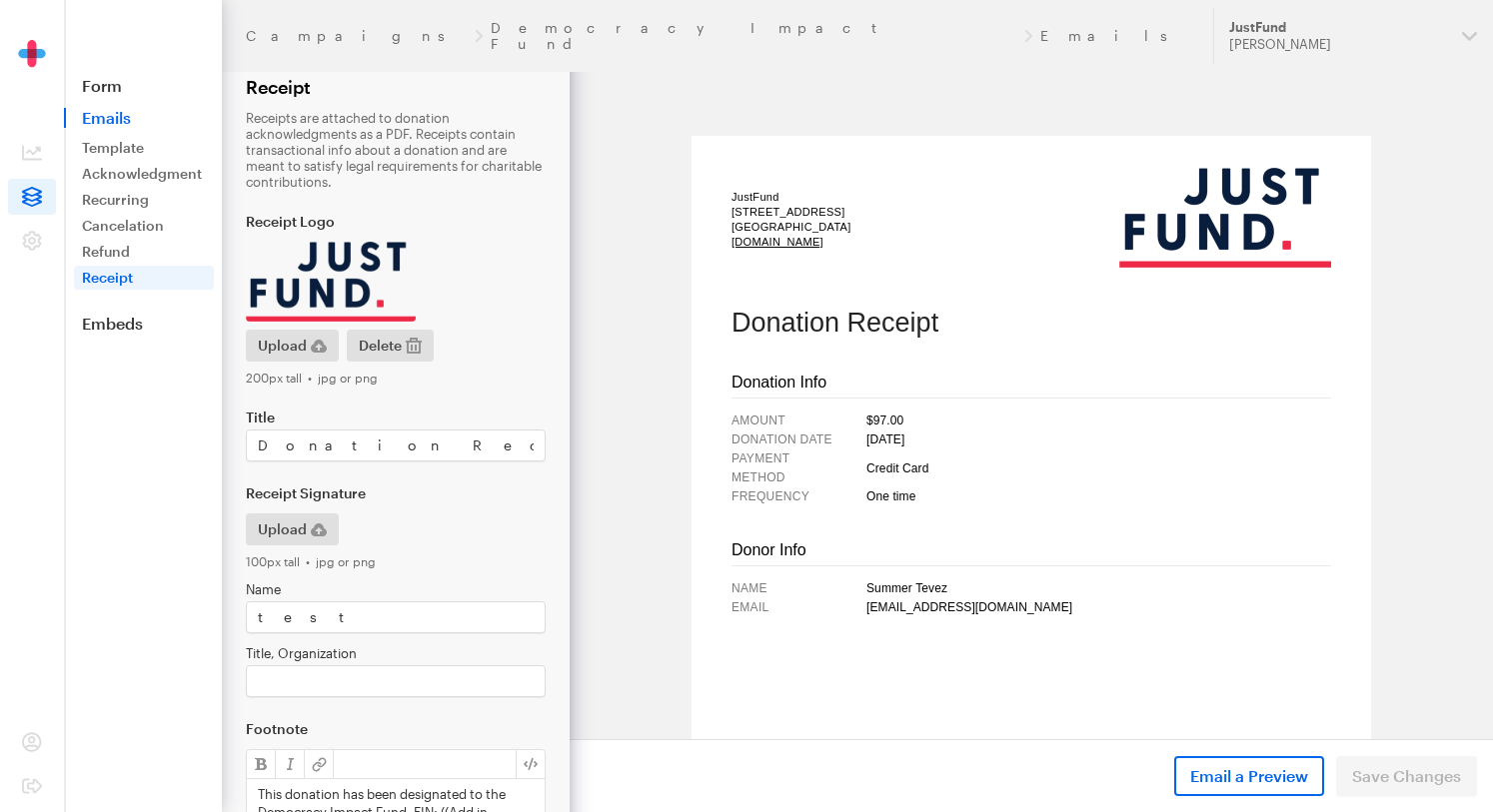 scroll, scrollTop: 0, scrollLeft: 0, axis: both 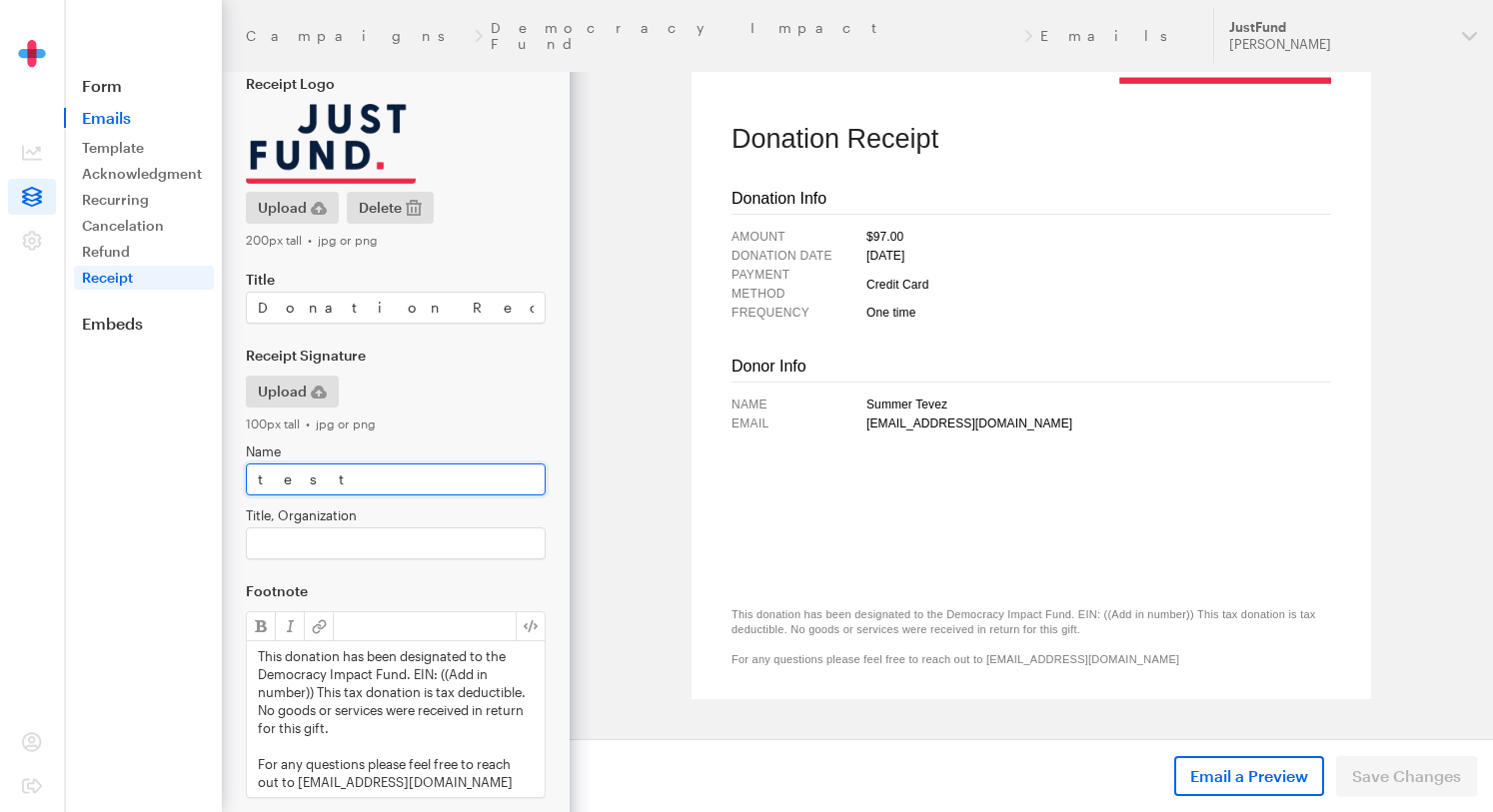 click on "test" at bounding box center (396, 479) 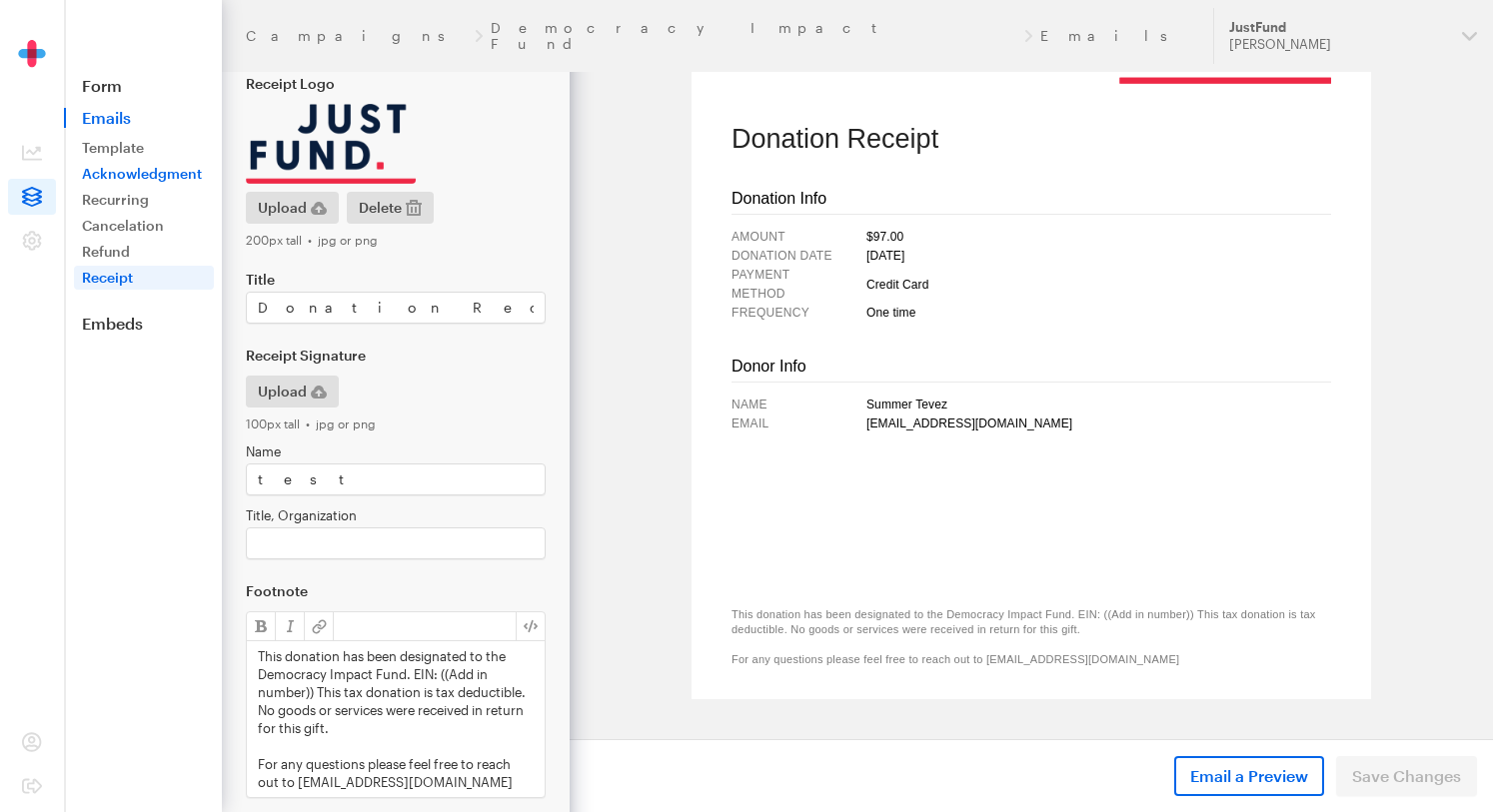 click on "Acknowledgment" at bounding box center [144, 174] 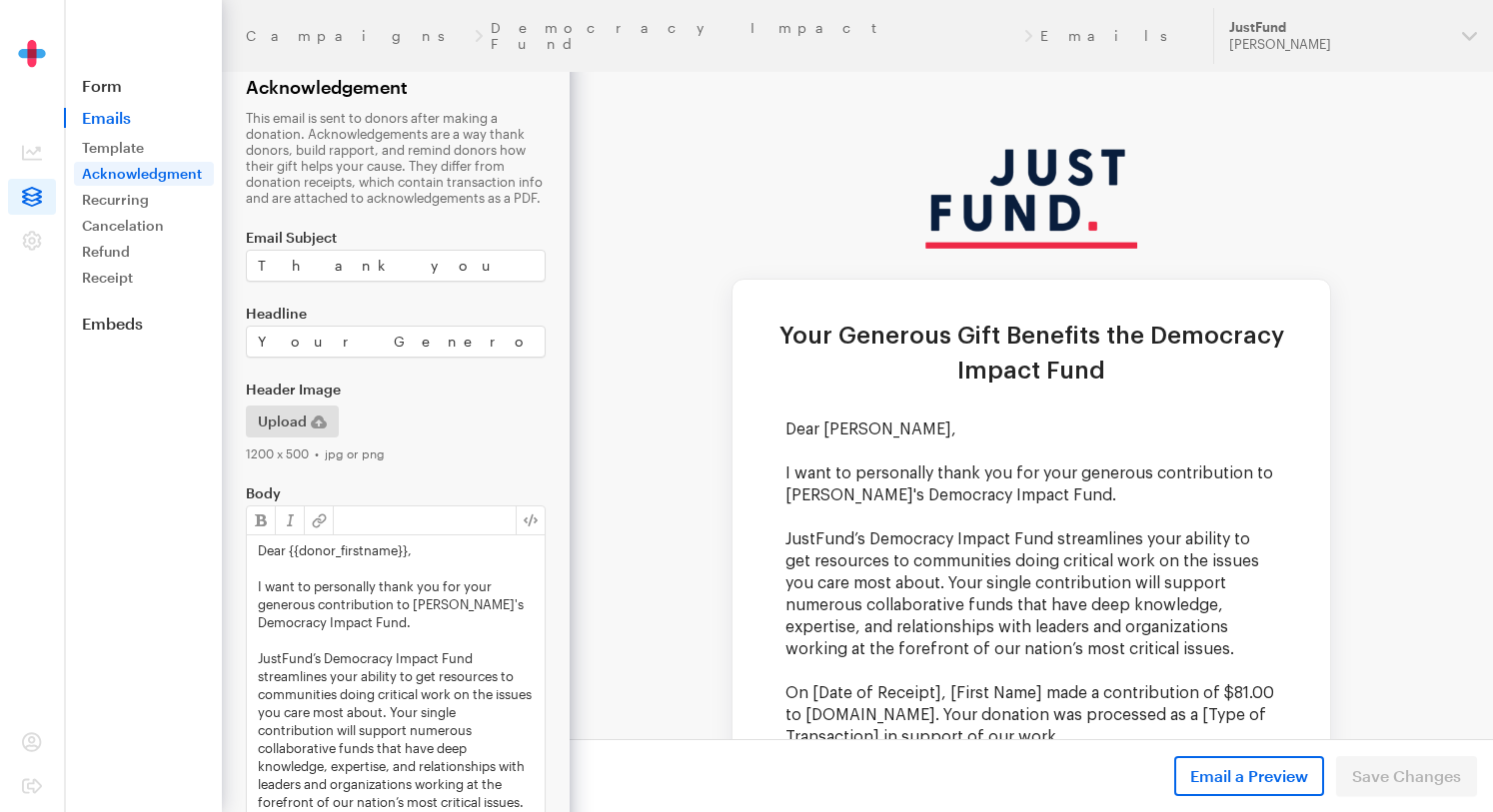 scroll, scrollTop: 0, scrollLeft: 0, axis: both 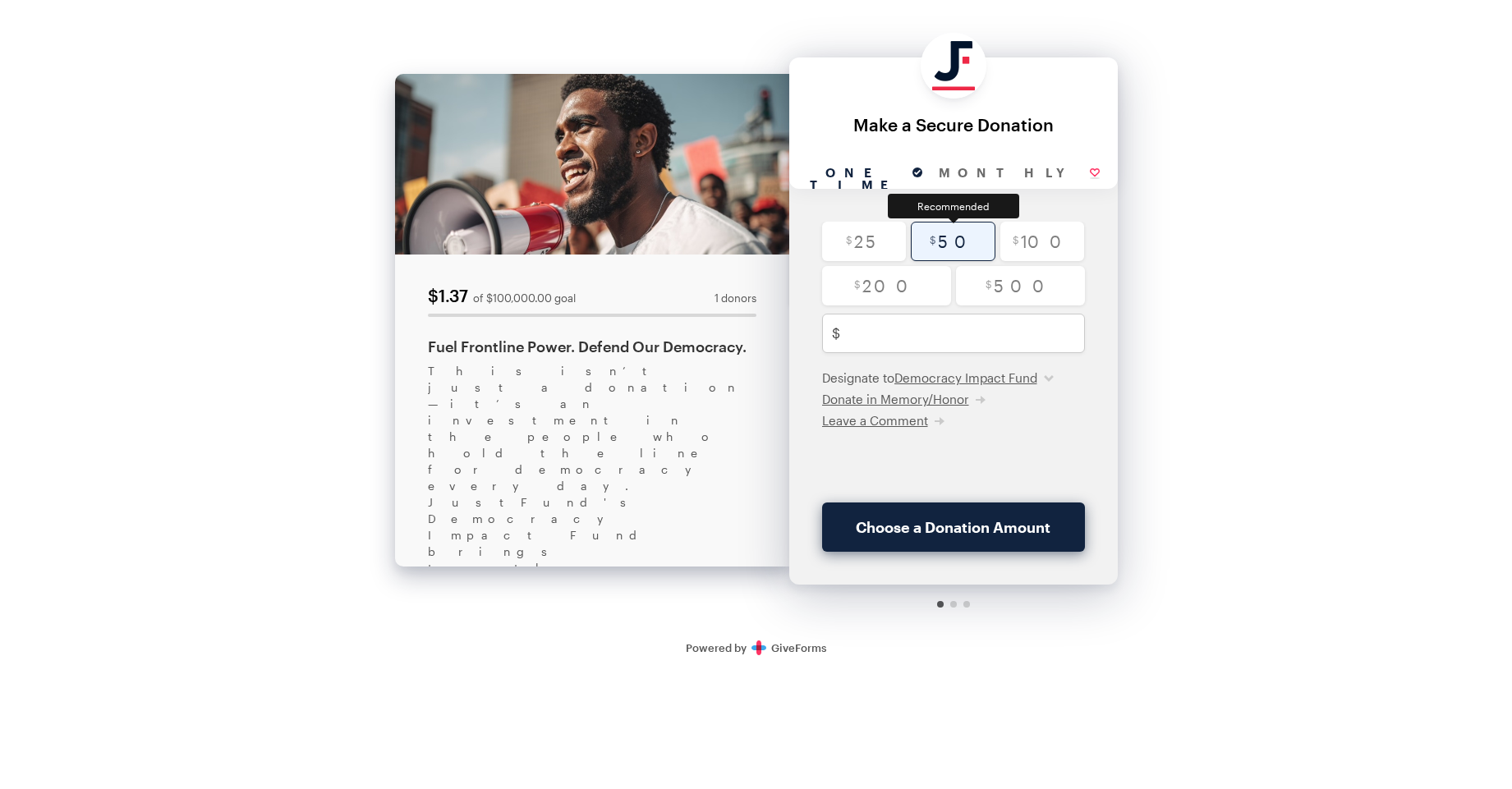 click at bounding box center (953, 241) 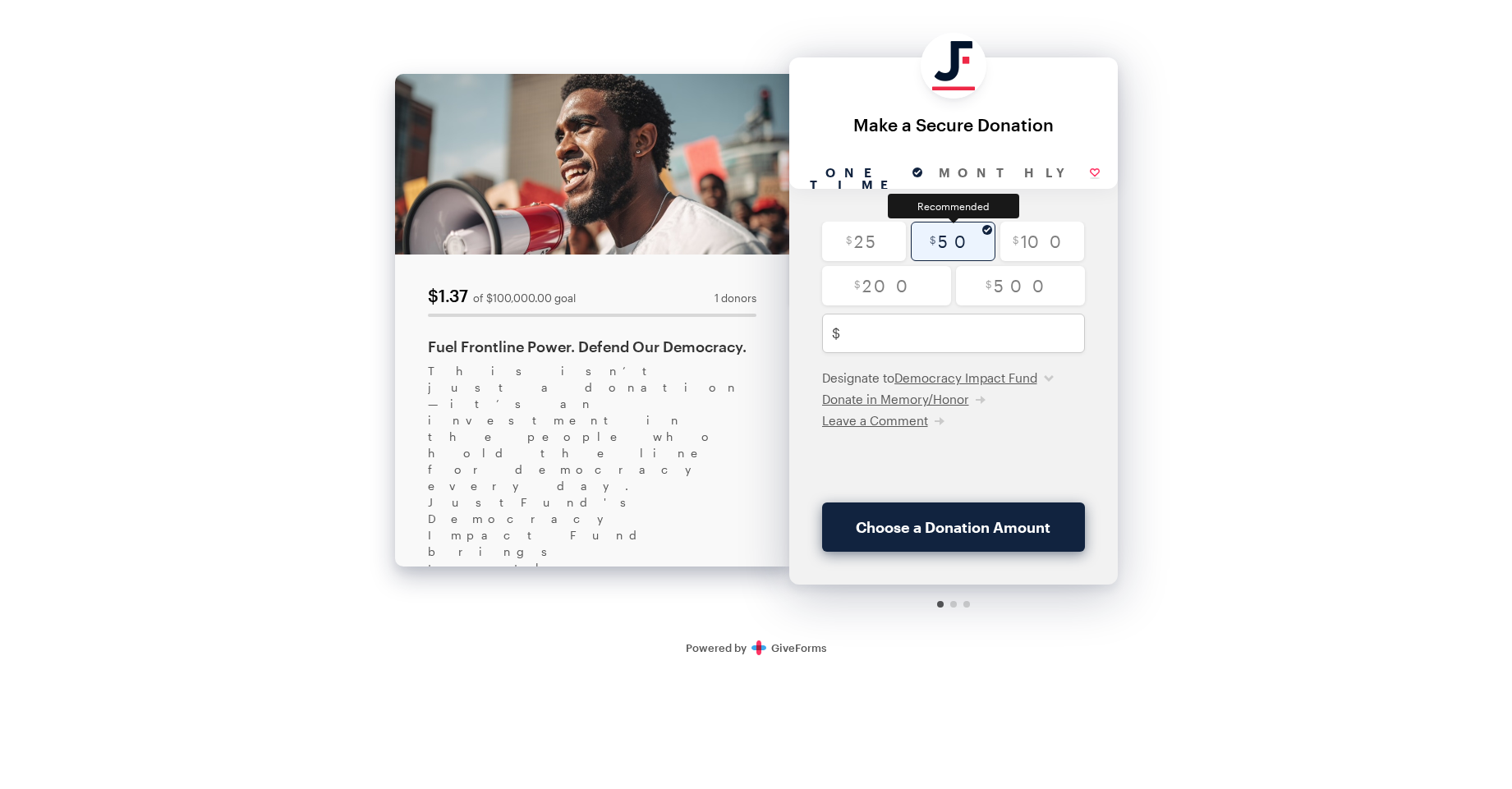type on "50" 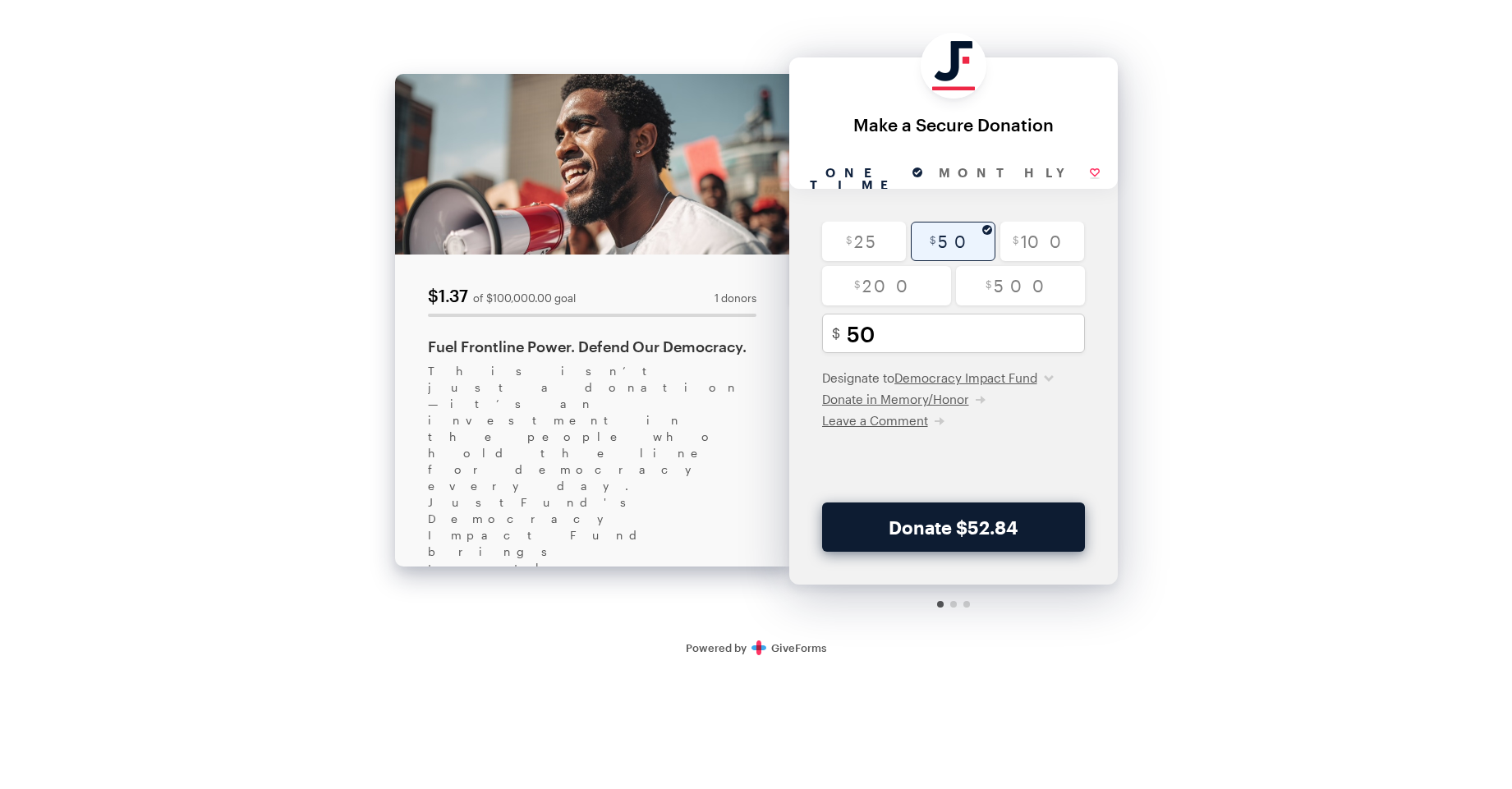 click on "Donate $52.84" at bounding box center (954, 527) 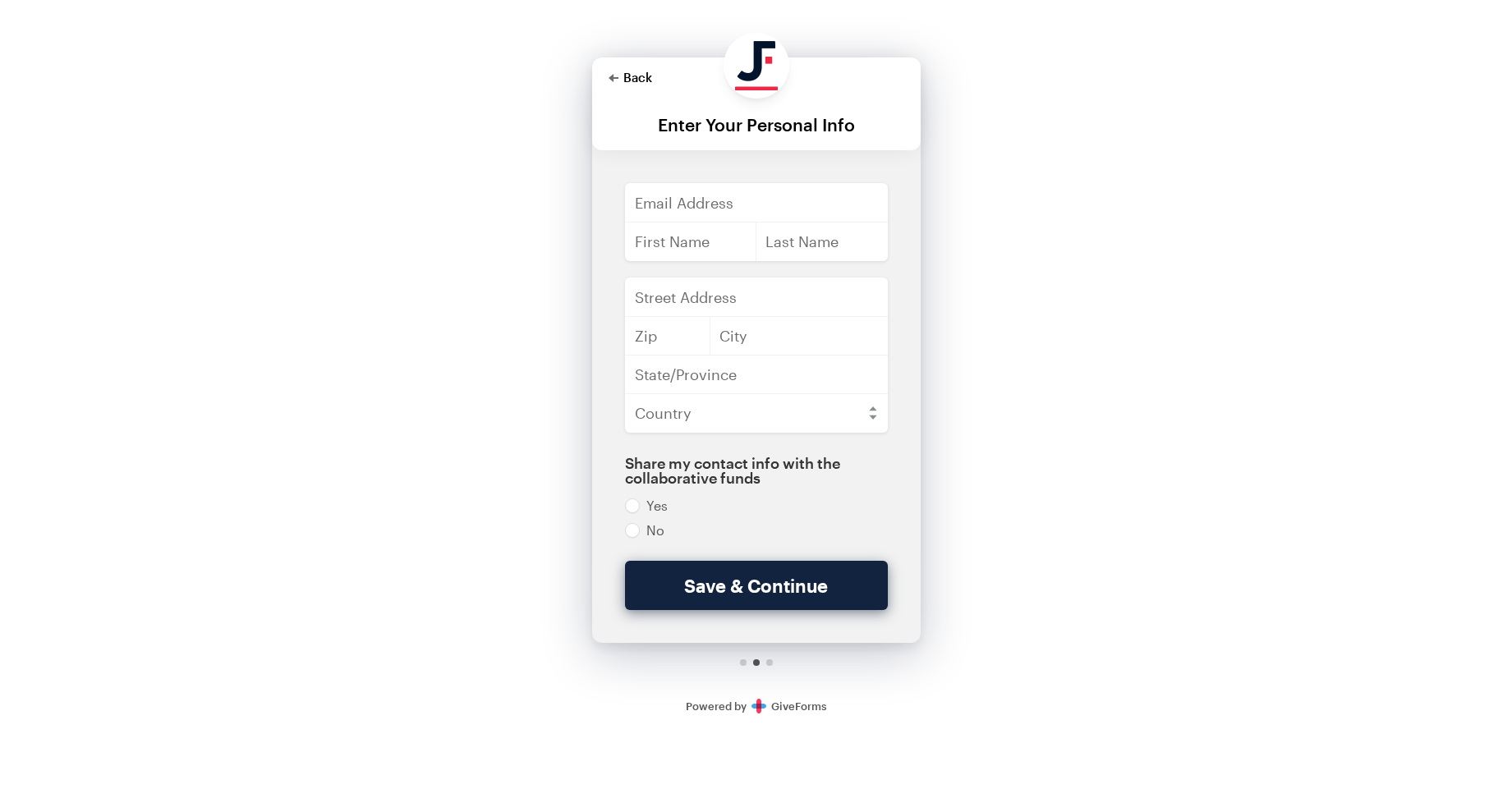 click on "Back" at bounding box center [630, 77] 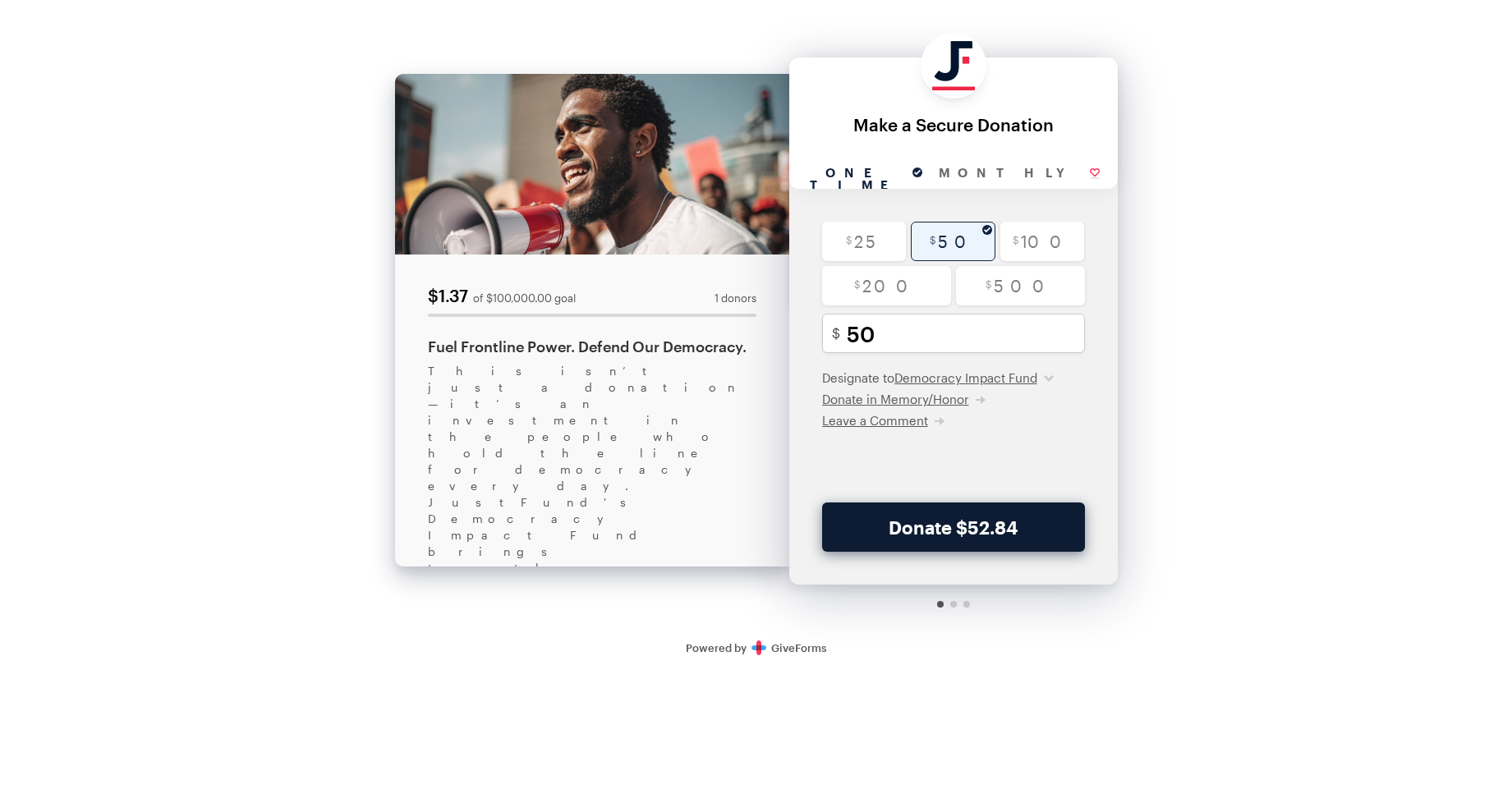 click on "Donate $52.84" at bounding box center (954, 527) 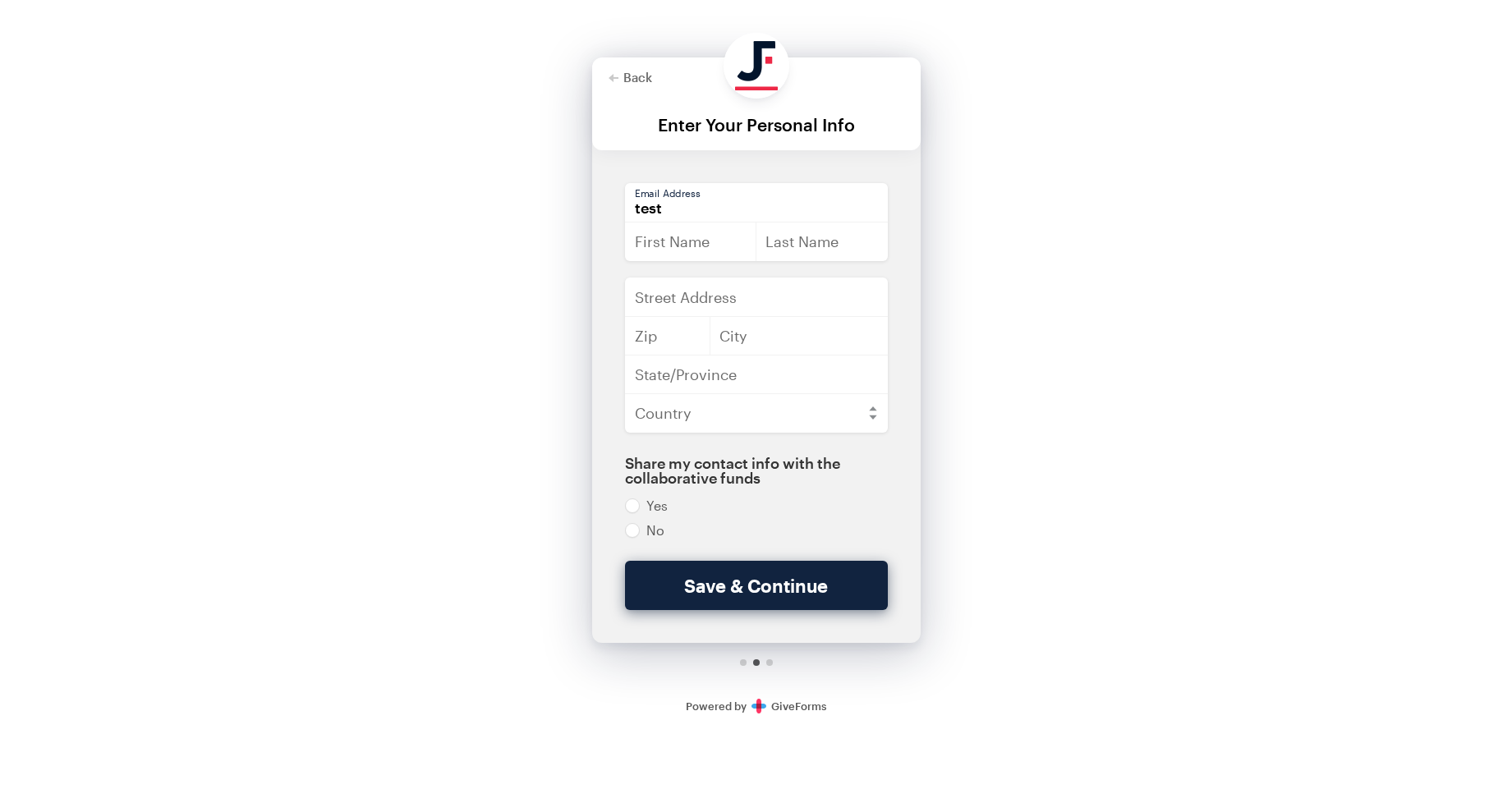 type on "test" 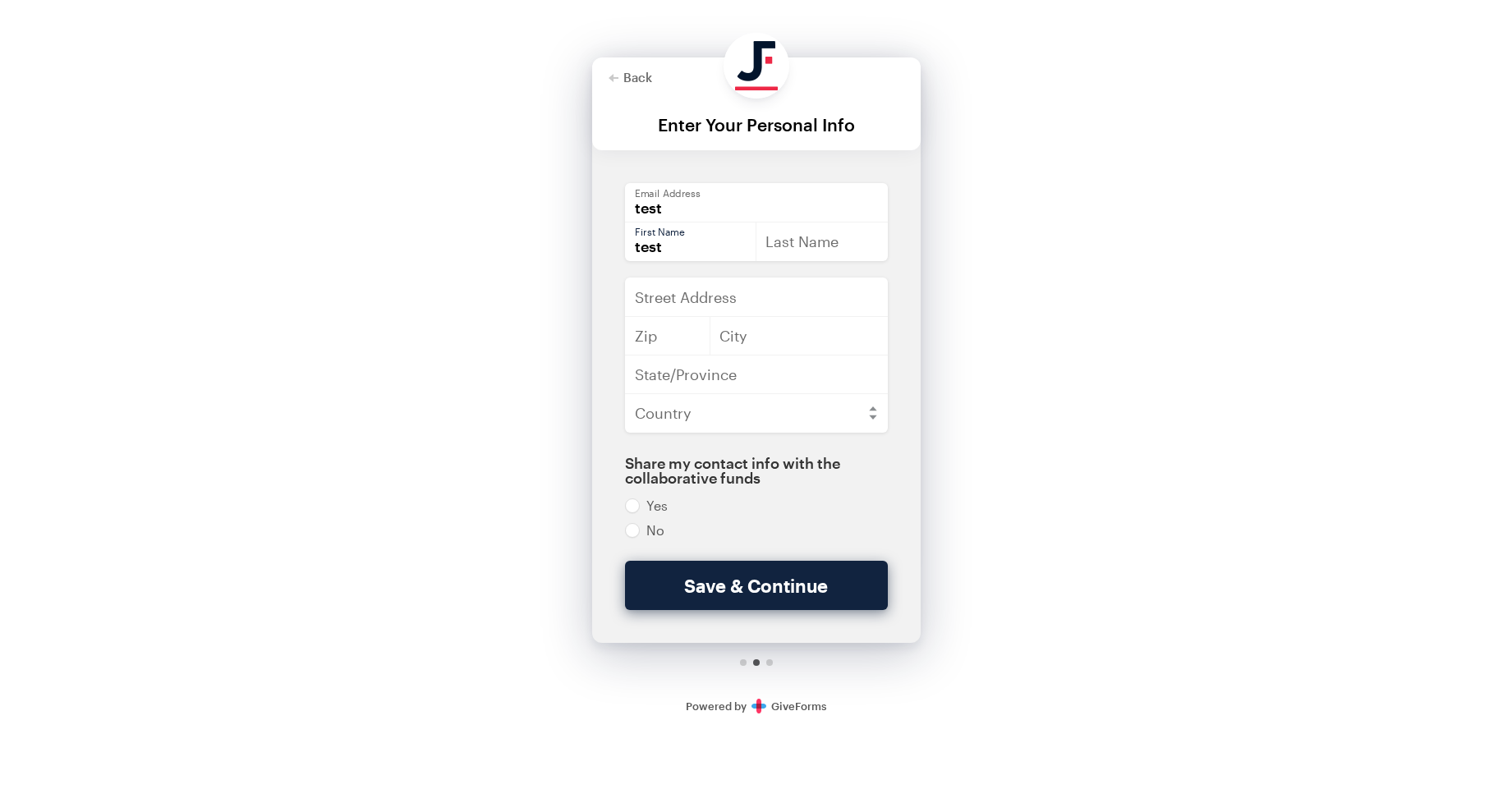 type on "test" 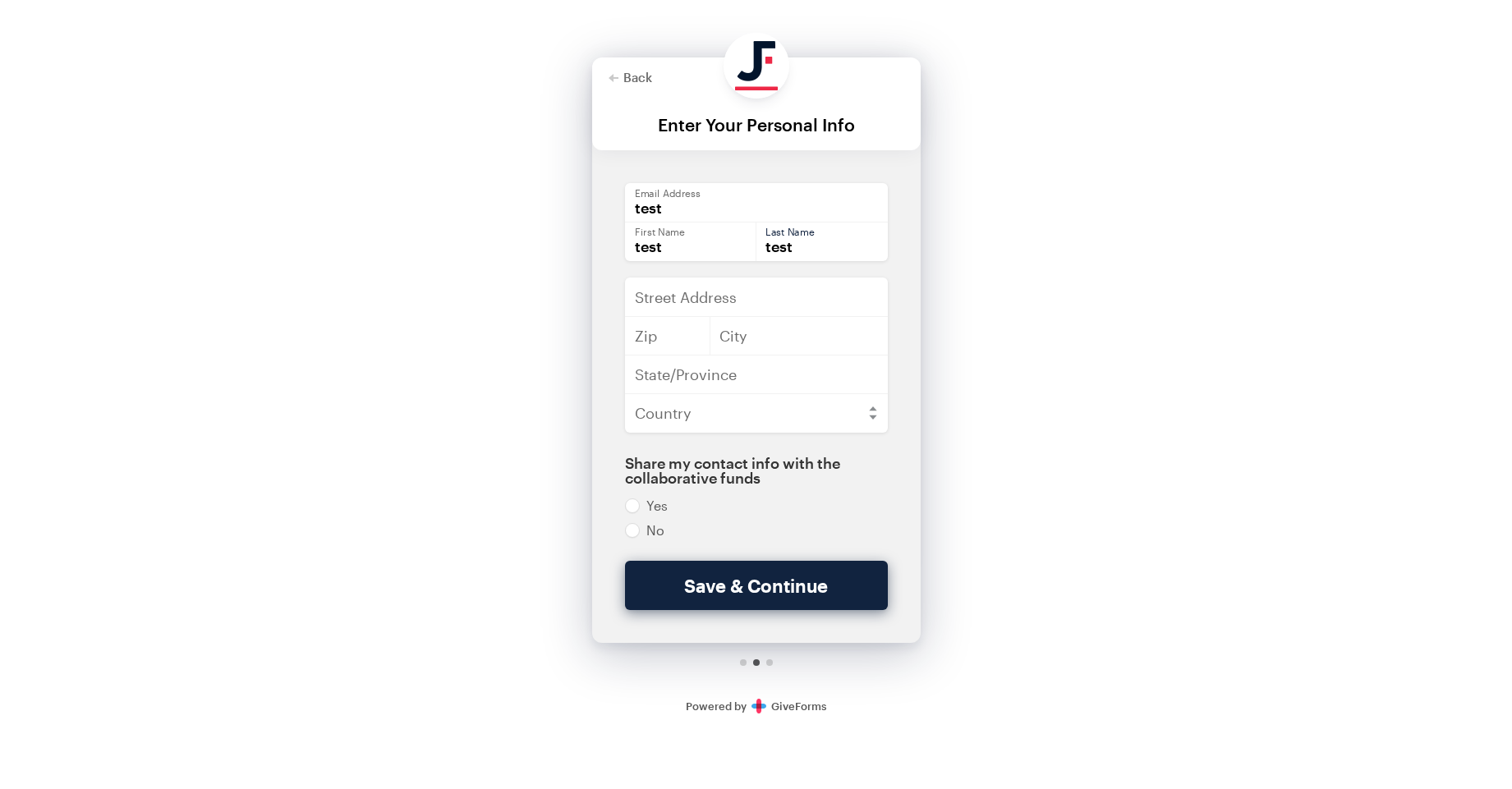 type on "test" 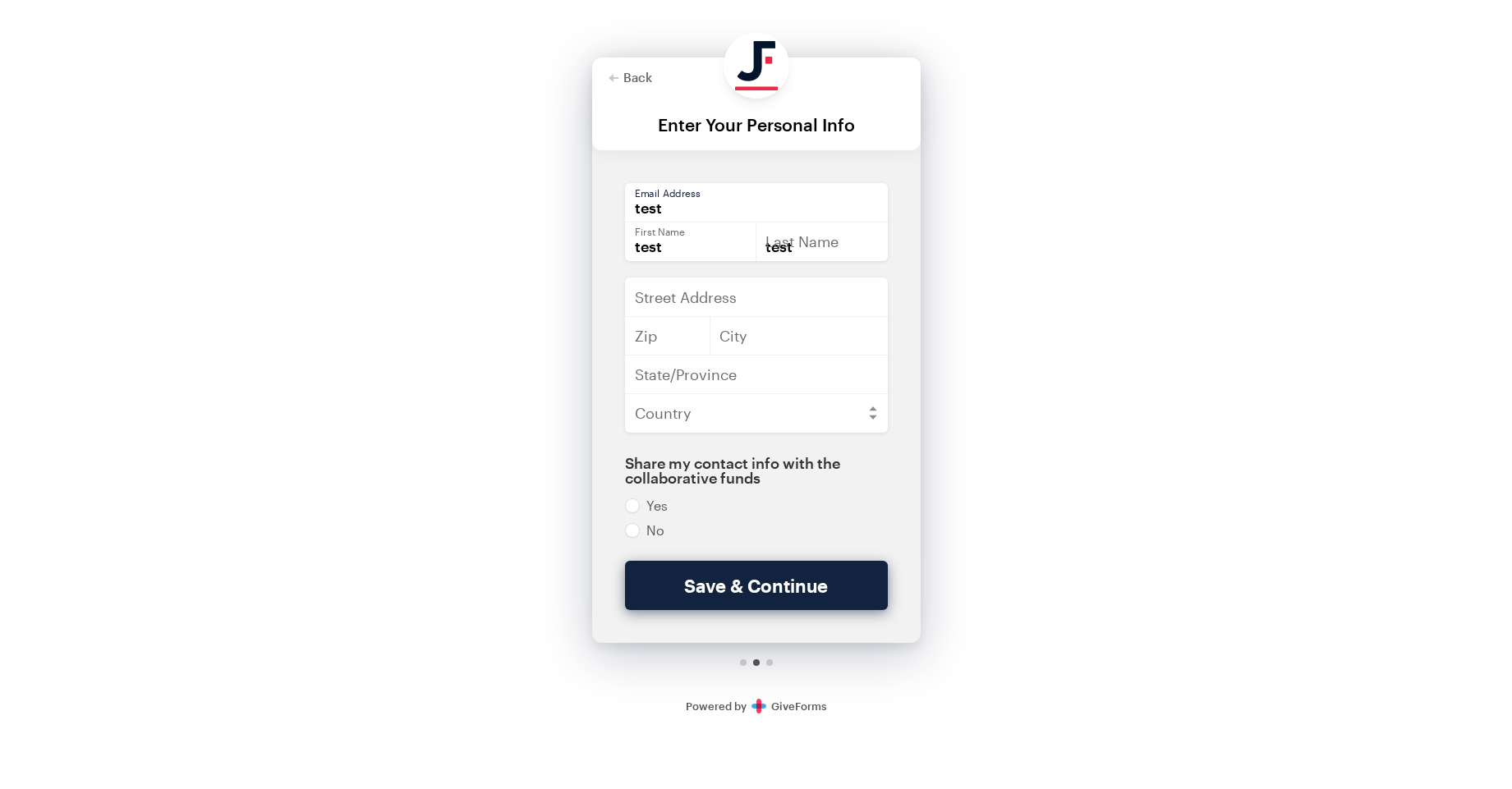 click on "test" at bounding box center [756, 203] 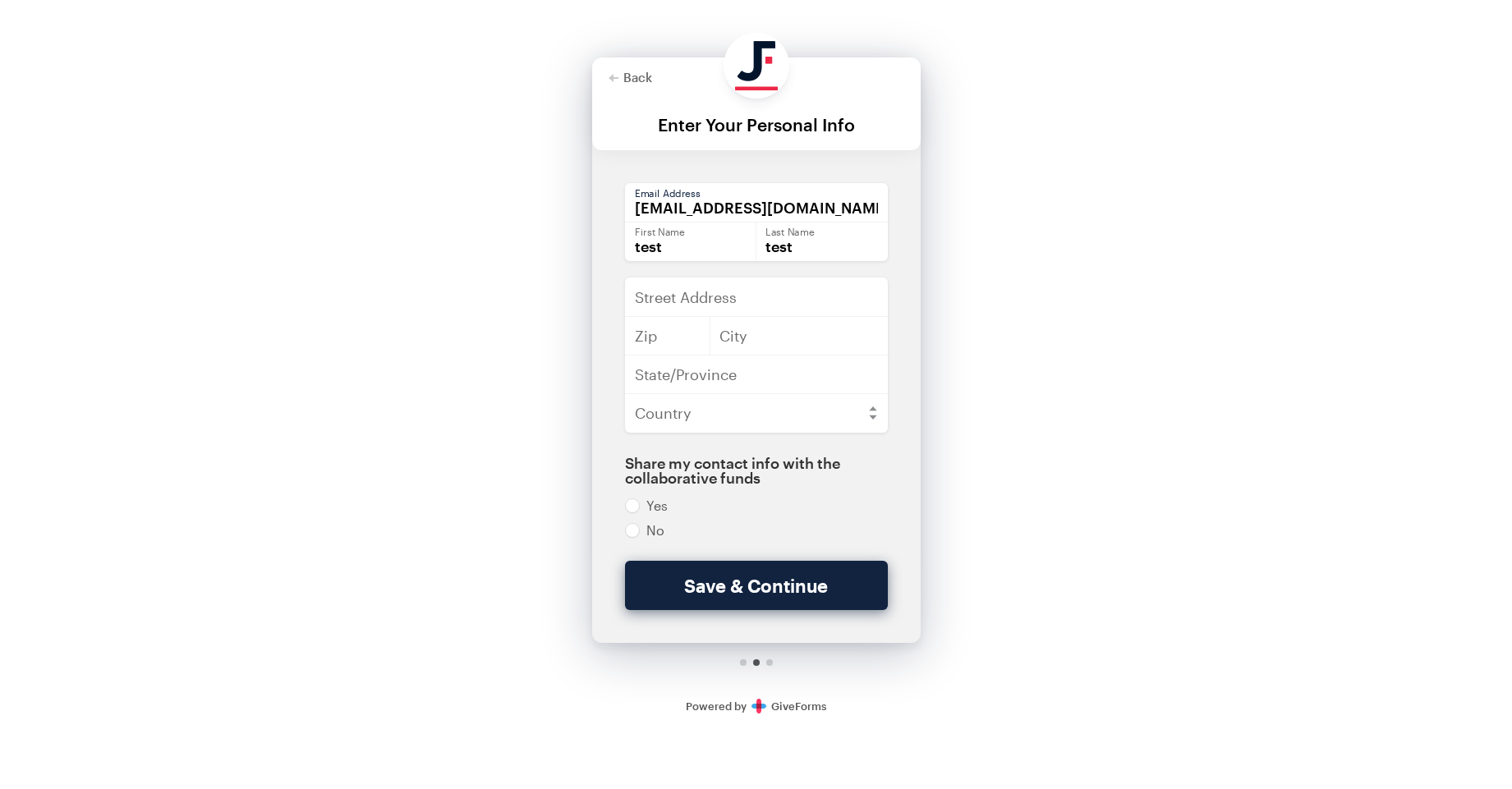 type on "test@justfund.us" 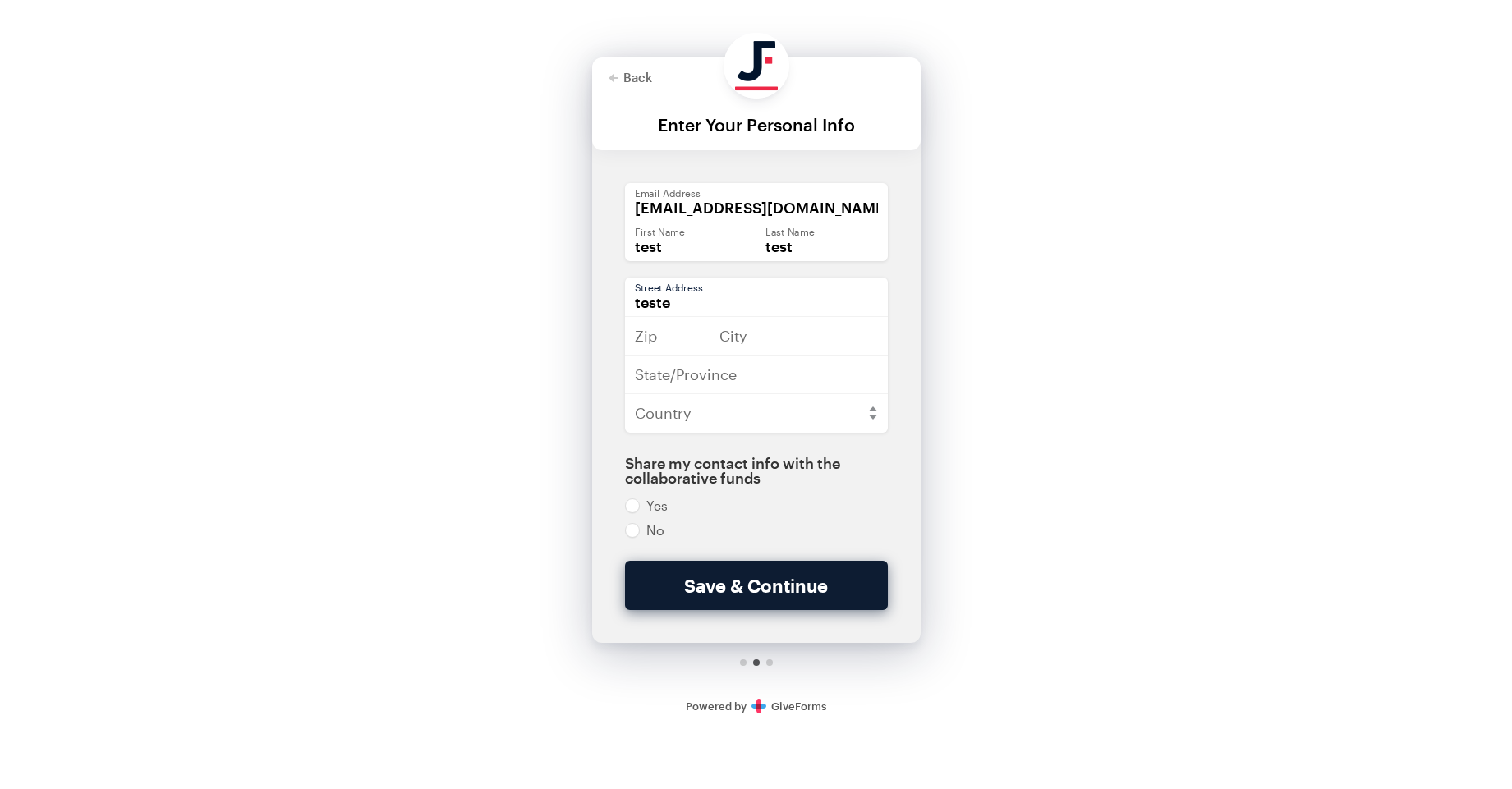 type on "teste" 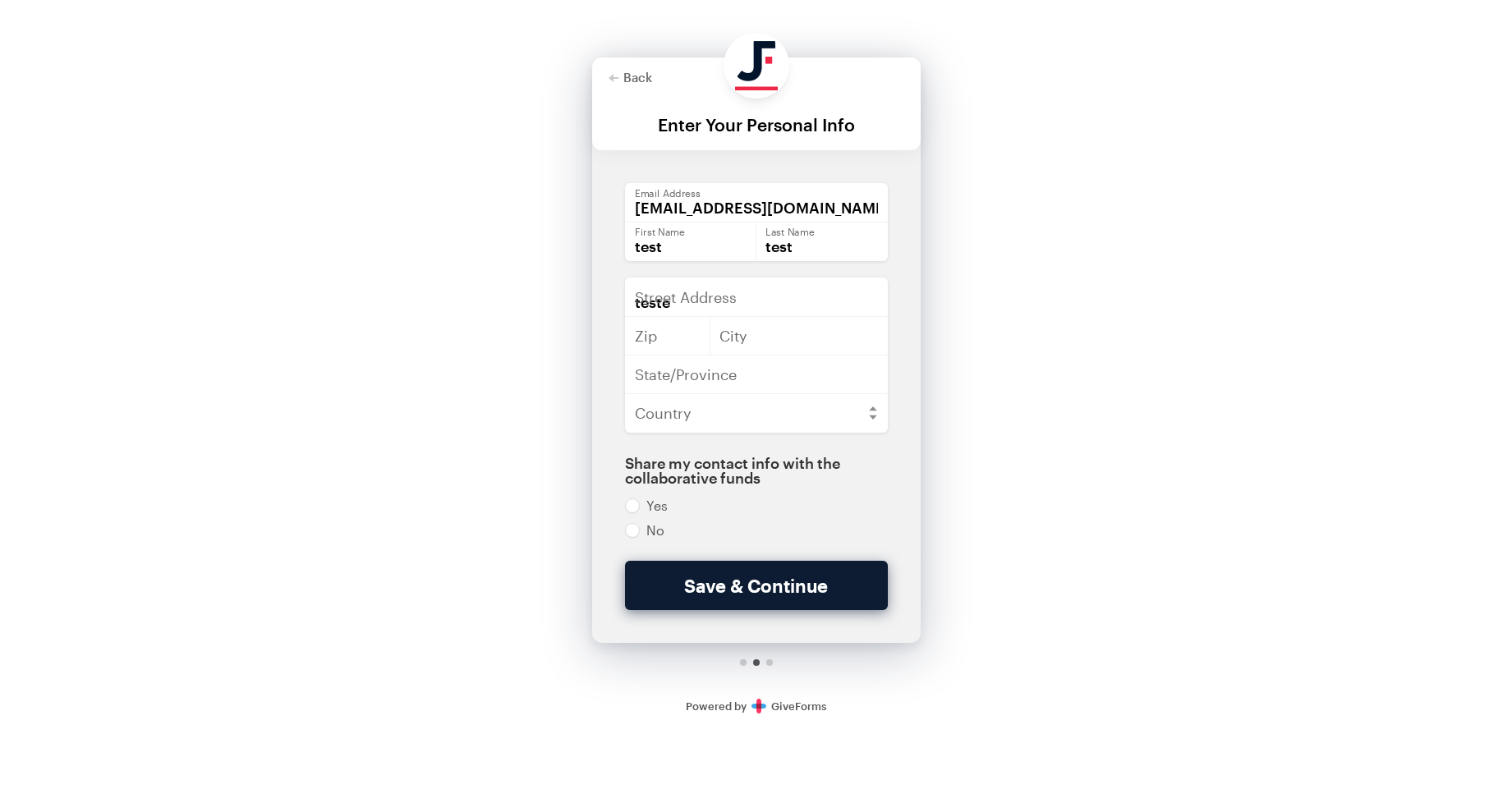 click on "Save & Continue" at bounding box center [756, 585] 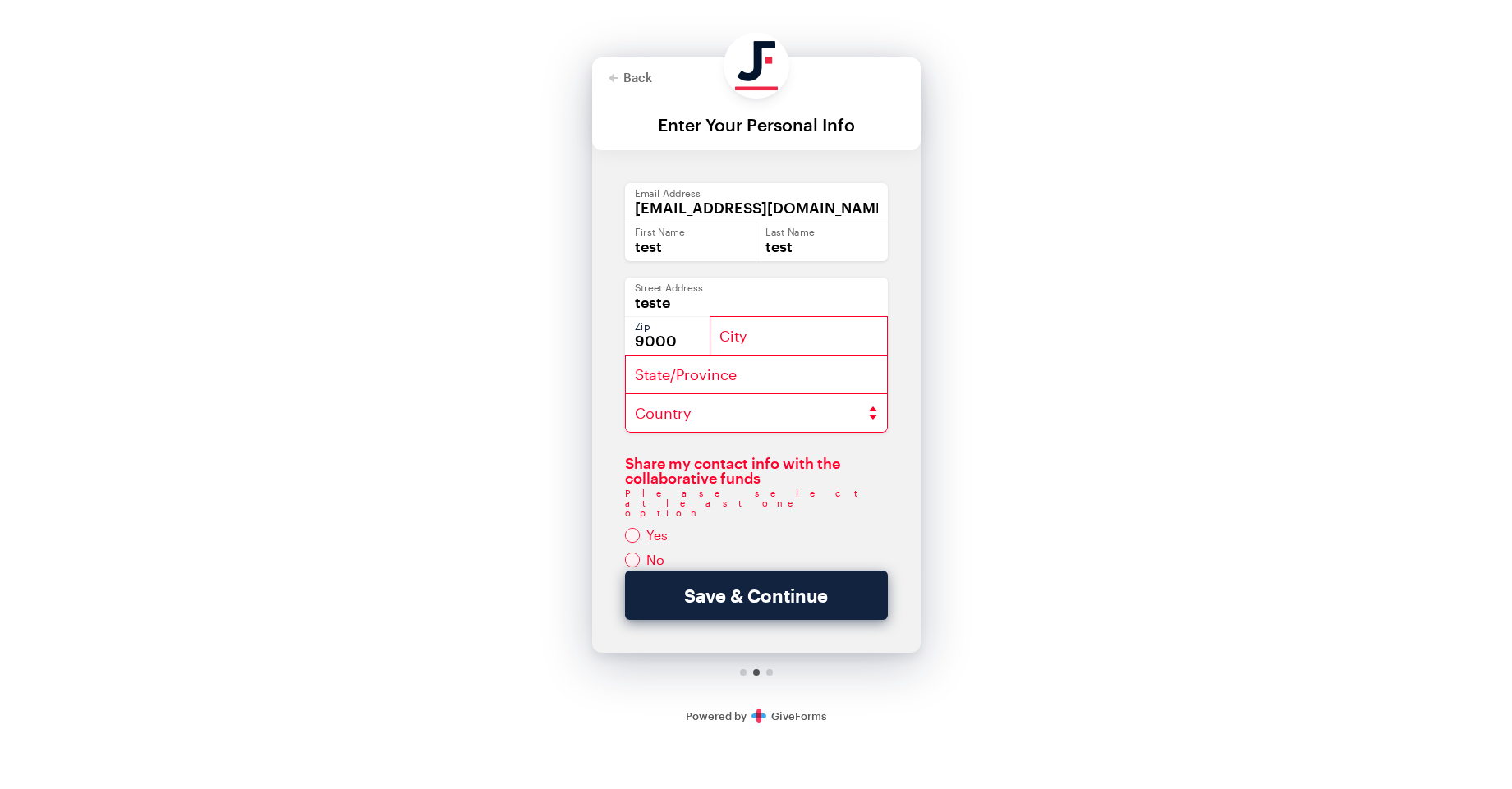 type on "9000" 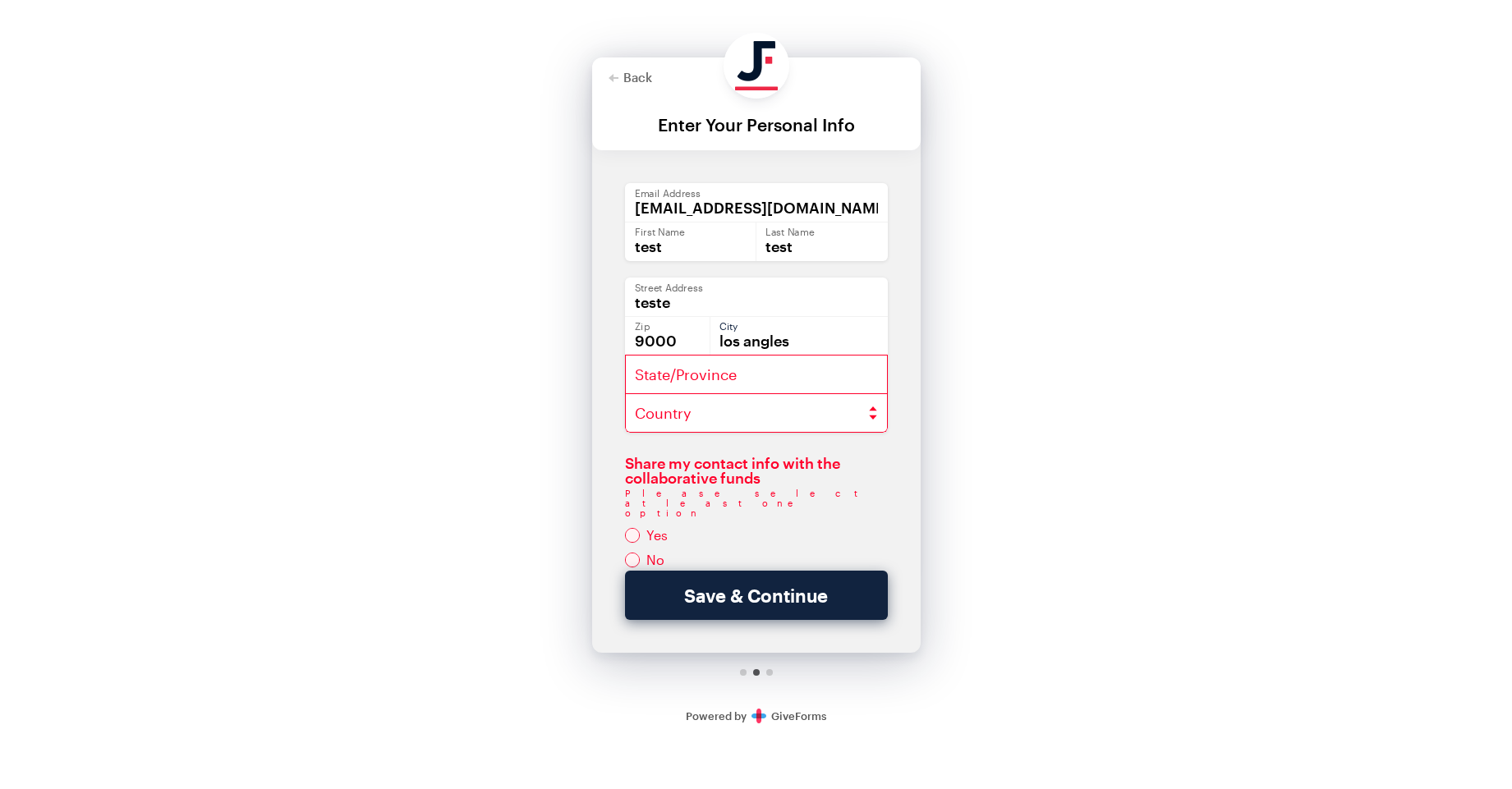 type on "los angles" 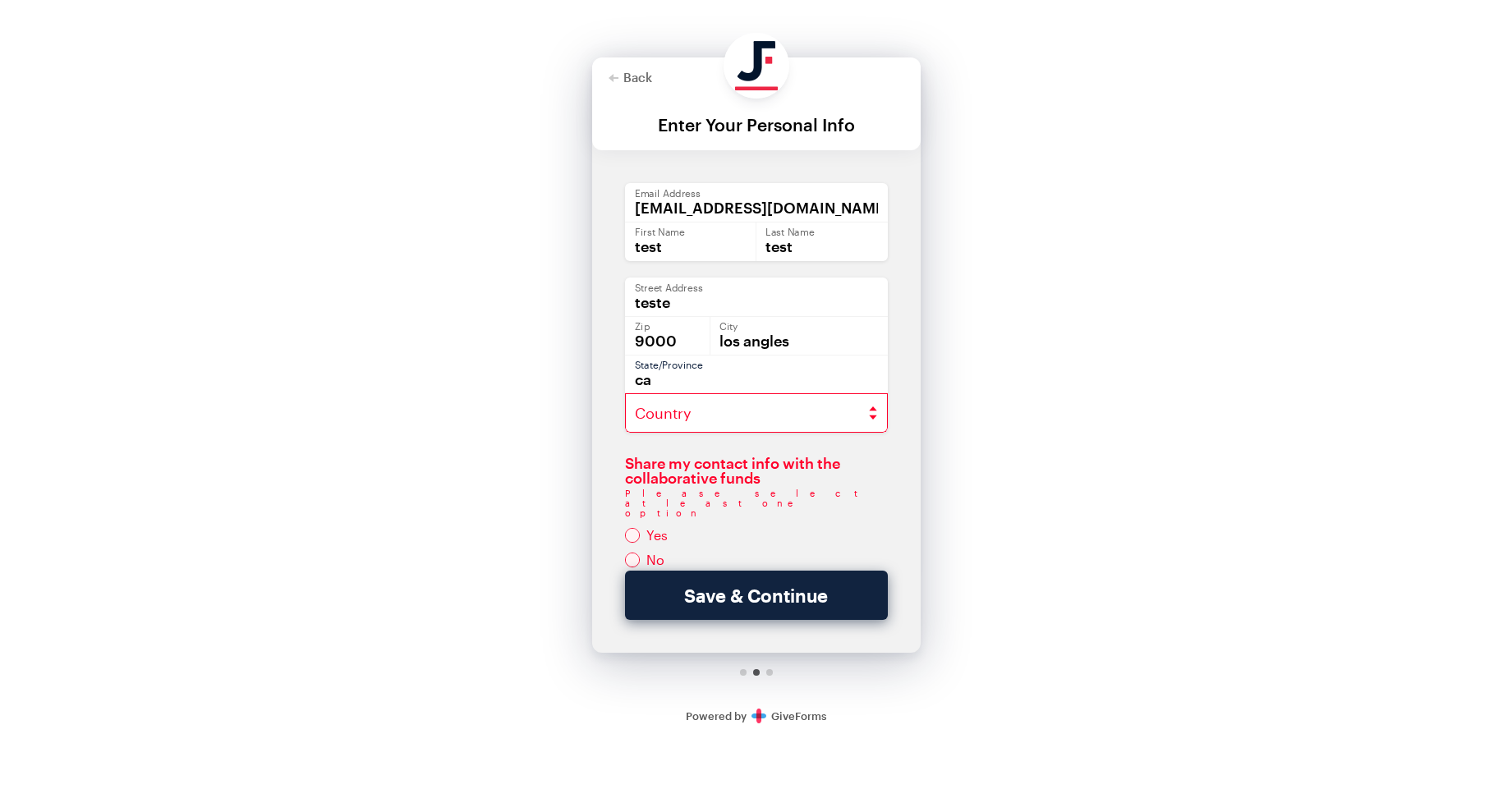type on "ca" 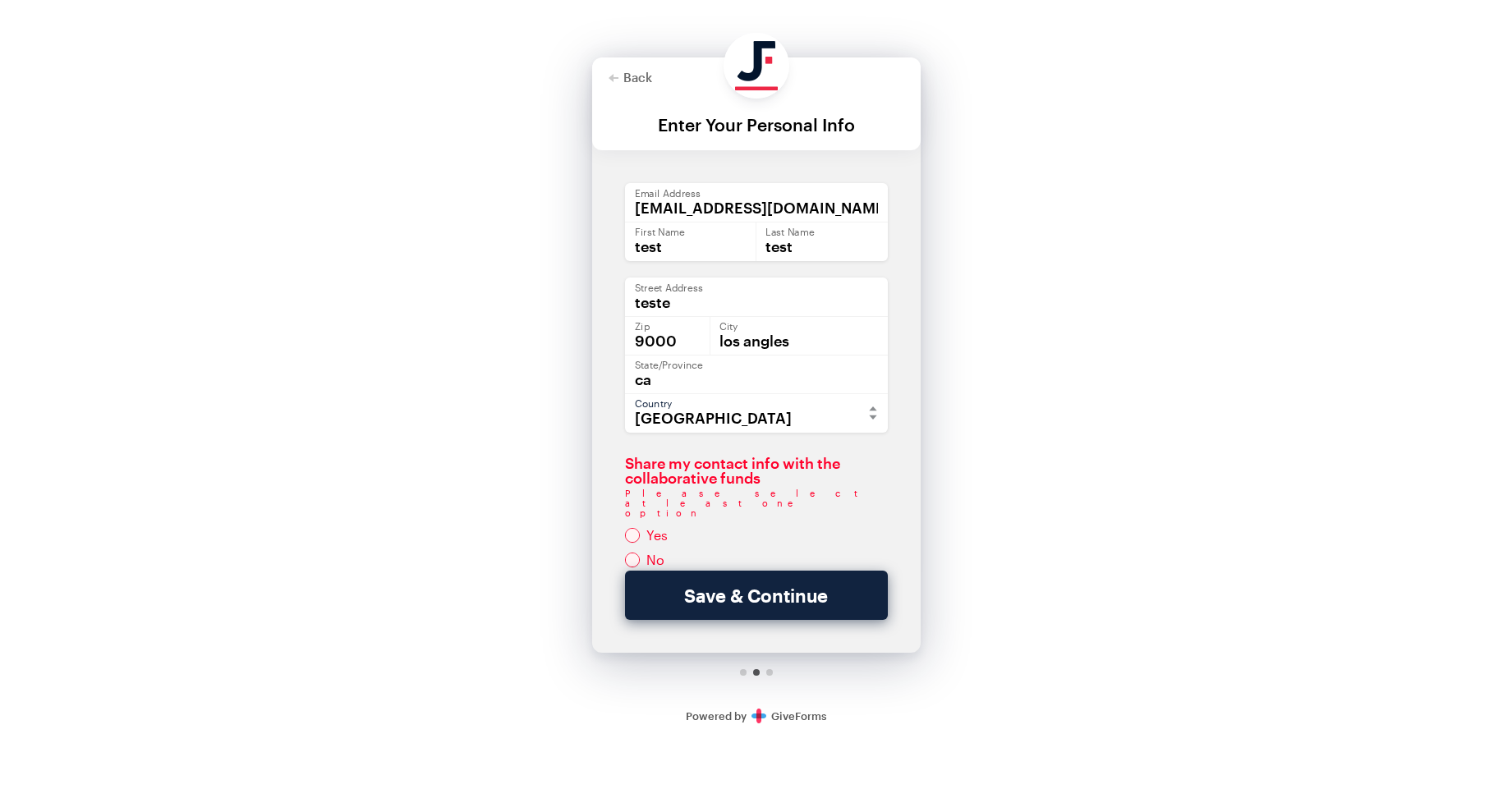 select on "US" 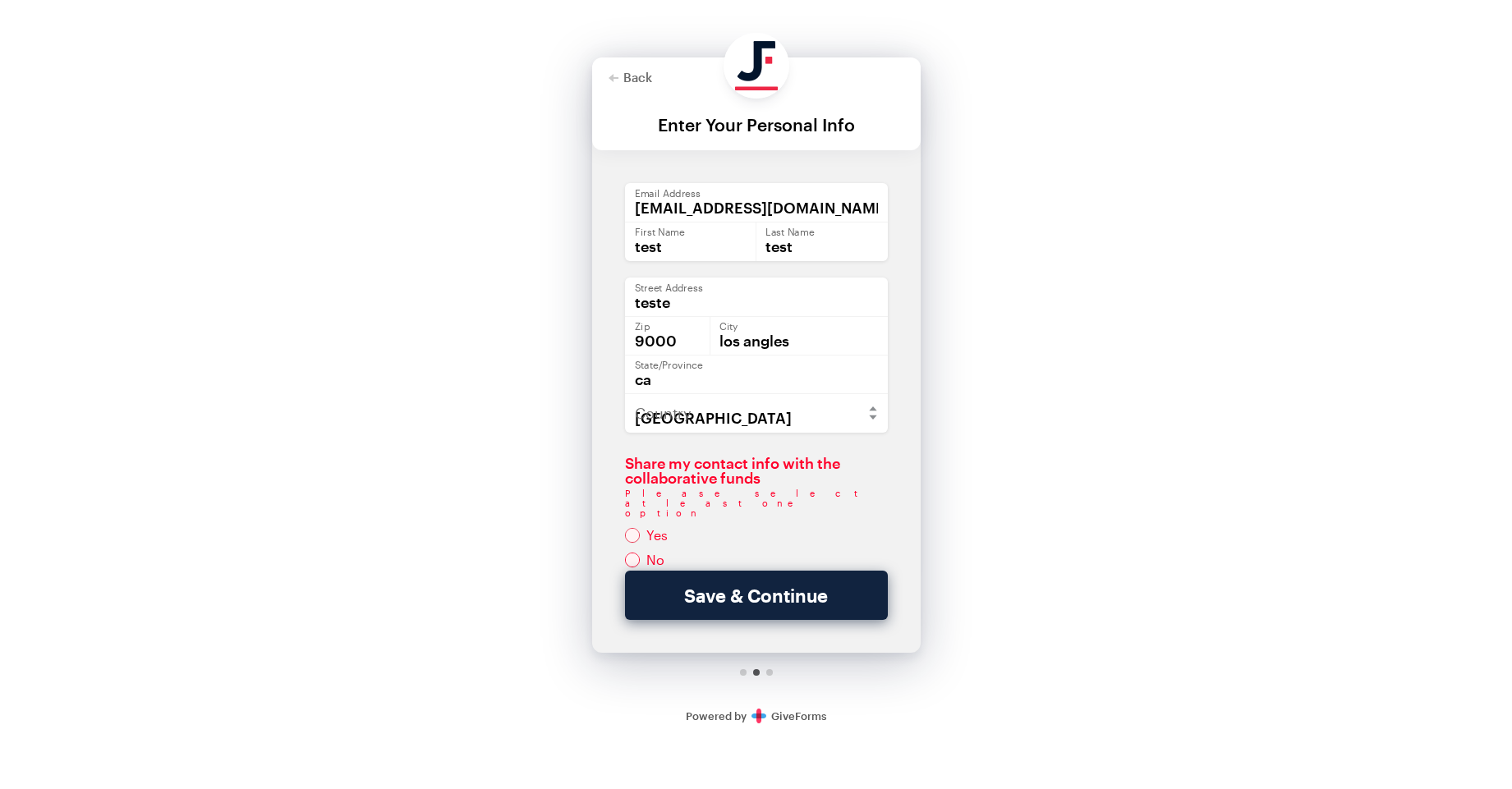click at bounding box center (756, 535) 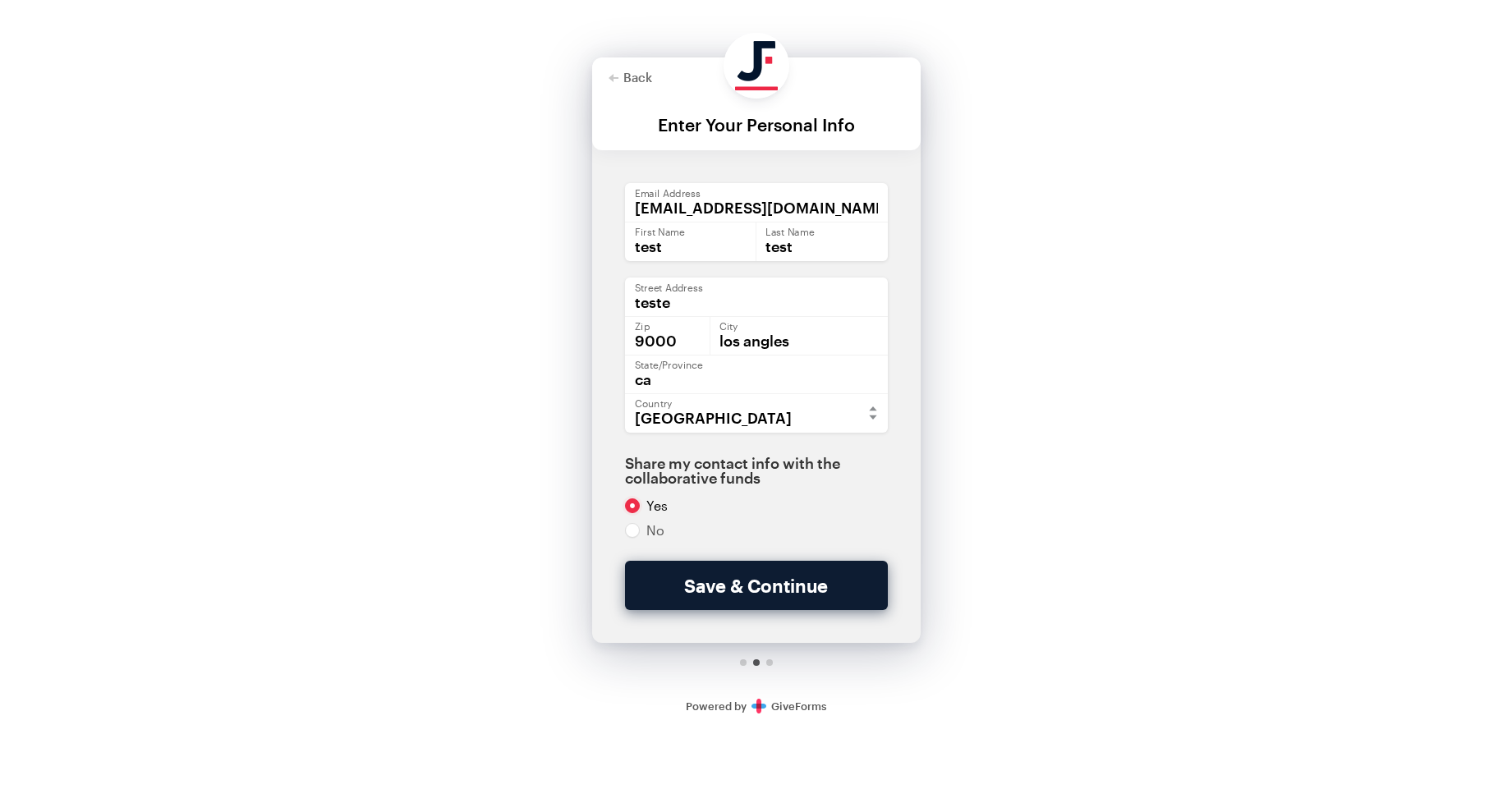 click on "Save & Continue" at bounding box center [756, 585] 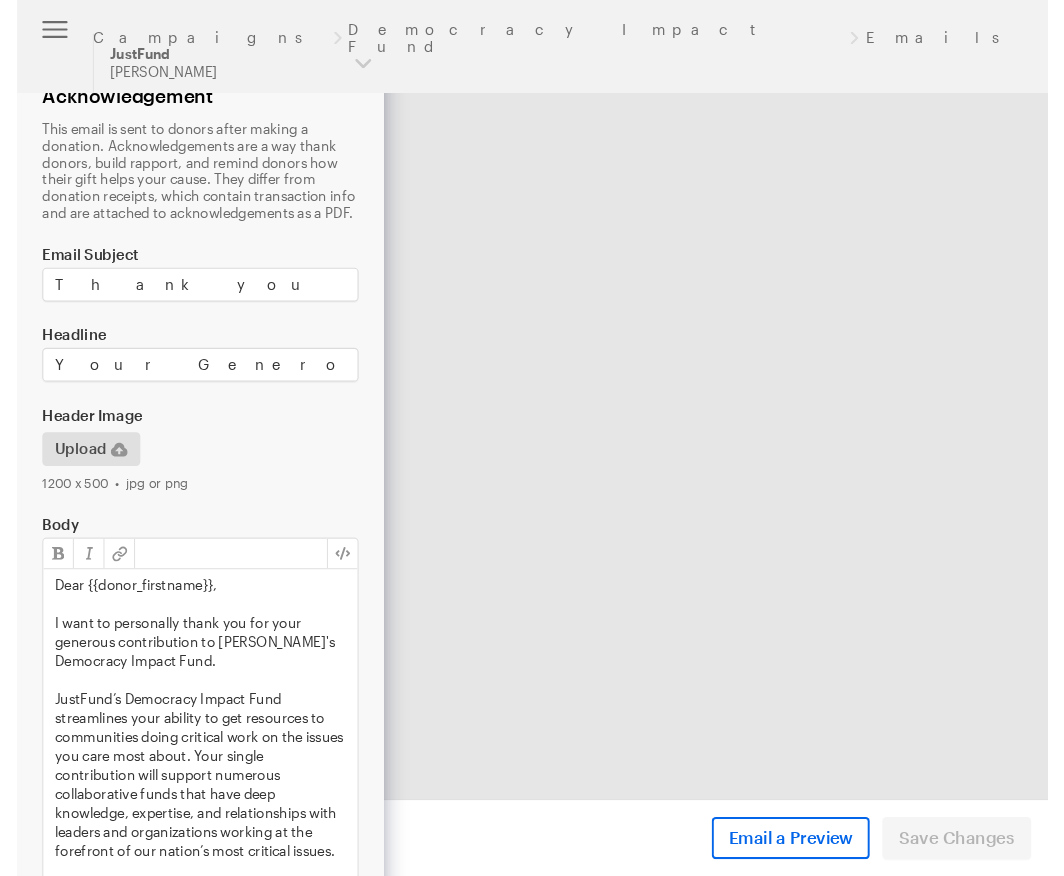 scroll, scrollTop: 0, scrollLeft: 0, axis: both 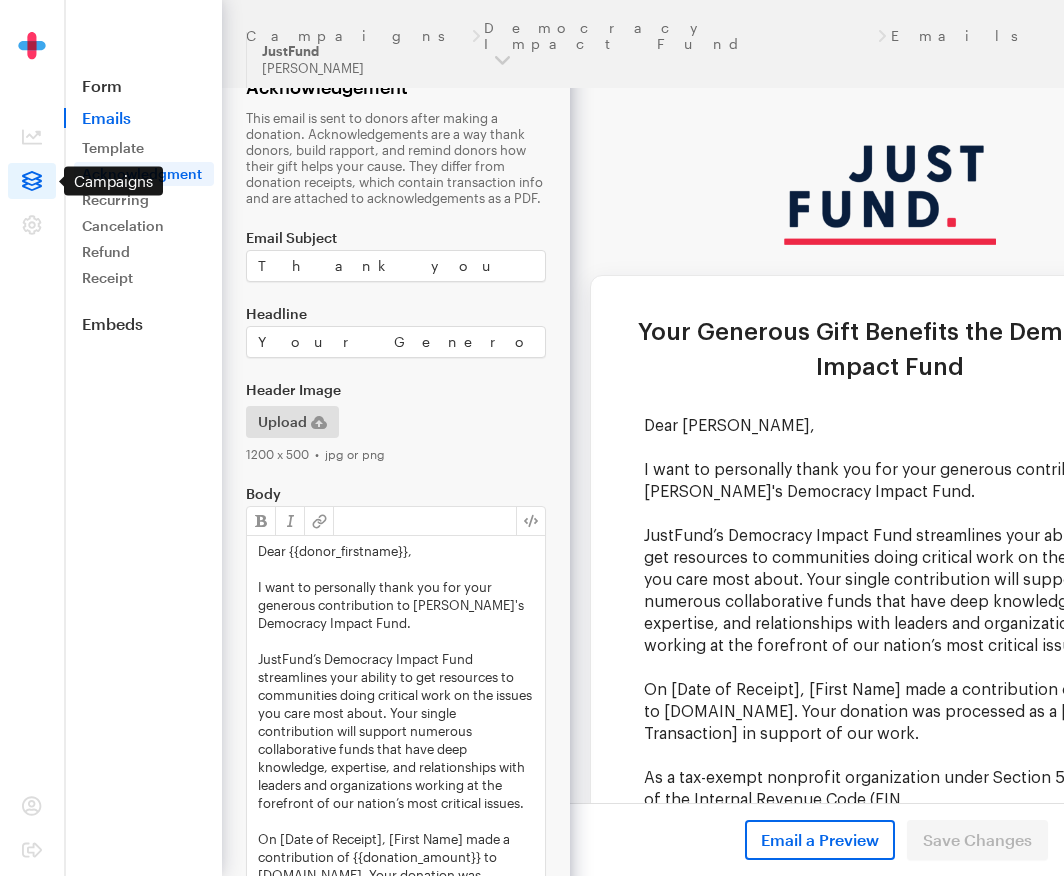 click 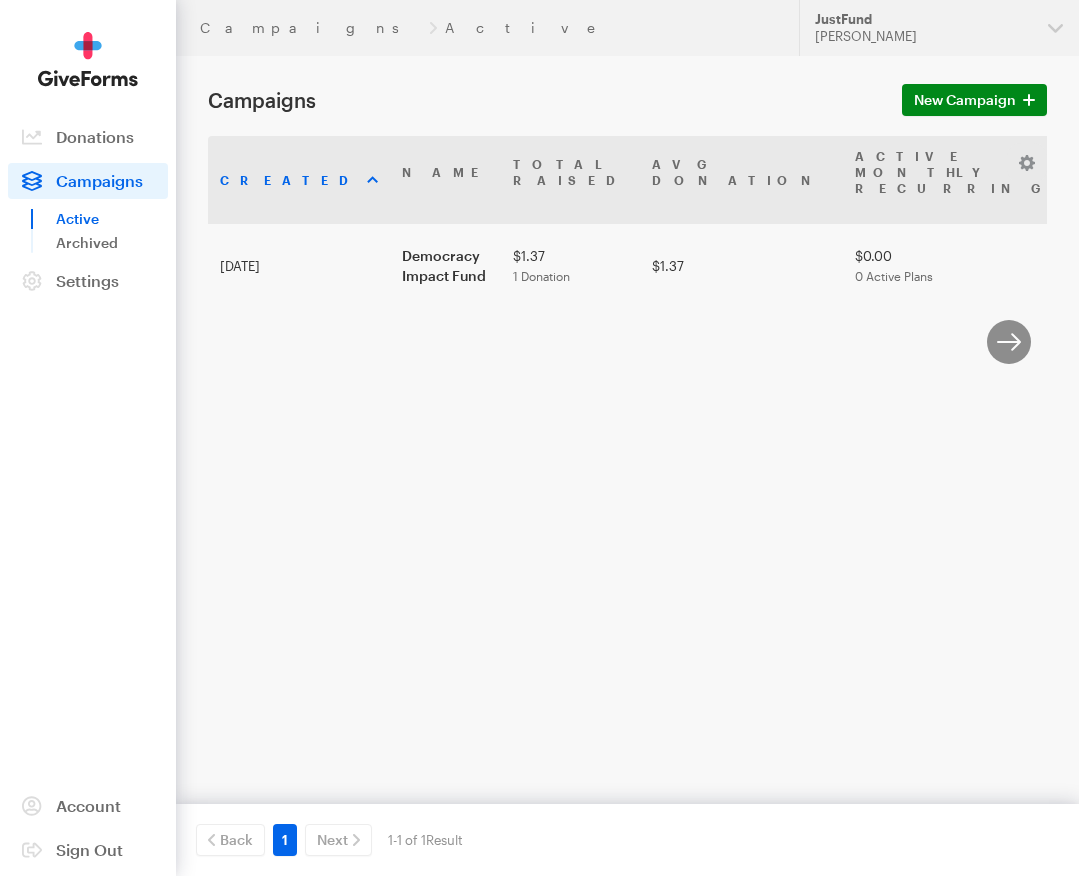 scroll, scrollTop: 0, scrollLeft: 0, axis: both 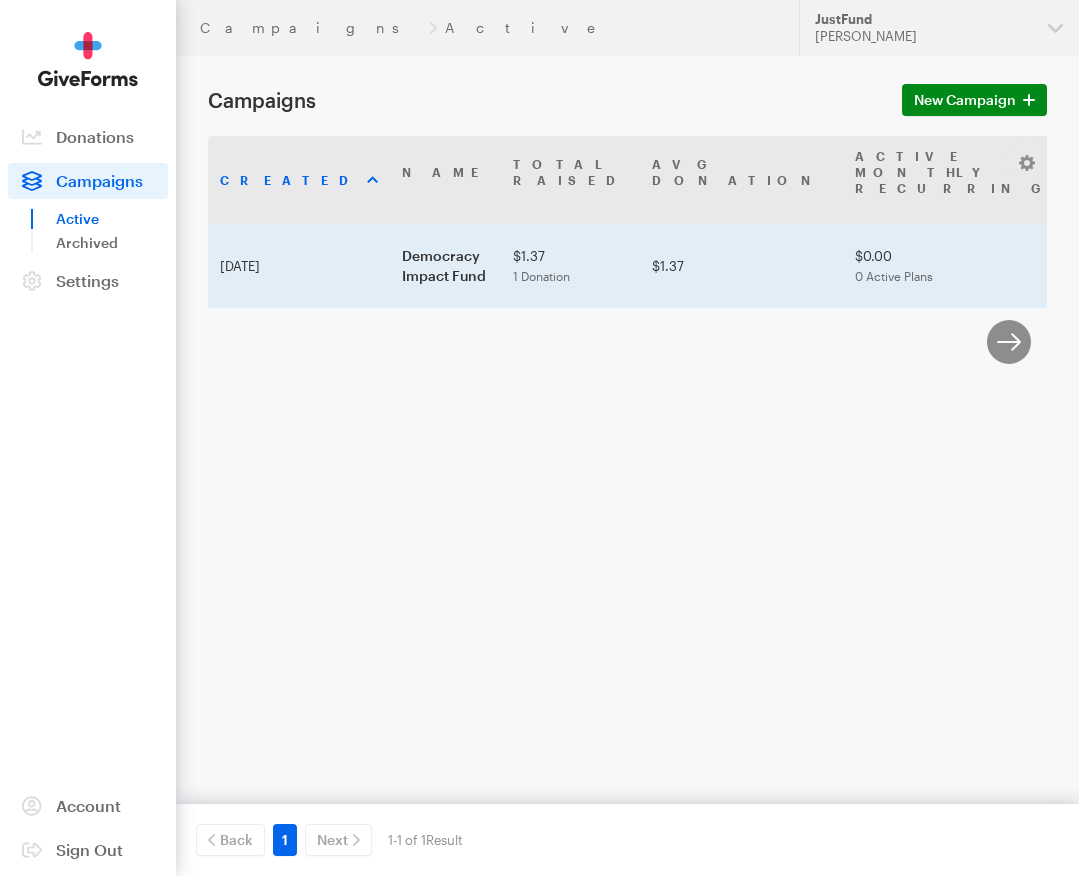 click on "Jul 01, 2025" at bounding box center (299, 266) 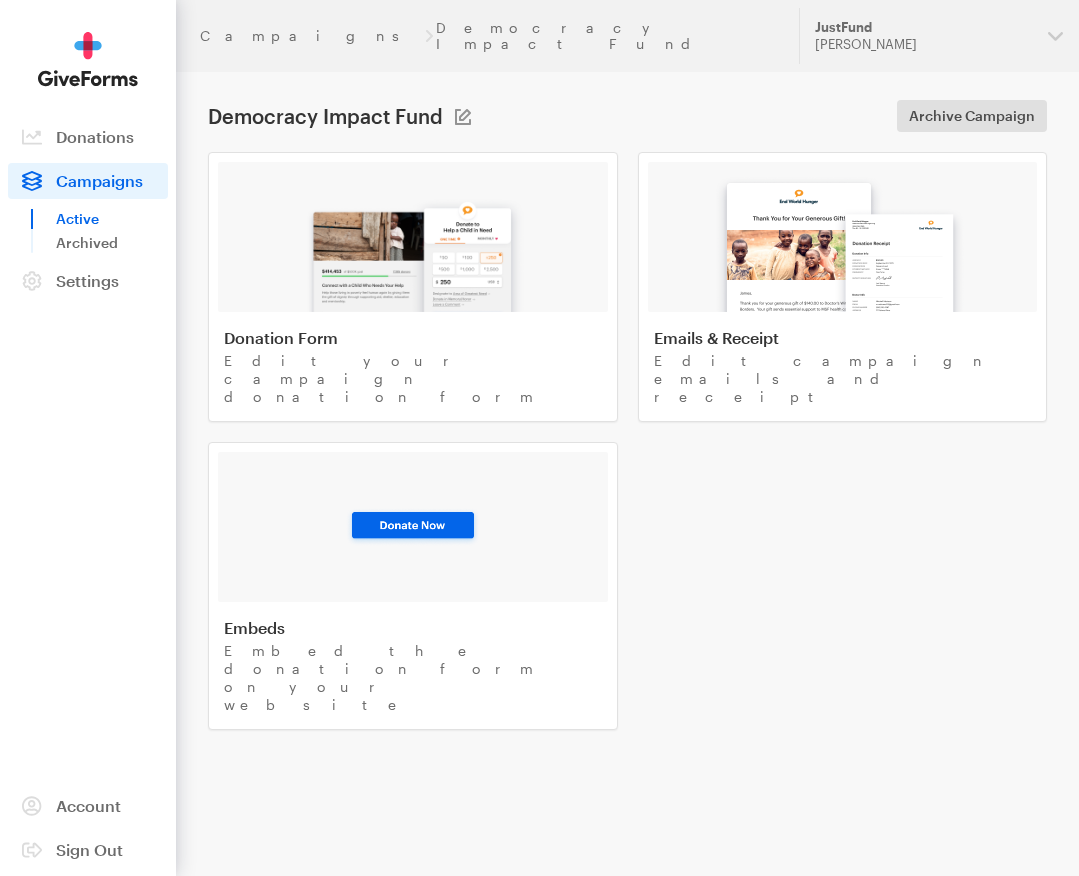scroll, scrollTop: 0, scrollLeft: 0, axis: both 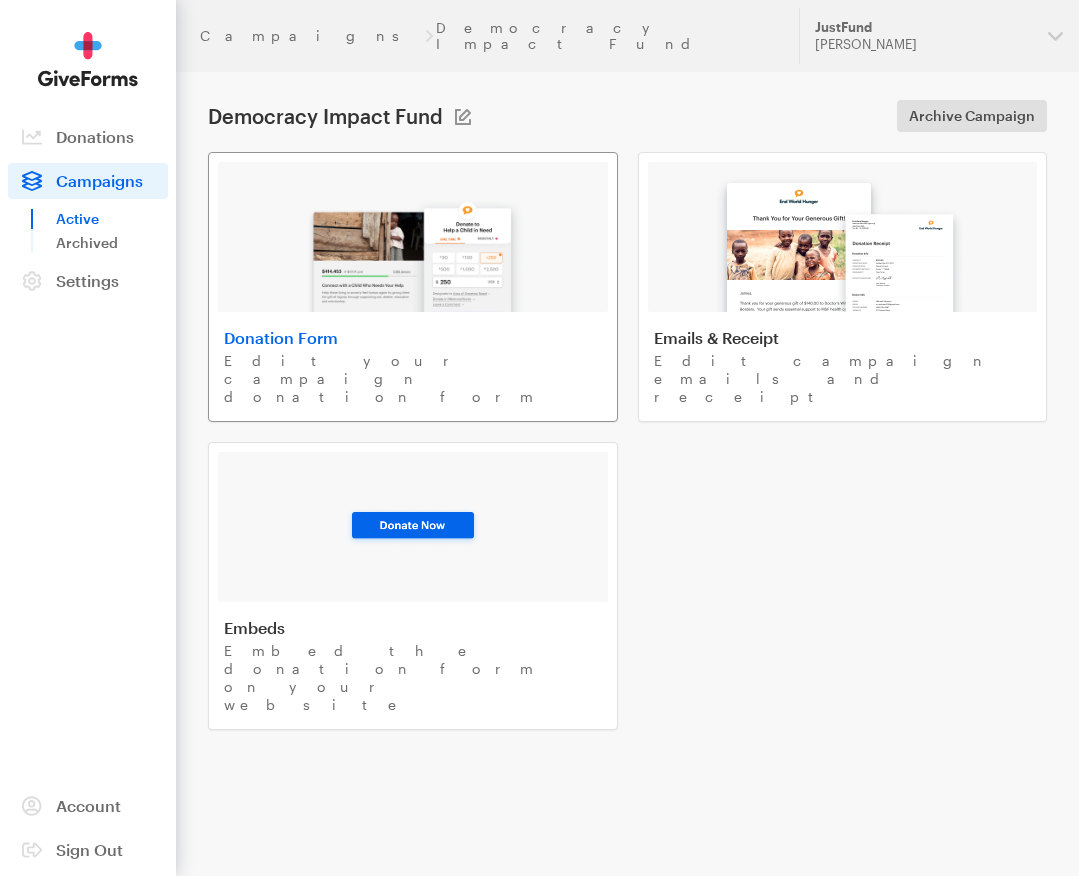 click at bounding box center [413, 248] 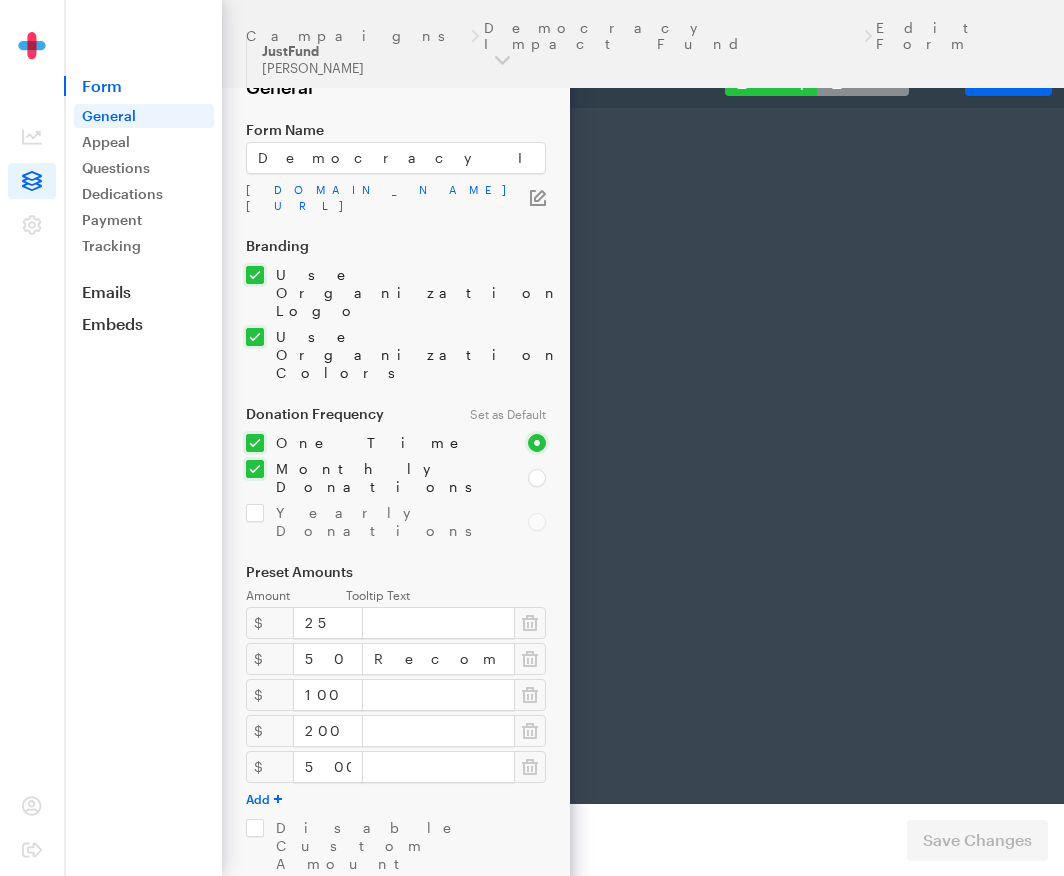 scroll, scrollTop: 0, scrollLeft: 0, axis: both 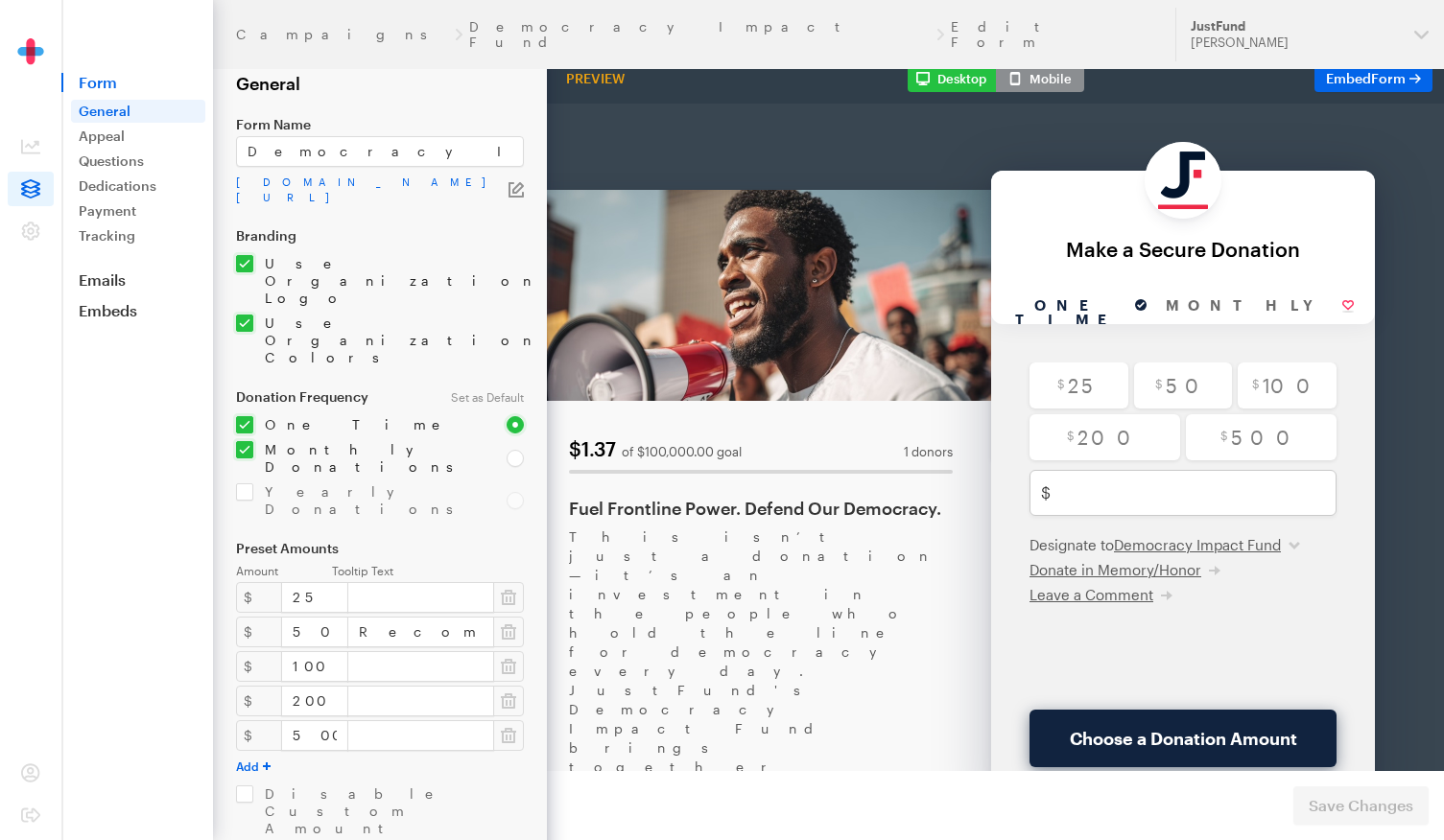drag, startPoint x: 323, startPoint y: 223, endPoint x: 336, endPoint y: 206, distance: 21.400935 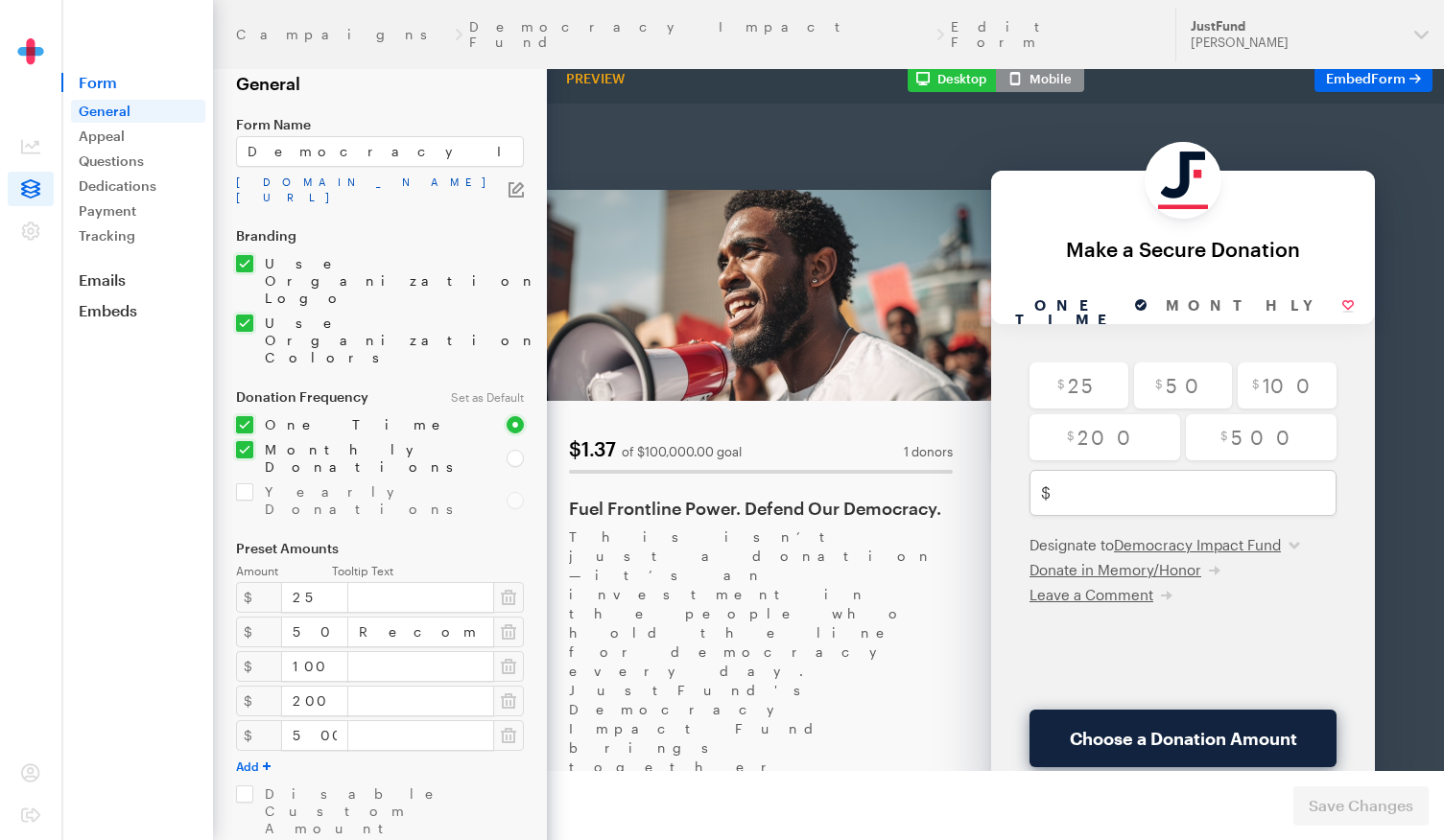 click on "app.giveforms.com/forms/justfund/democracyimpactfund" at bounding box center (372, 190) 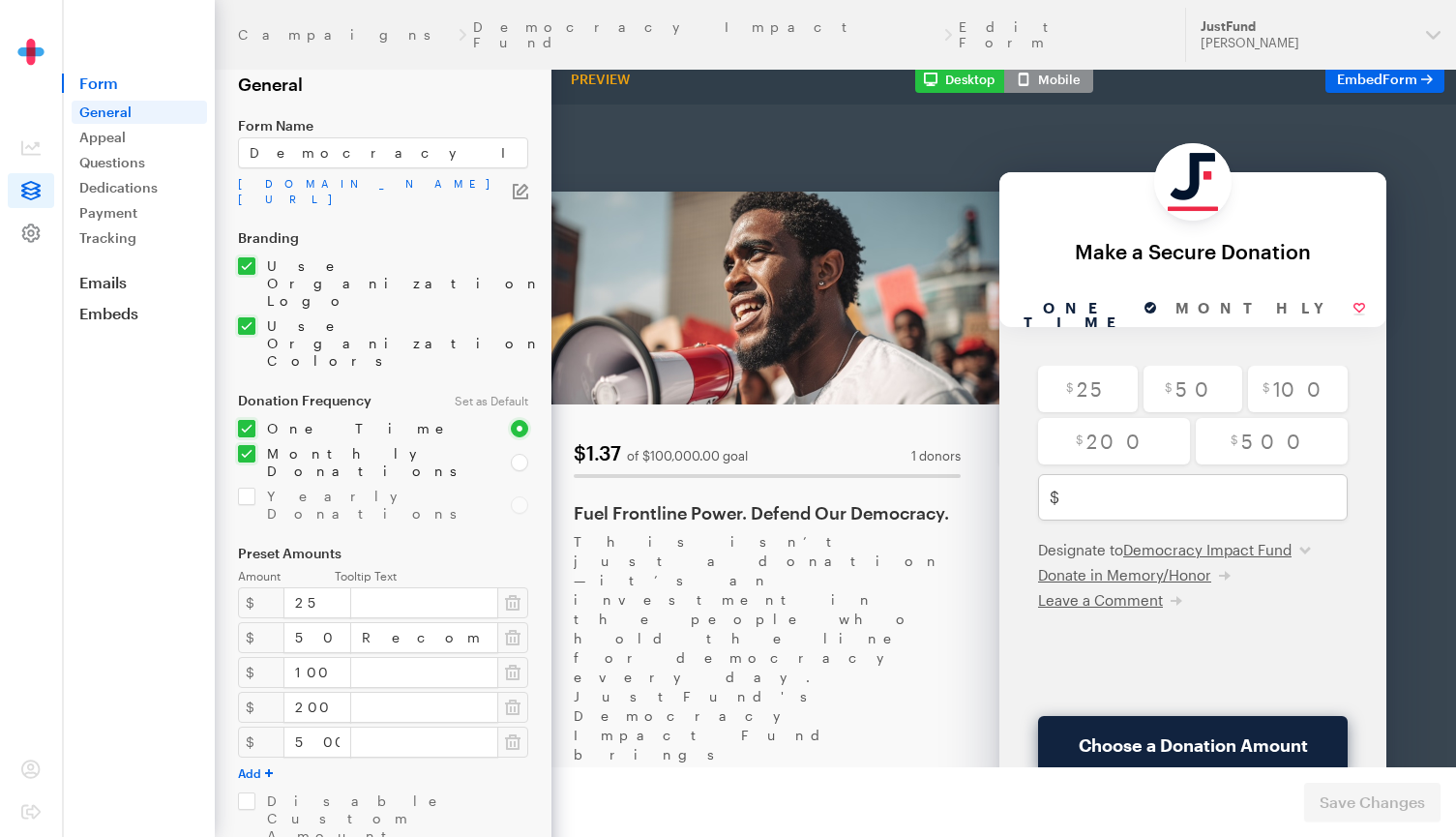 click 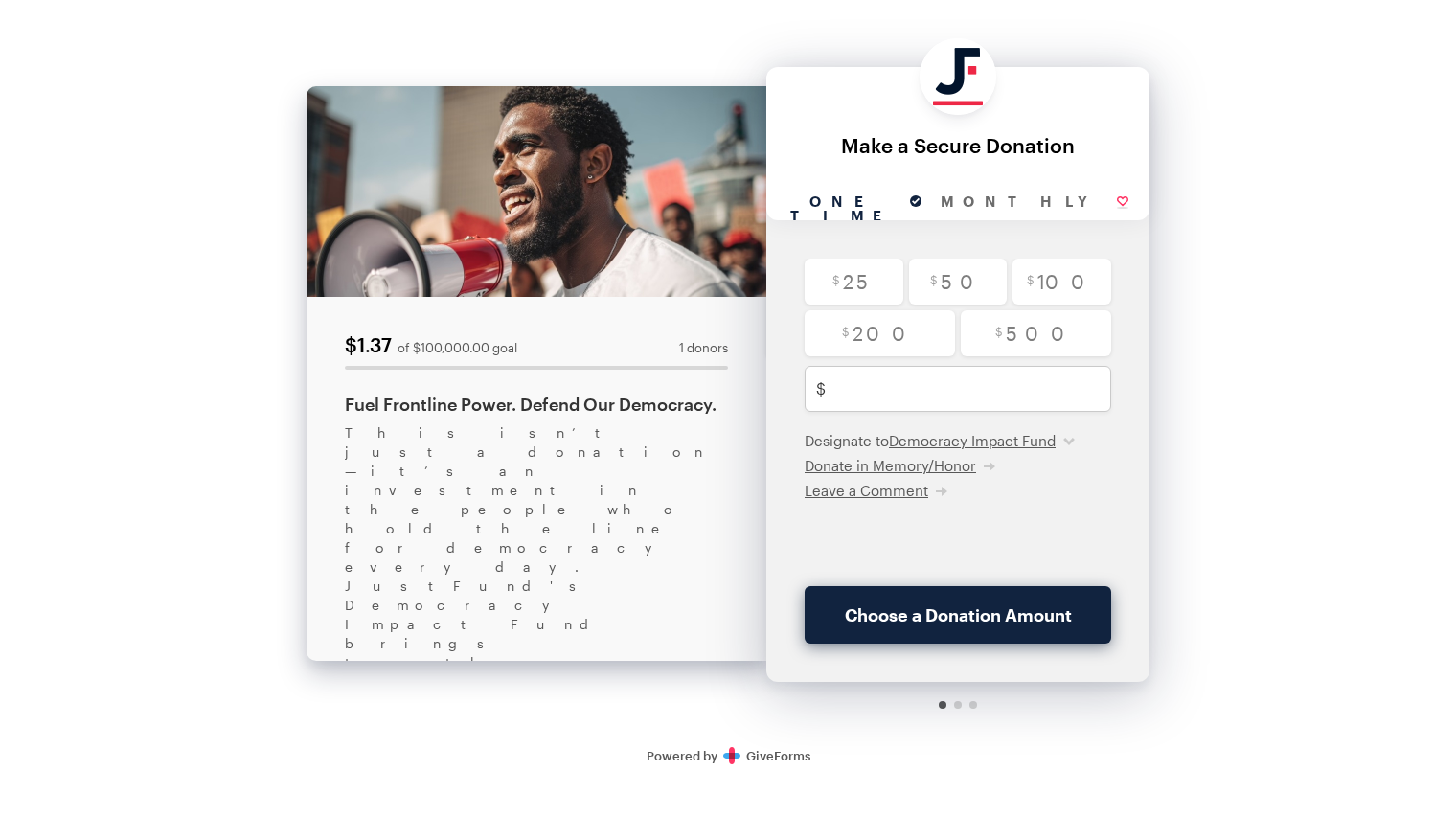 scroll, scrollTop: 0, scrollLeft: 0, axis: both 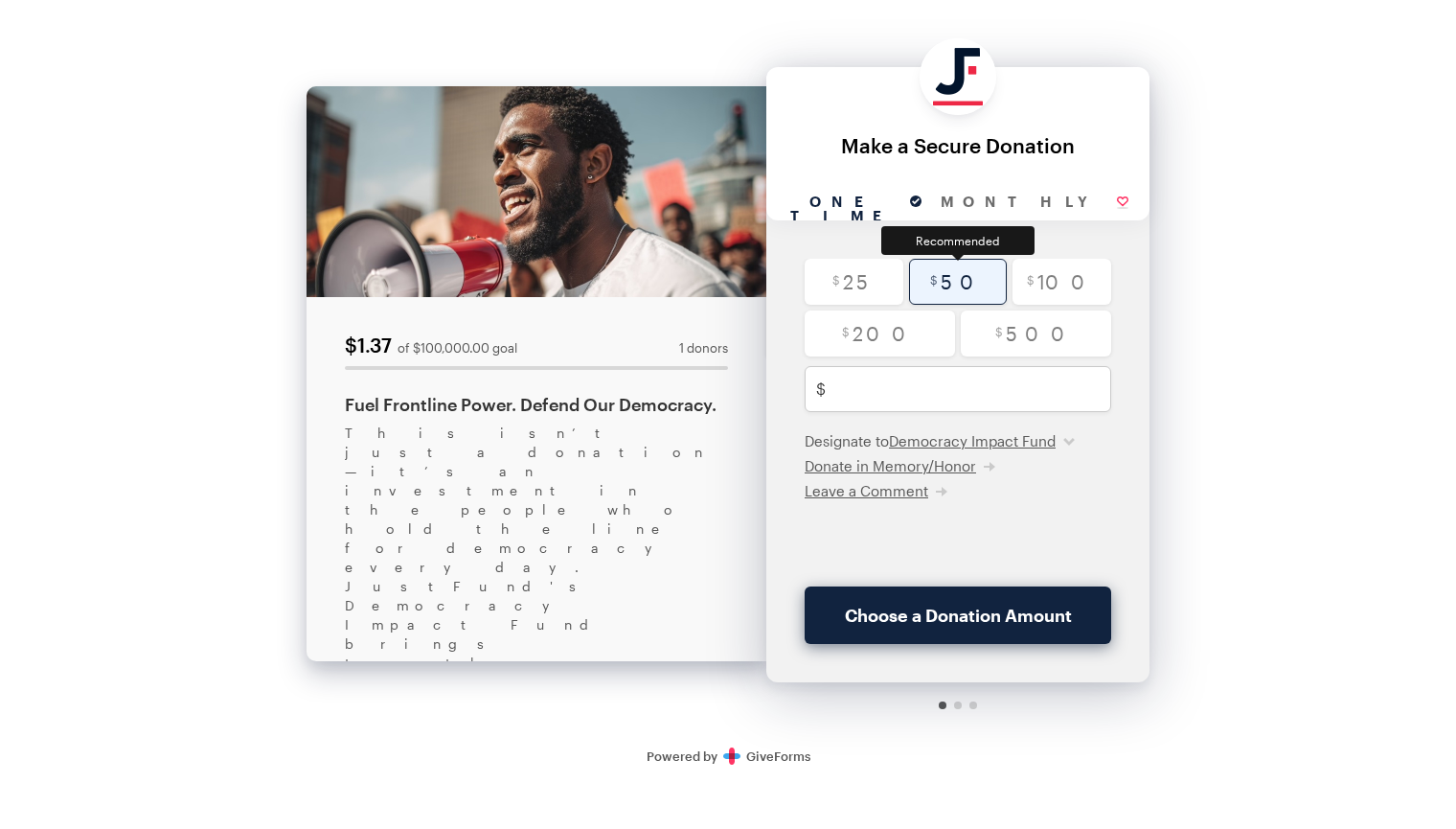 click at bounding box center (958, 282) 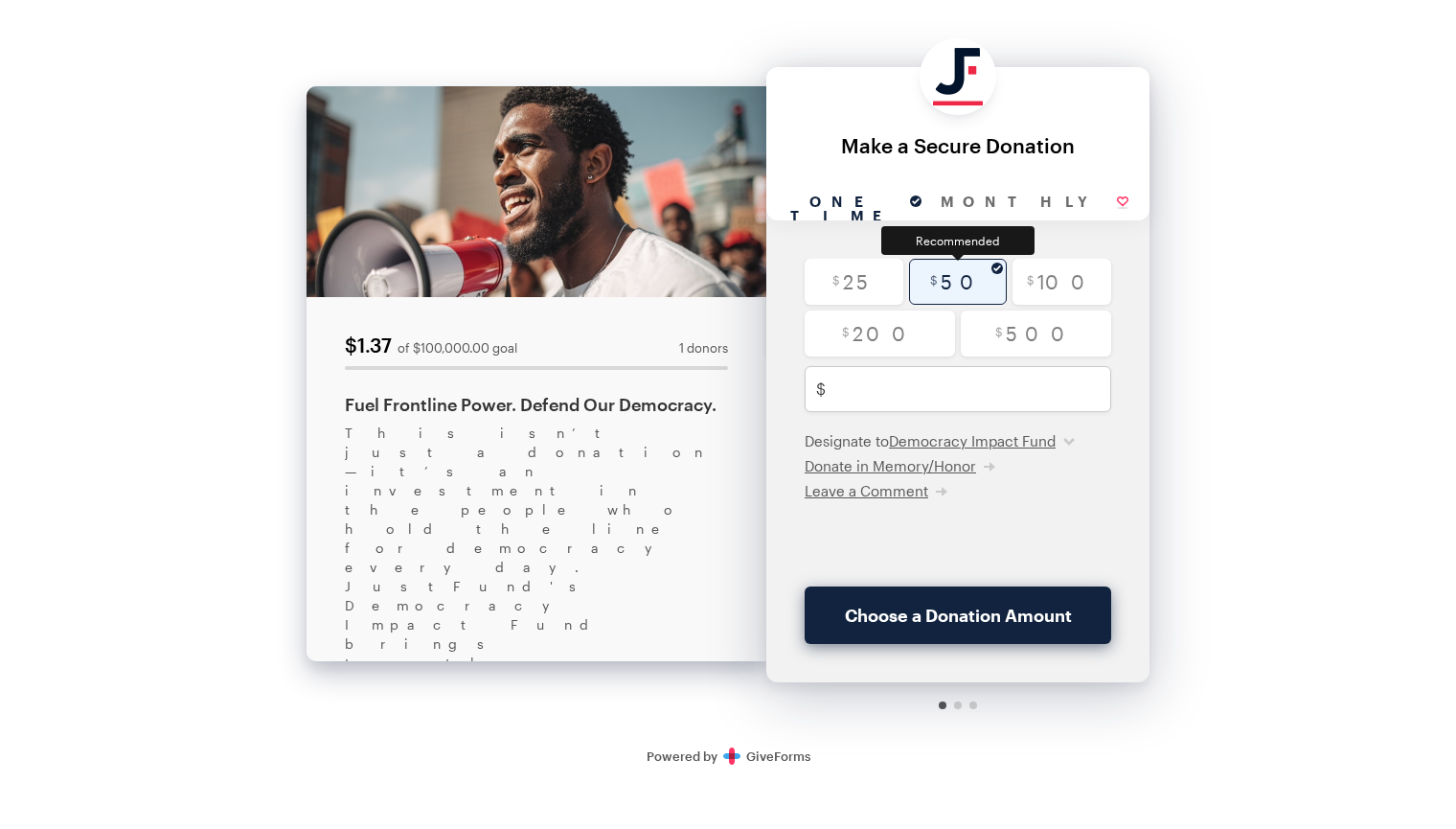 type on "50" 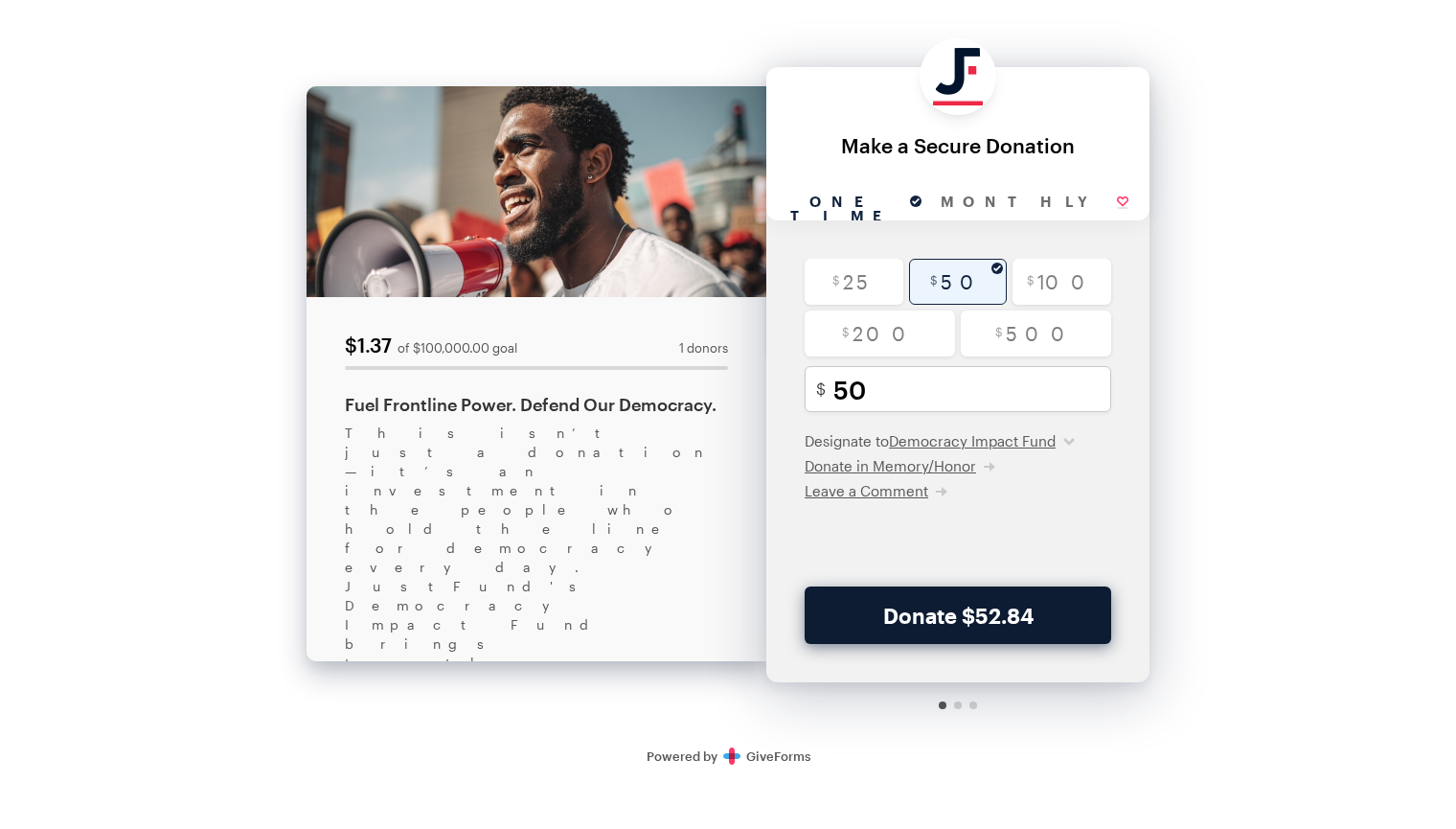click on "Donate $52.84" at bounding box center [958, 615] 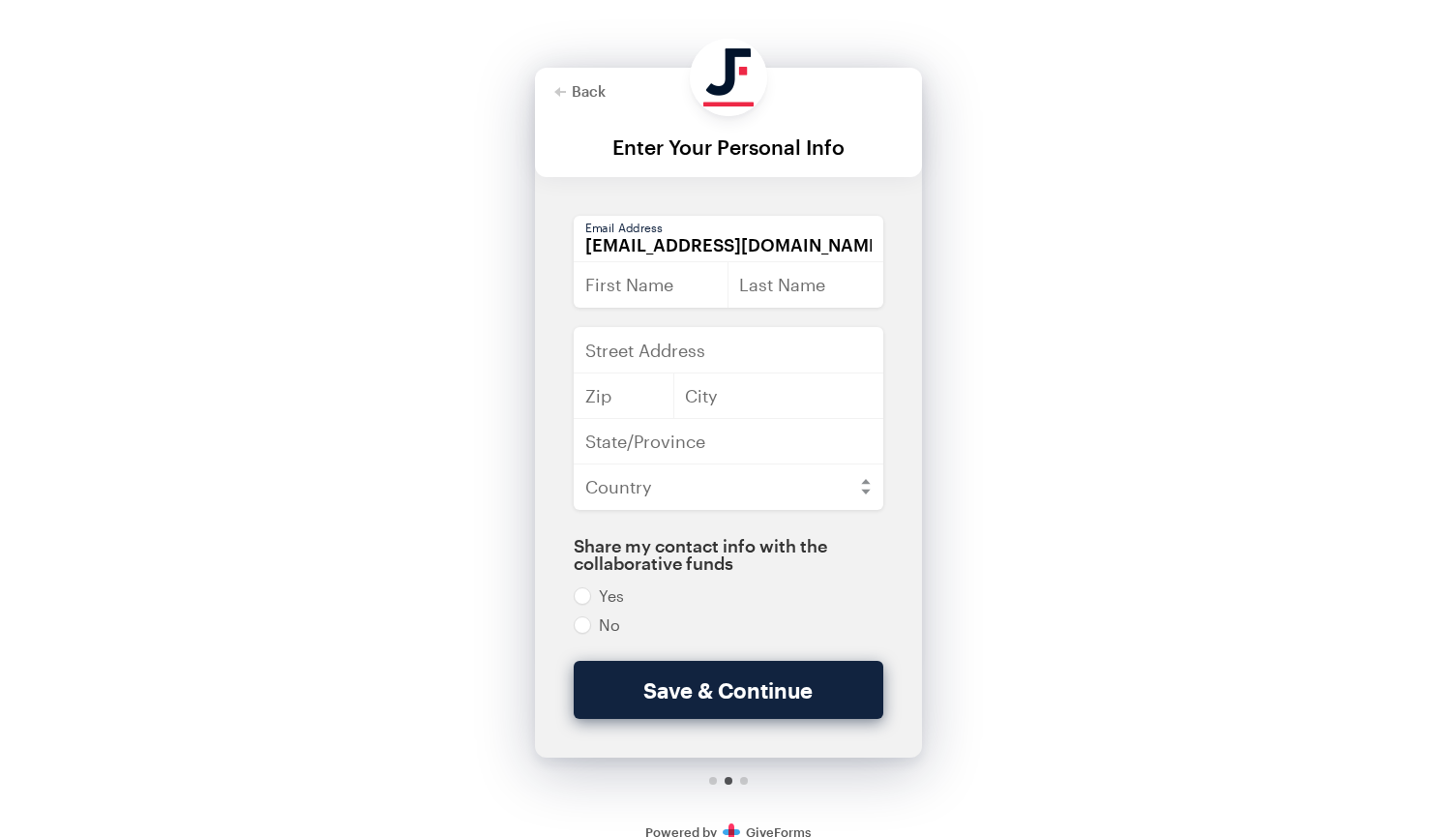 type on "test@justfund.us" 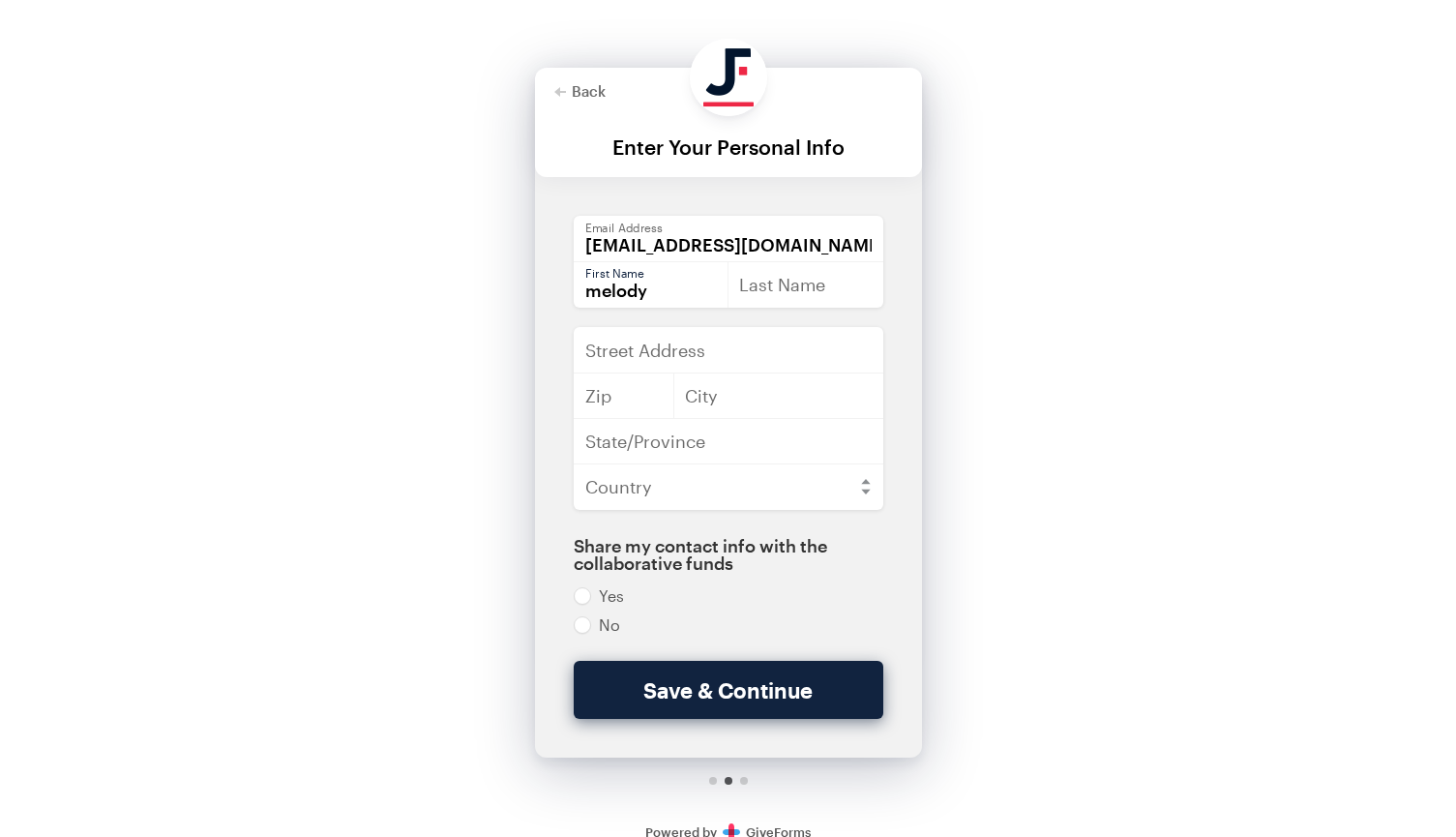 type on "melody" 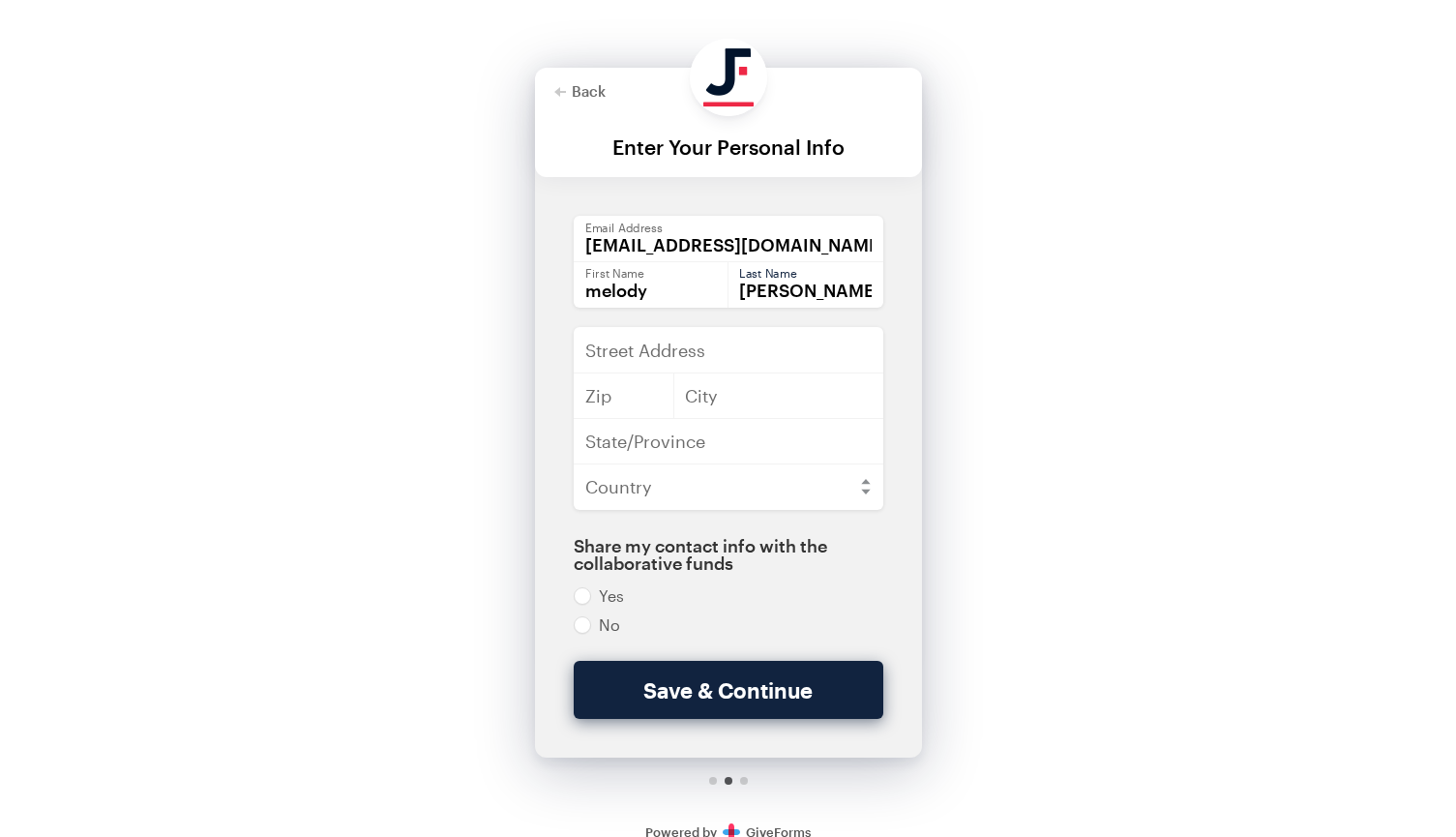 type on "lee" 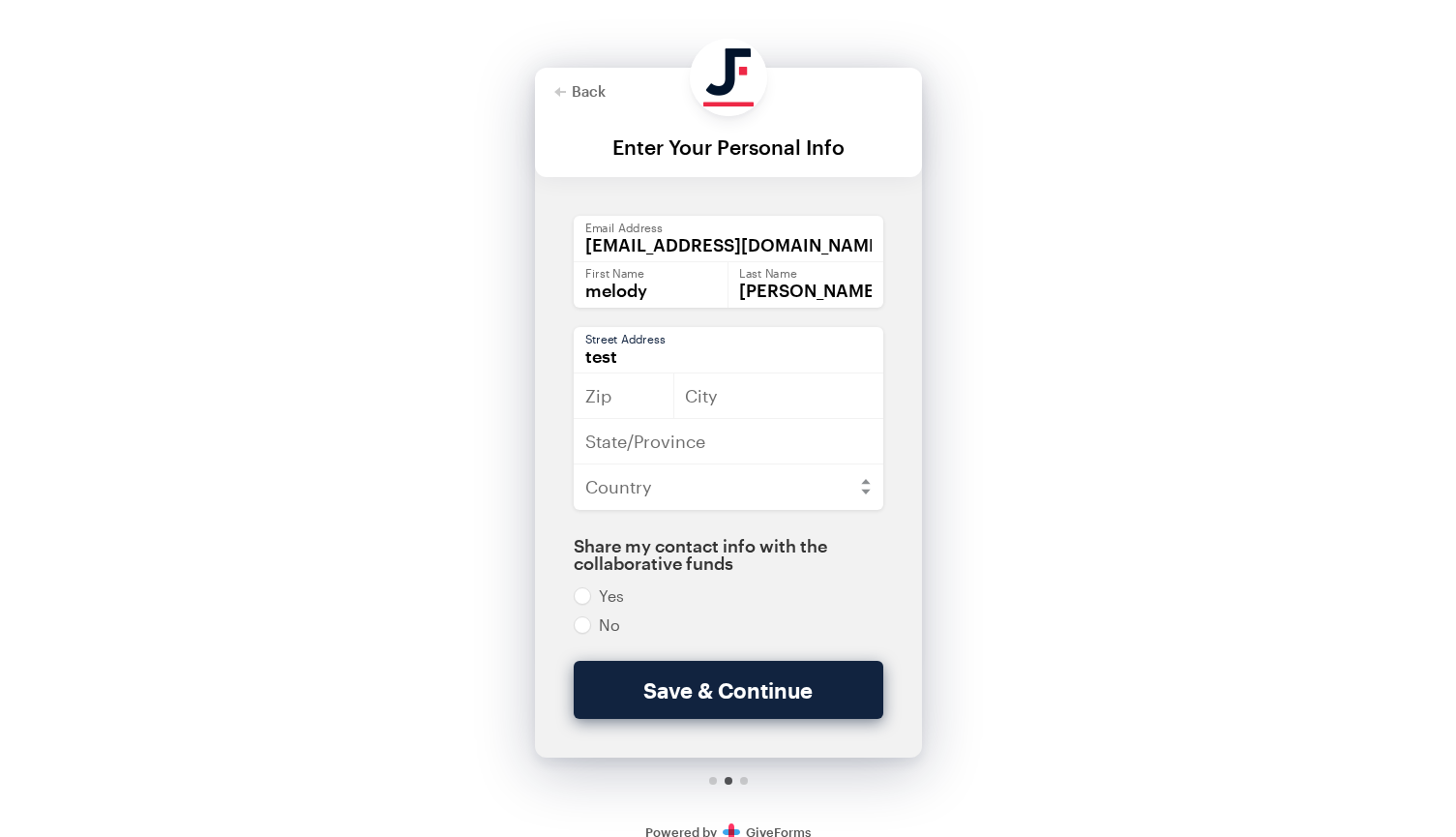 type on "test" 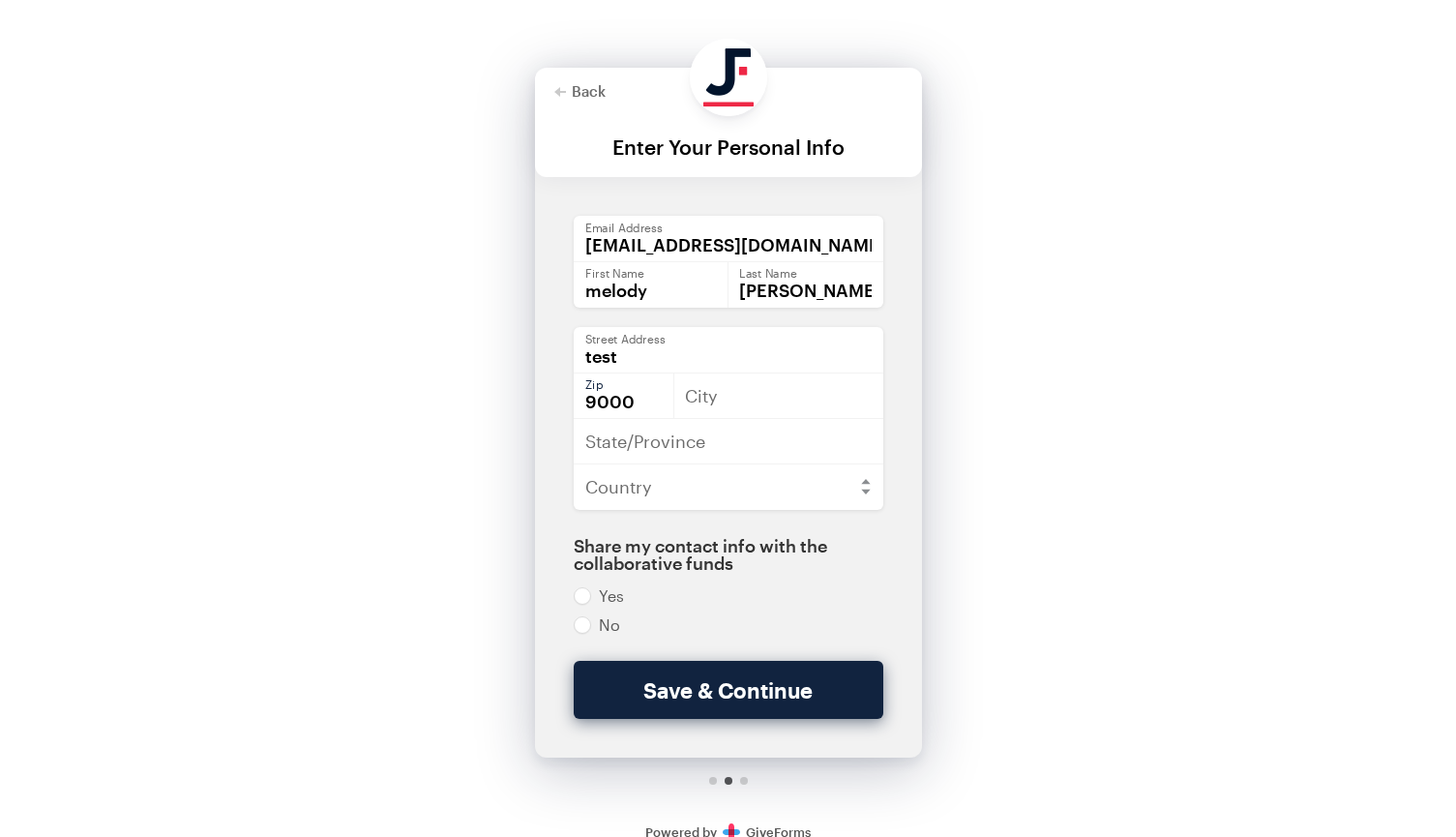 type on "9000" 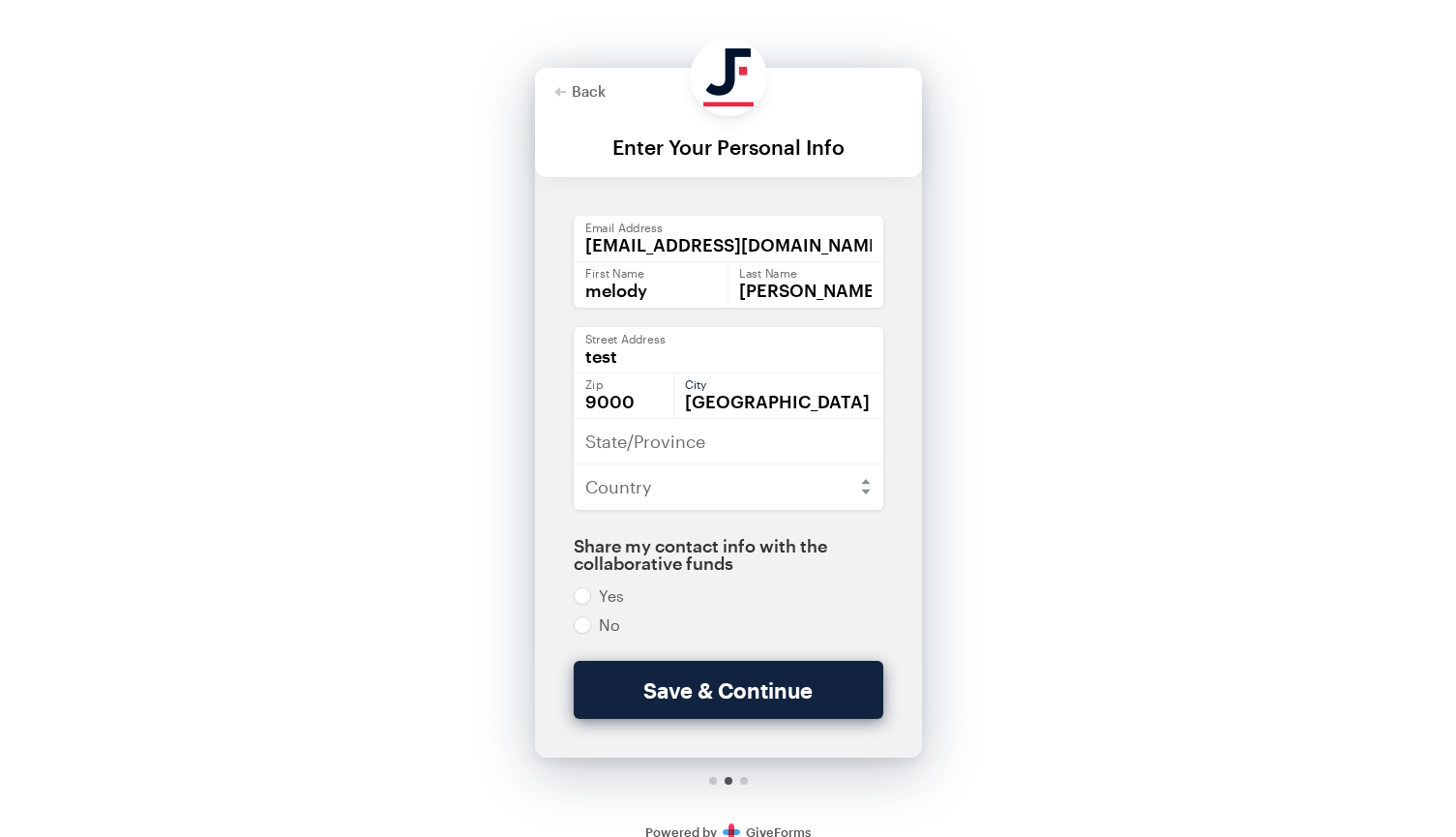 type on "los angeles" 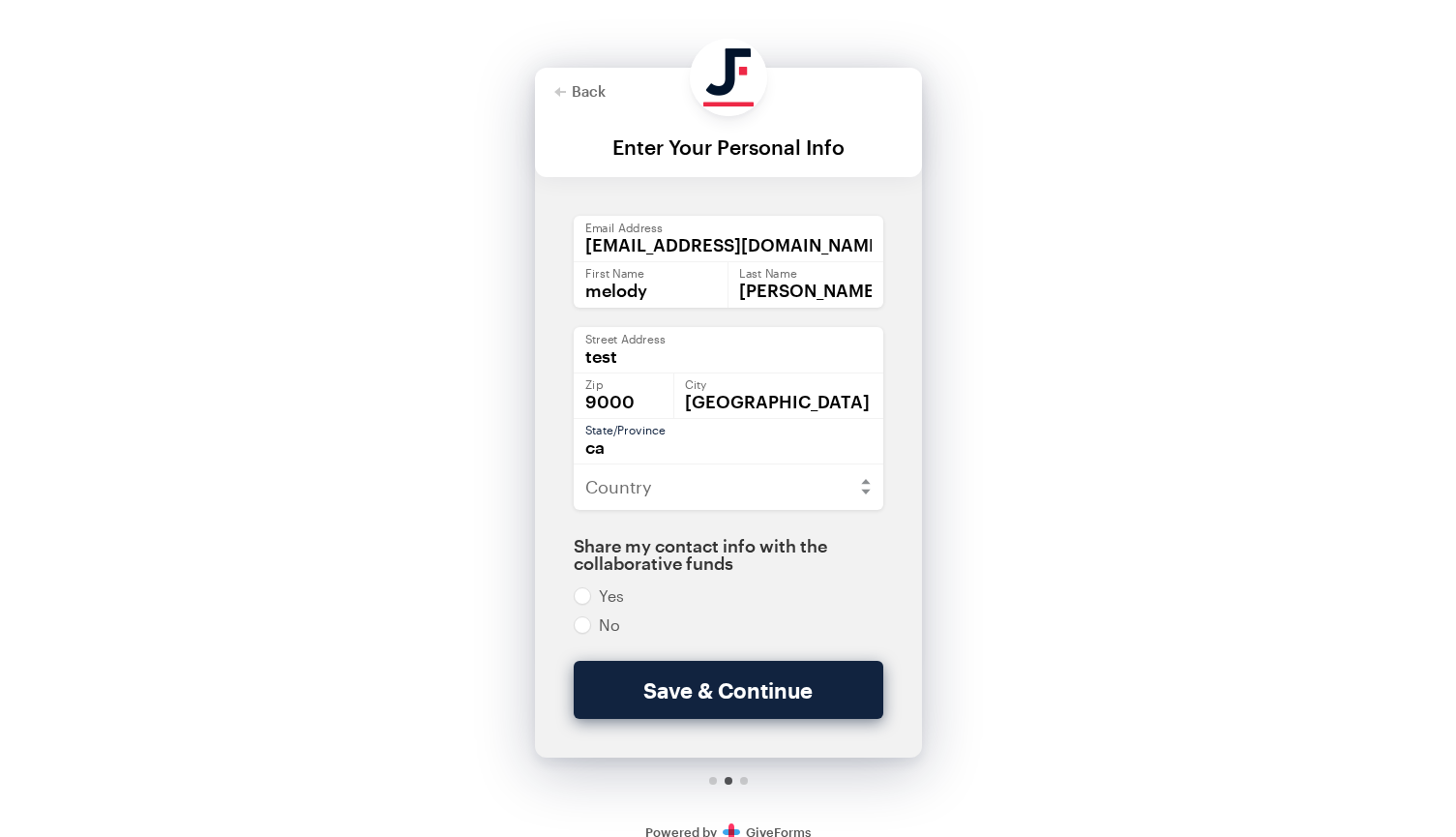 type on "ca" 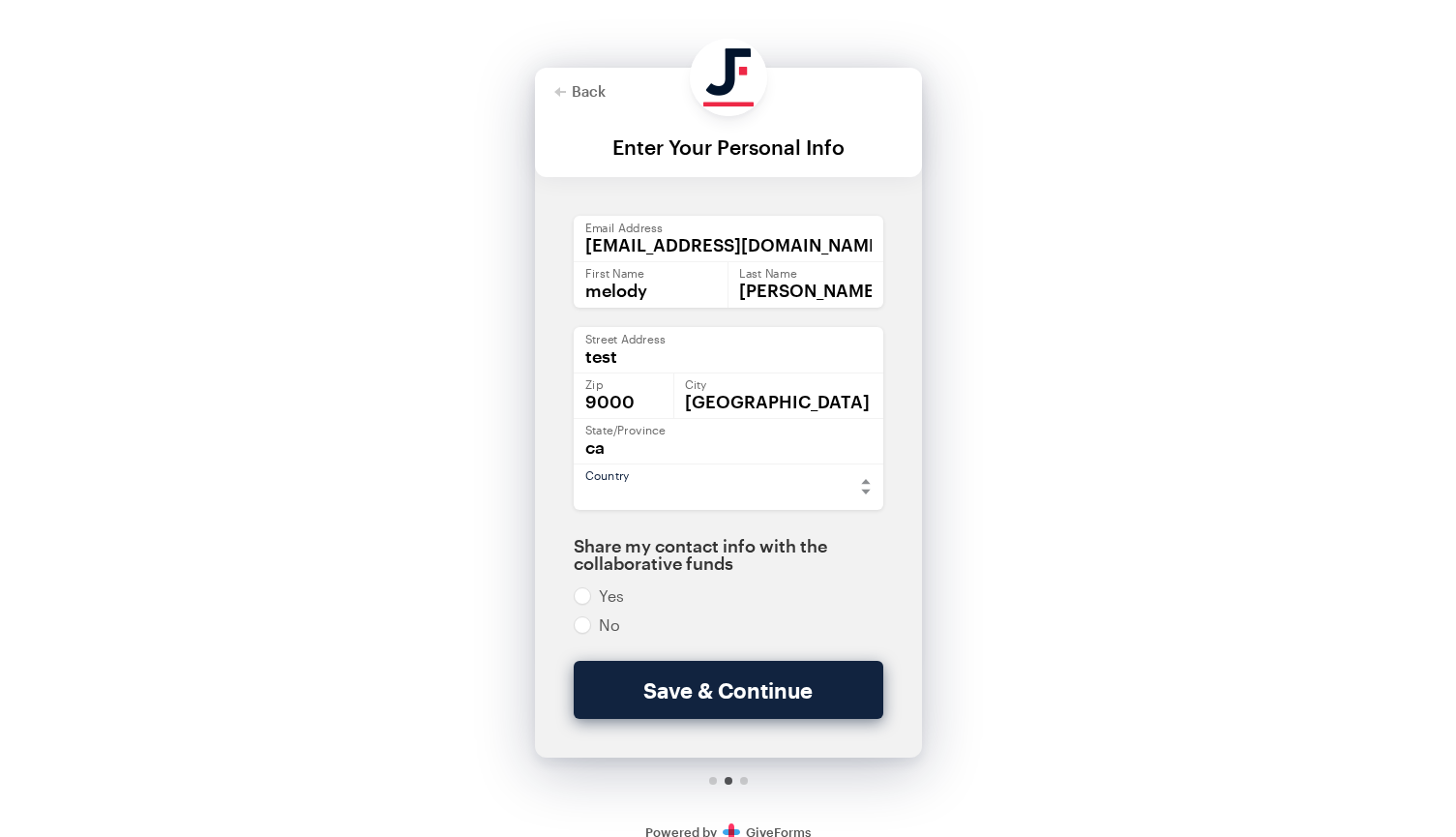 select on "US" 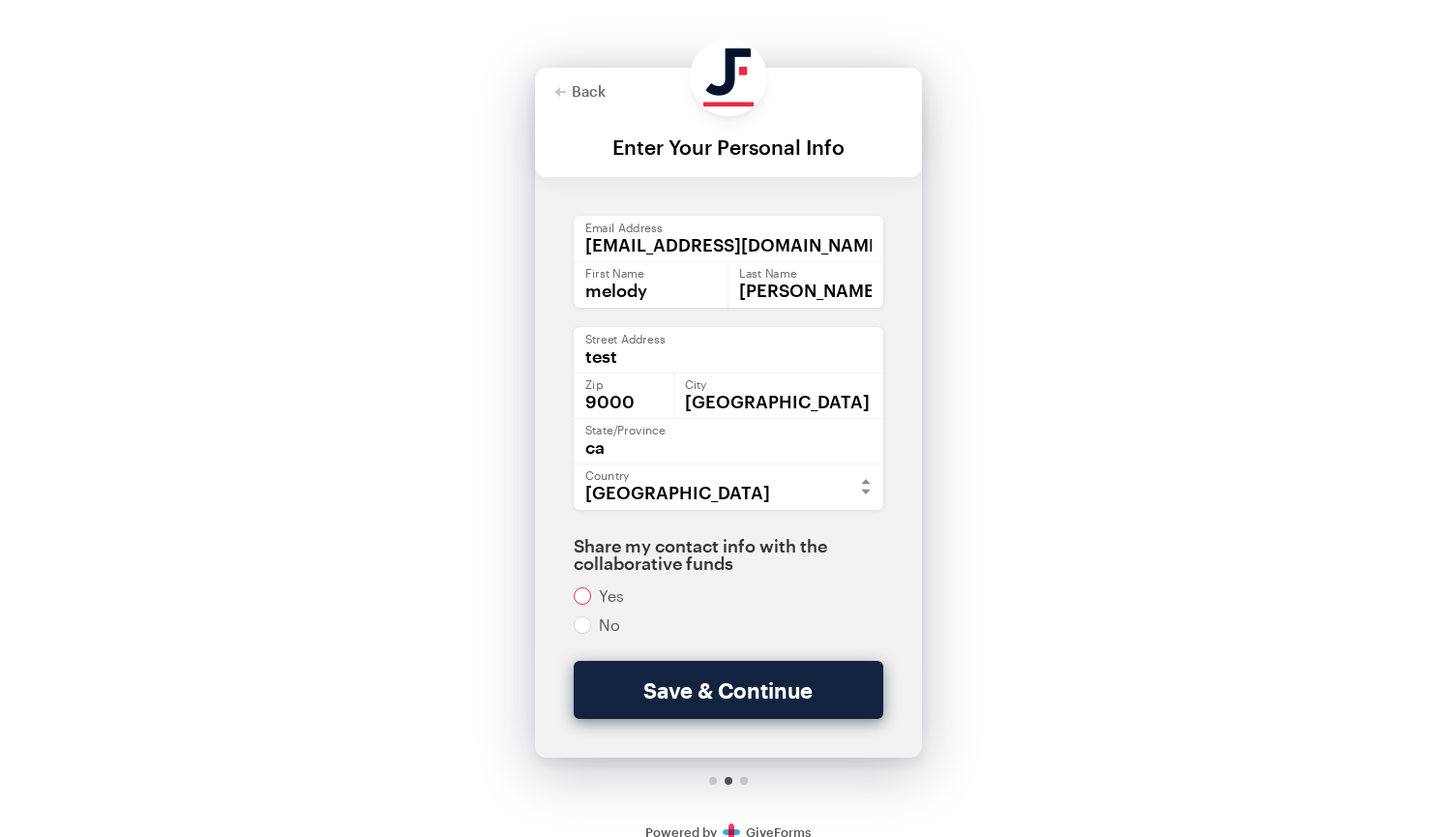 click at bounding box center [728, 596] 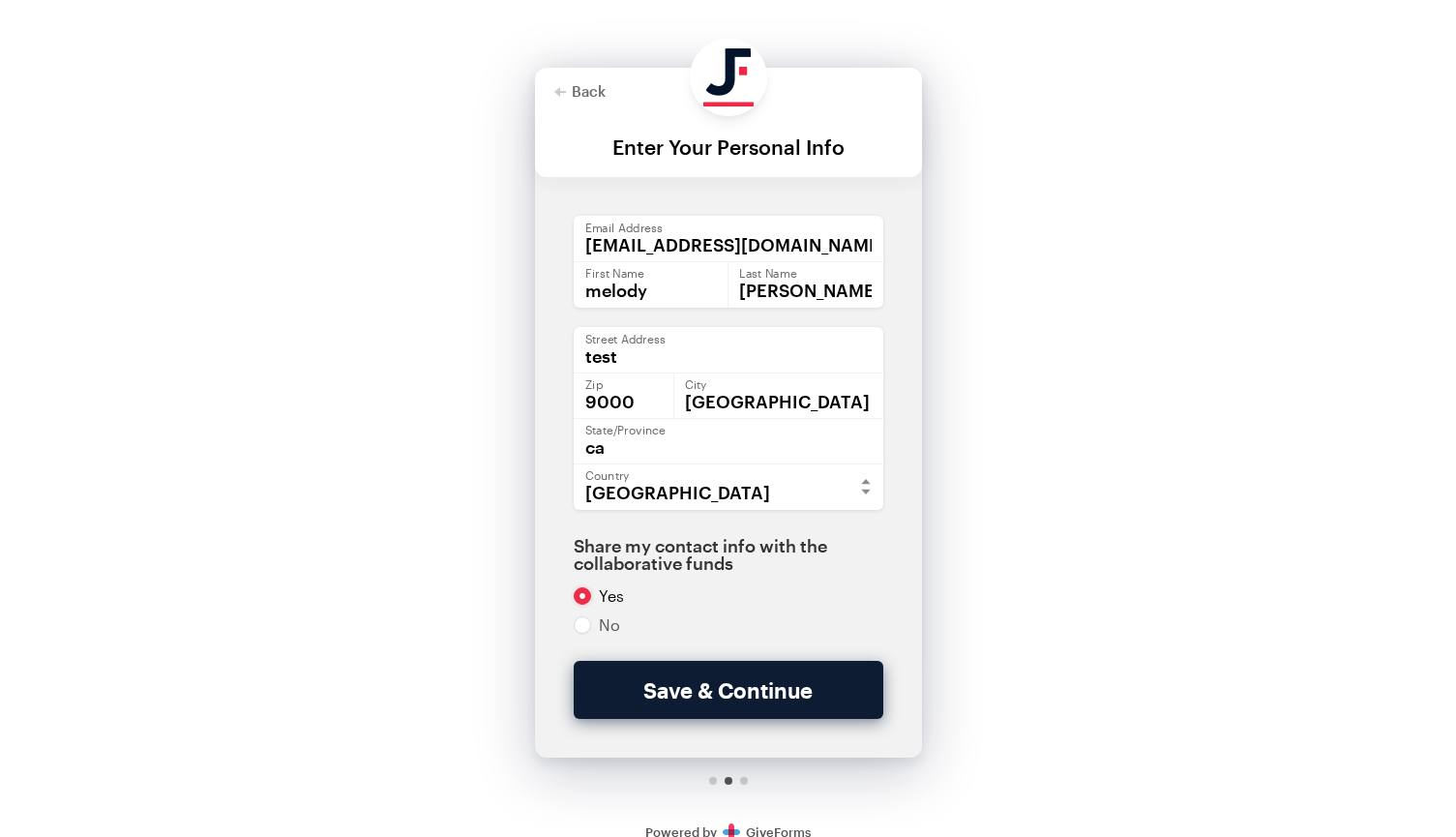 click on "Save & Continue" at bounding box center [728, 690] 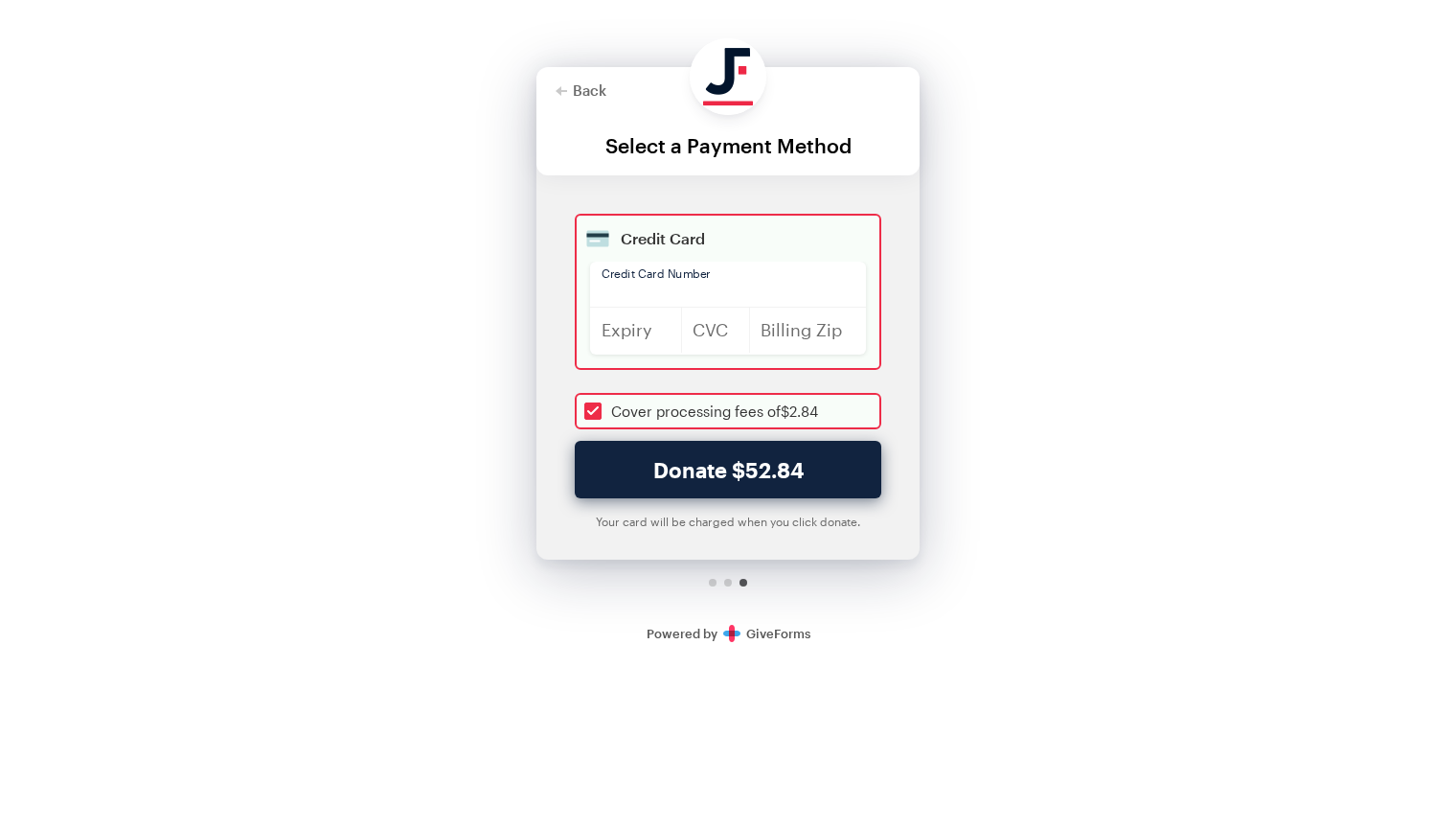 click at bounding box center [728, 411] 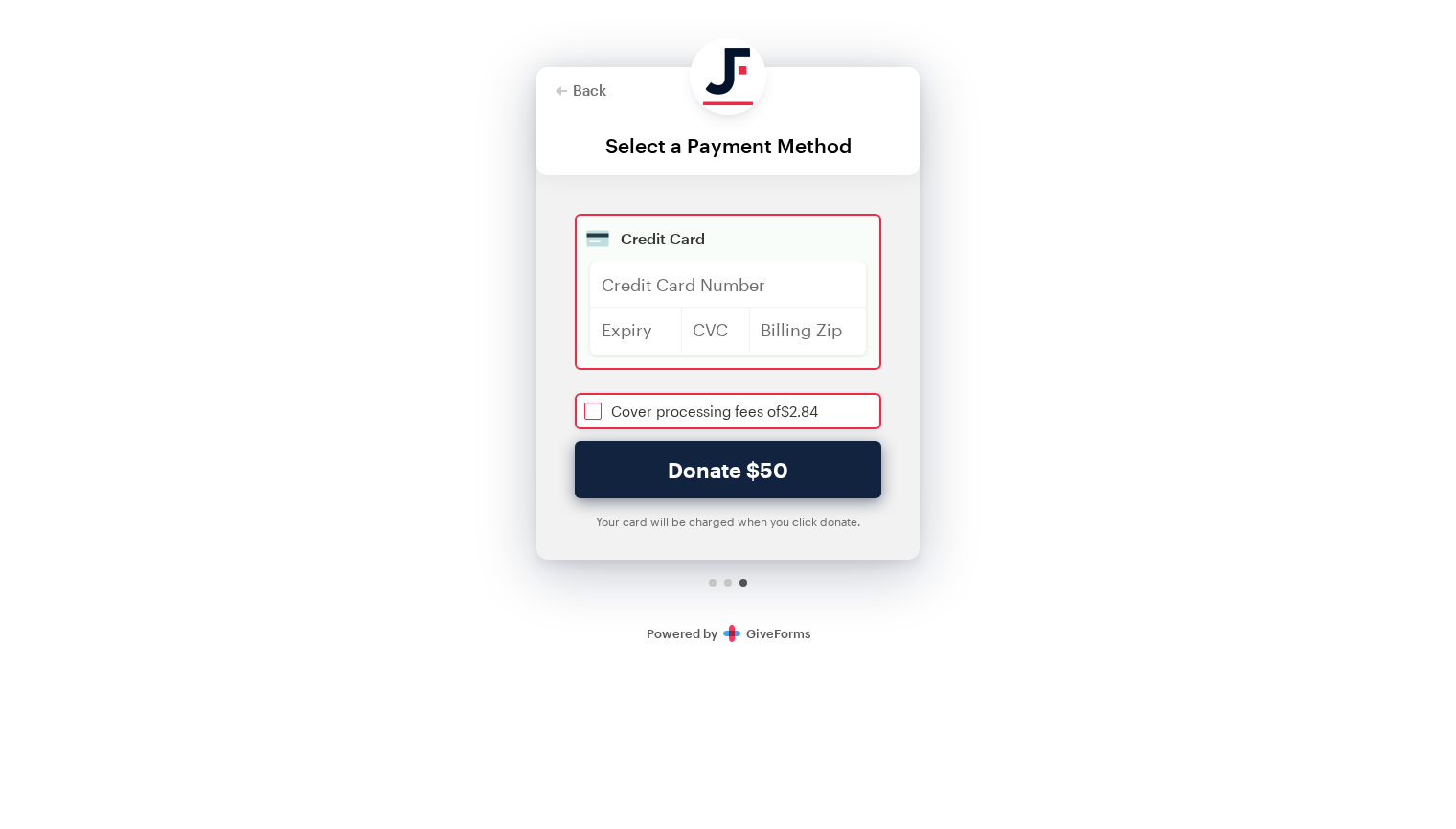 click at bounding box center [728, 411] 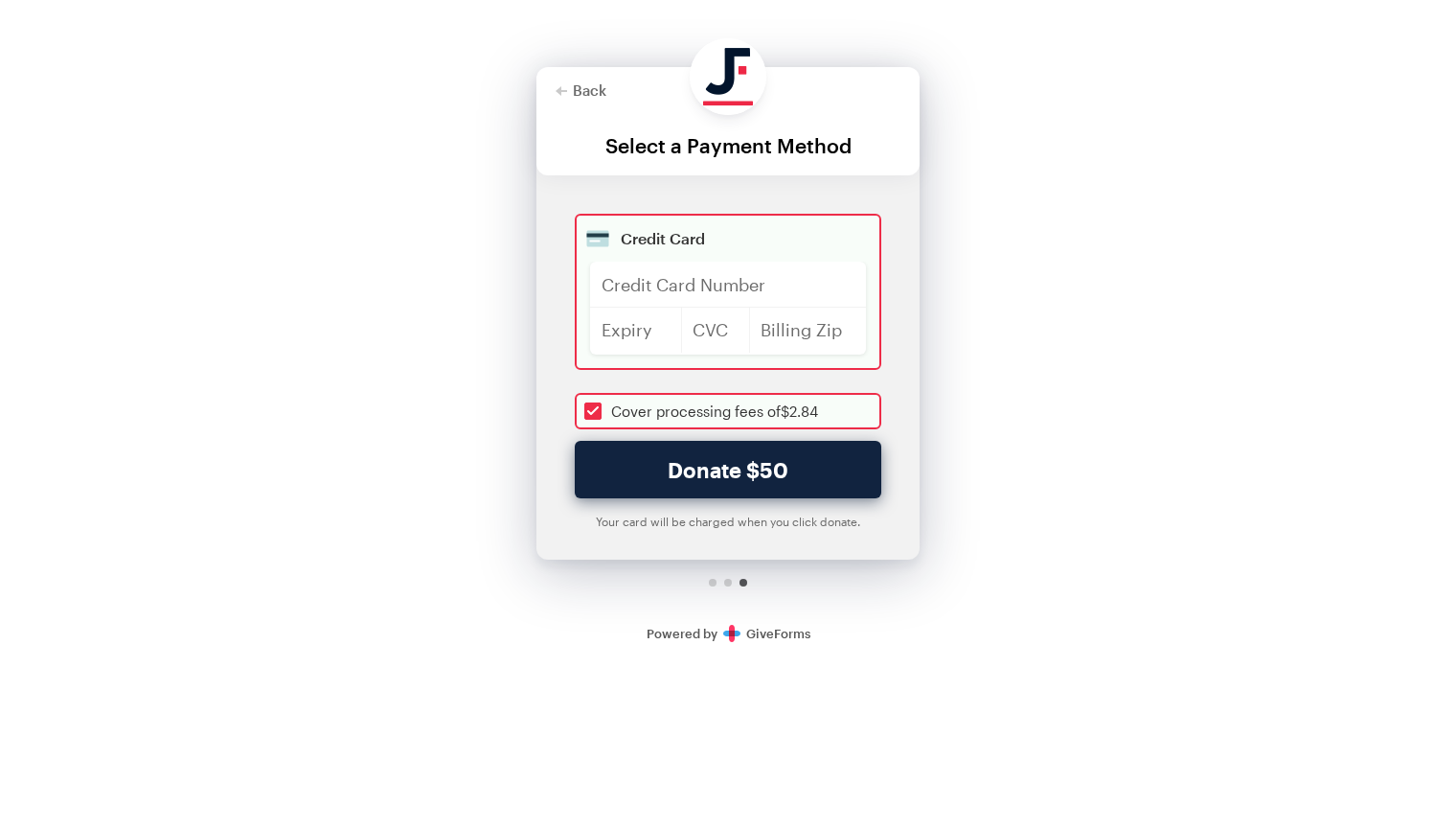 checkbox on "true" 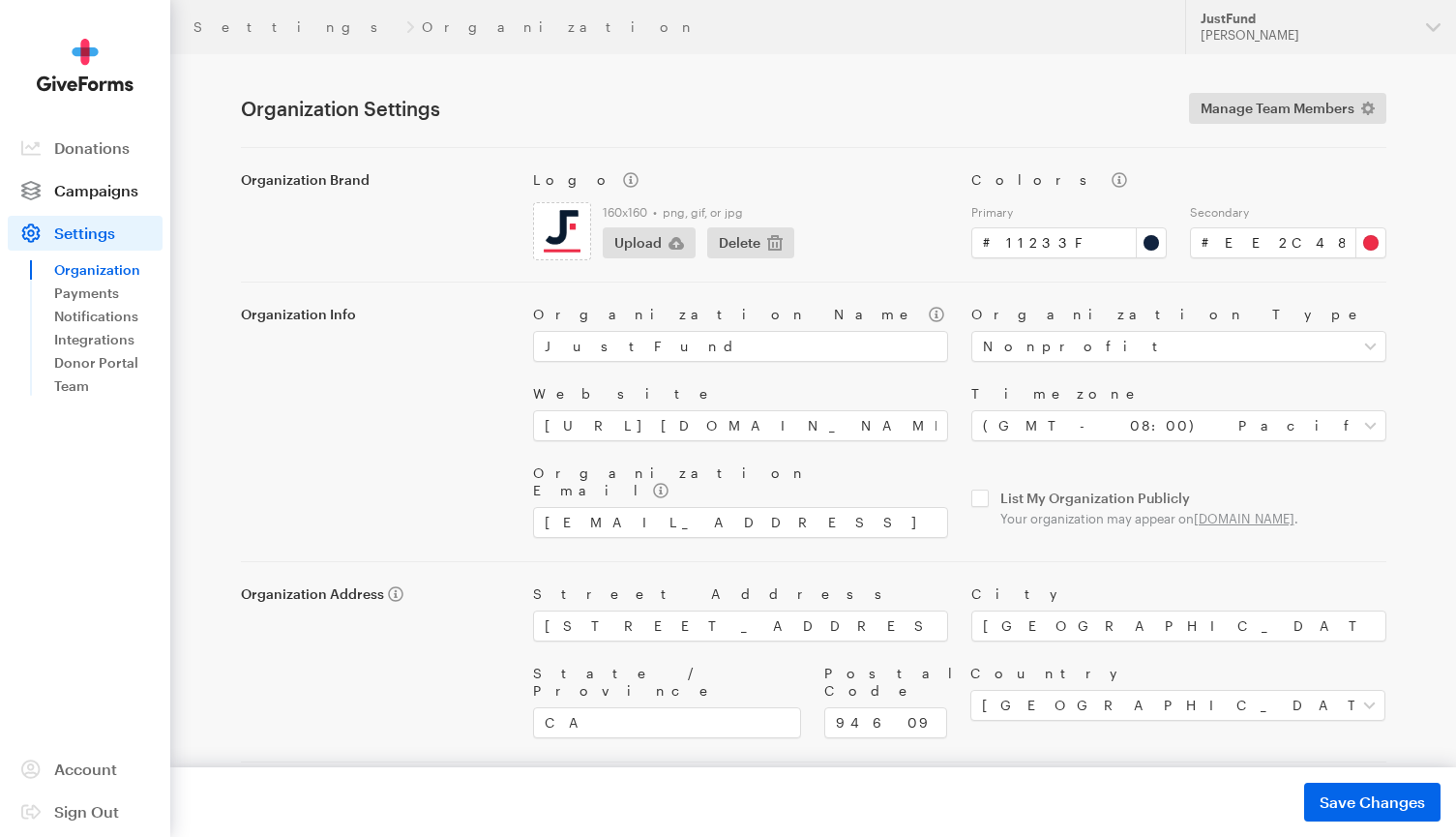 scroll, scrollTop: 0, scrollLeft: 0, axis: both 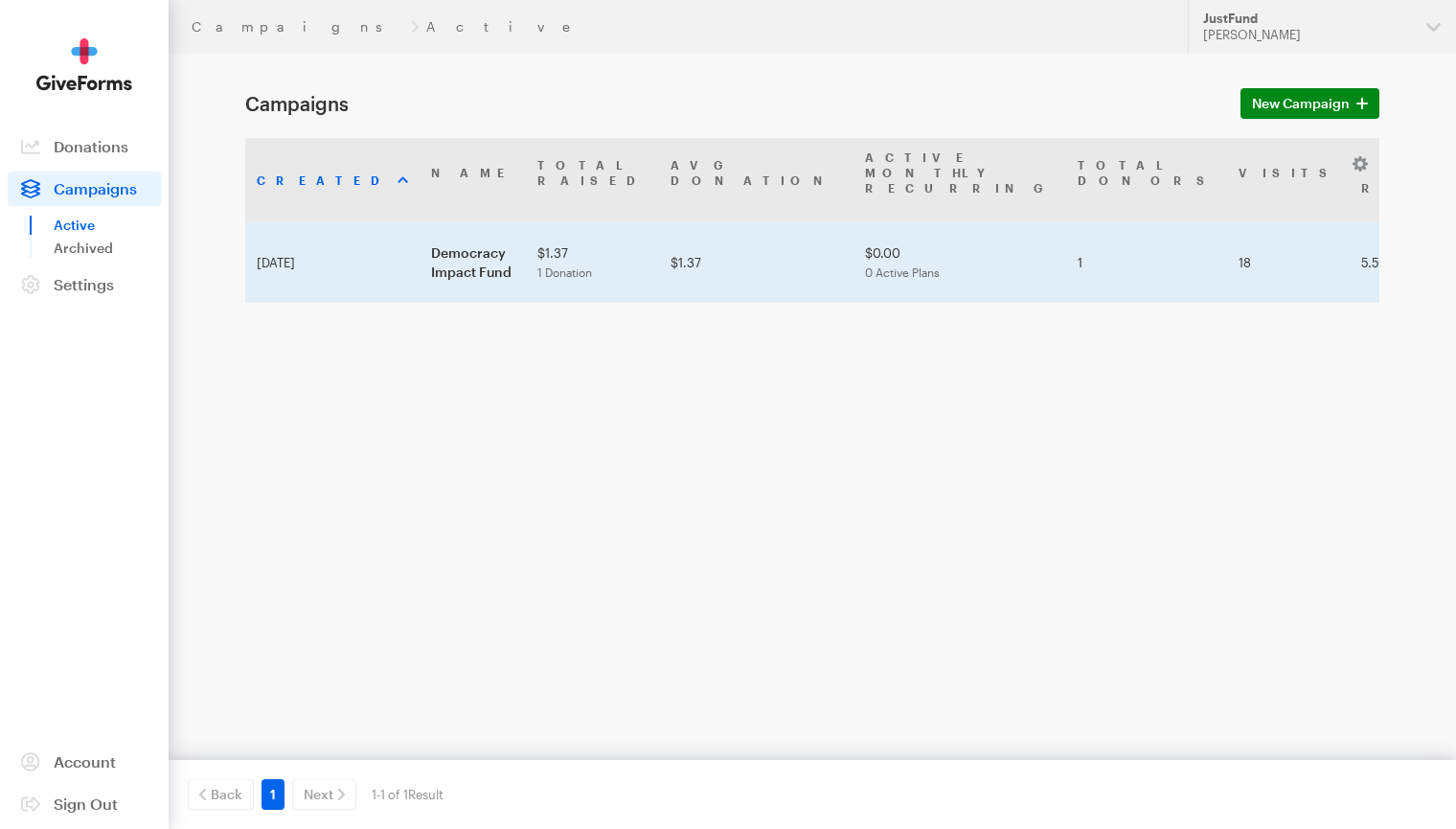 click on "Democracy Impact Fund" at bounding box center (472, 263) 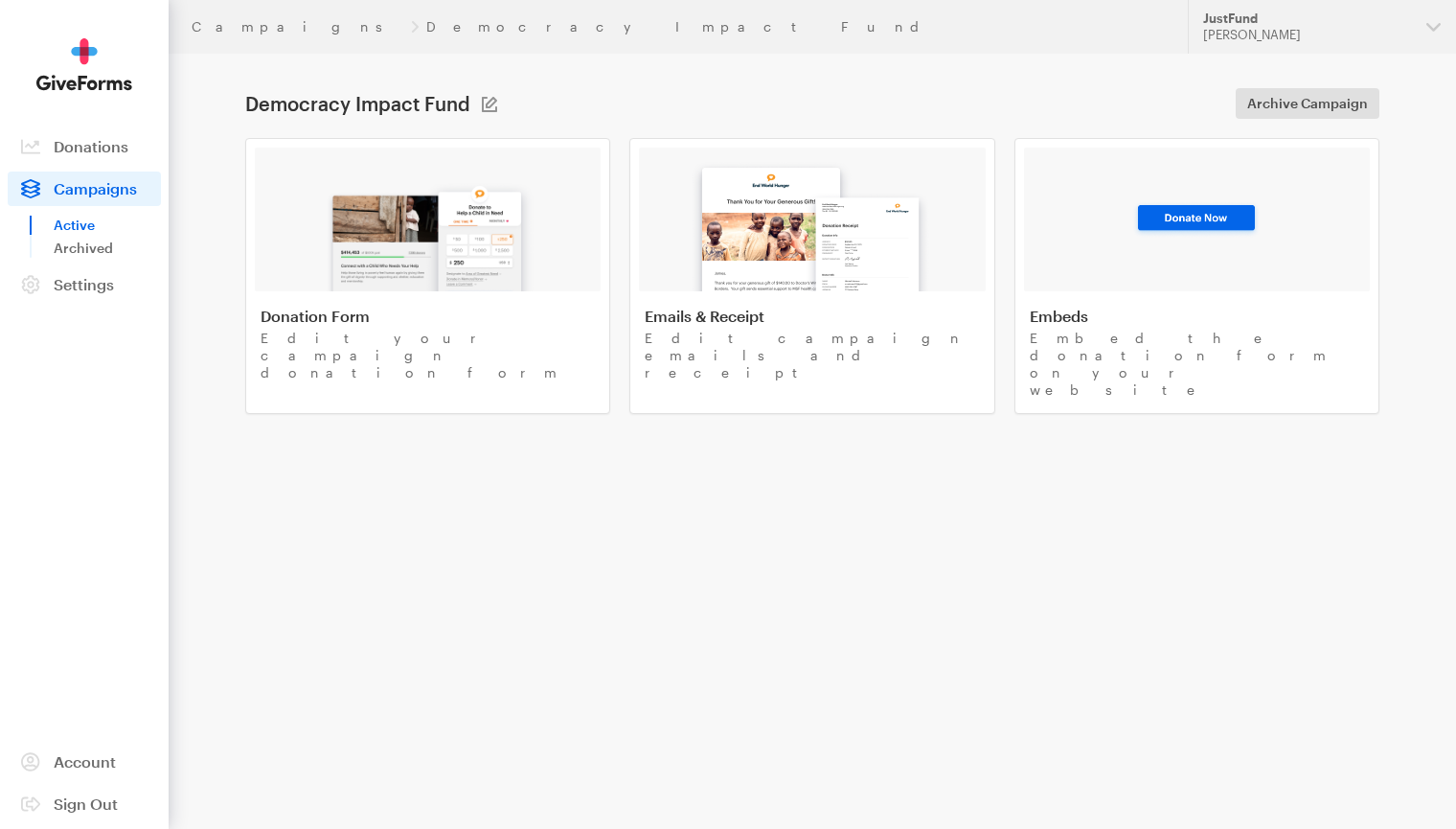 scroll, scrollTop: 0, scrollLeft: 0, axis: both 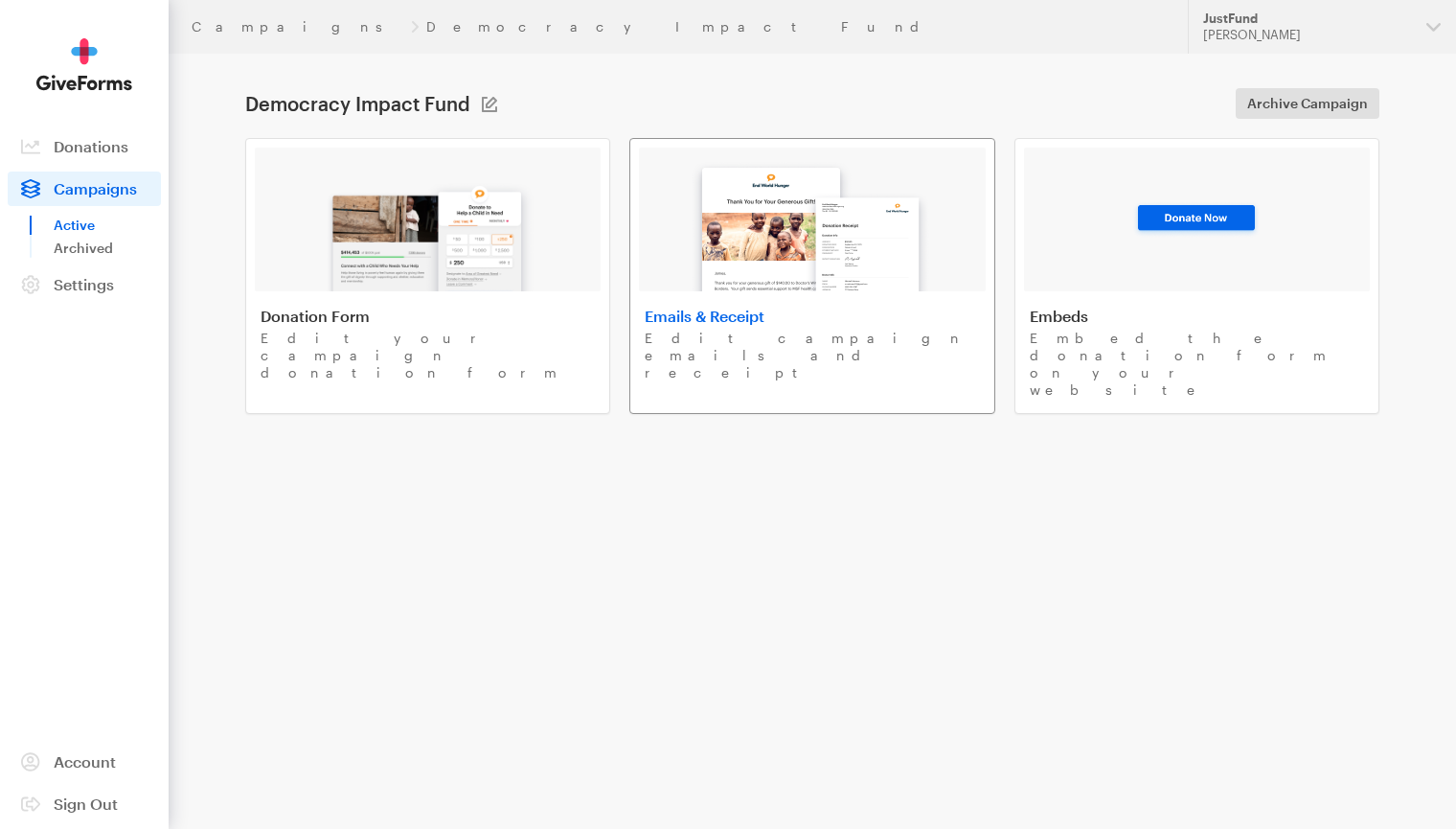 click at bounding box center (812, 220) 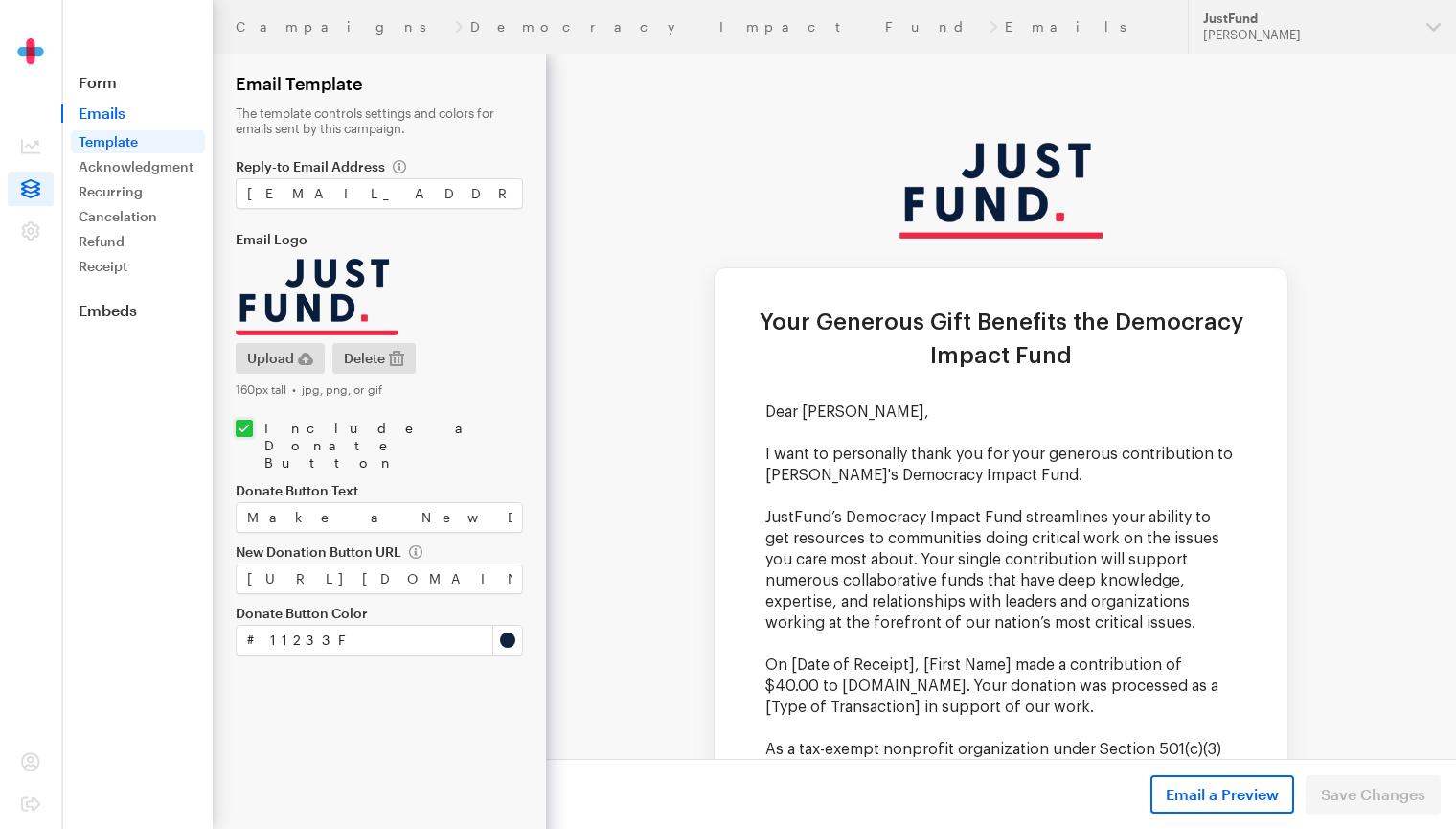 scroll, scrollTop: 0, scrollLeft: 0, axis: both 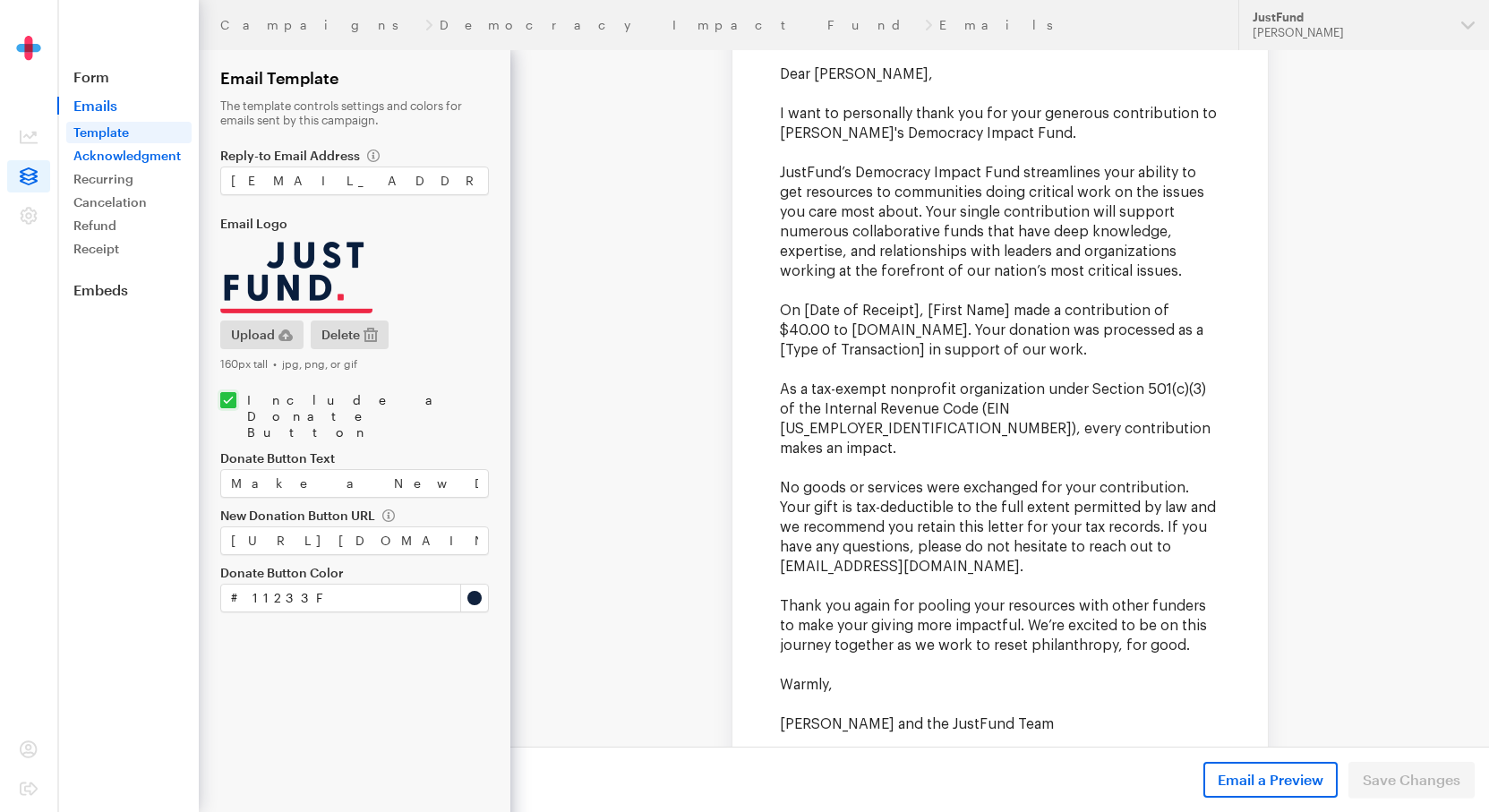 click on "Acknowledgment" at bounding box center [129, 156] 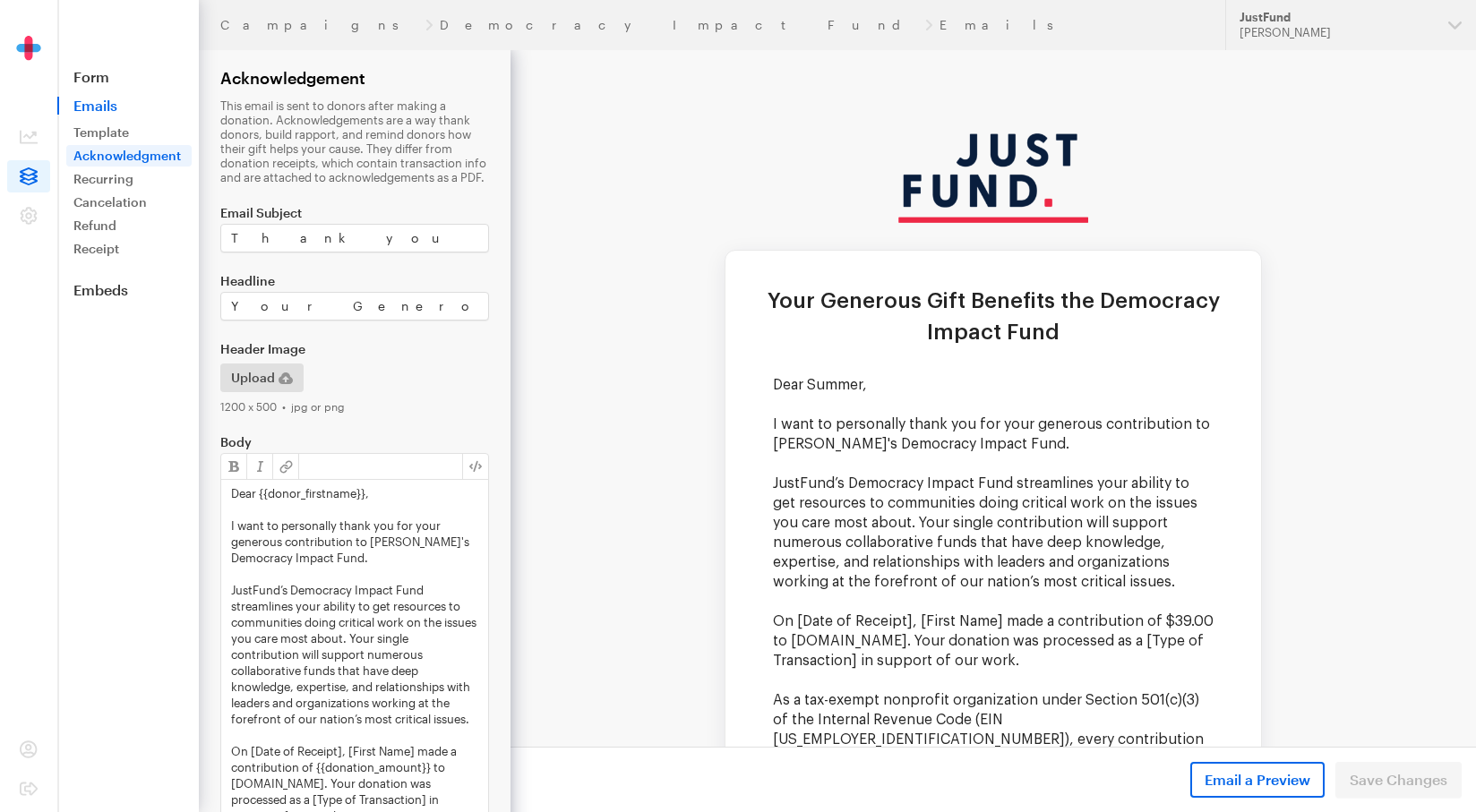 scroll, scrollTop: 0, scrollLeft: 0, axis: both 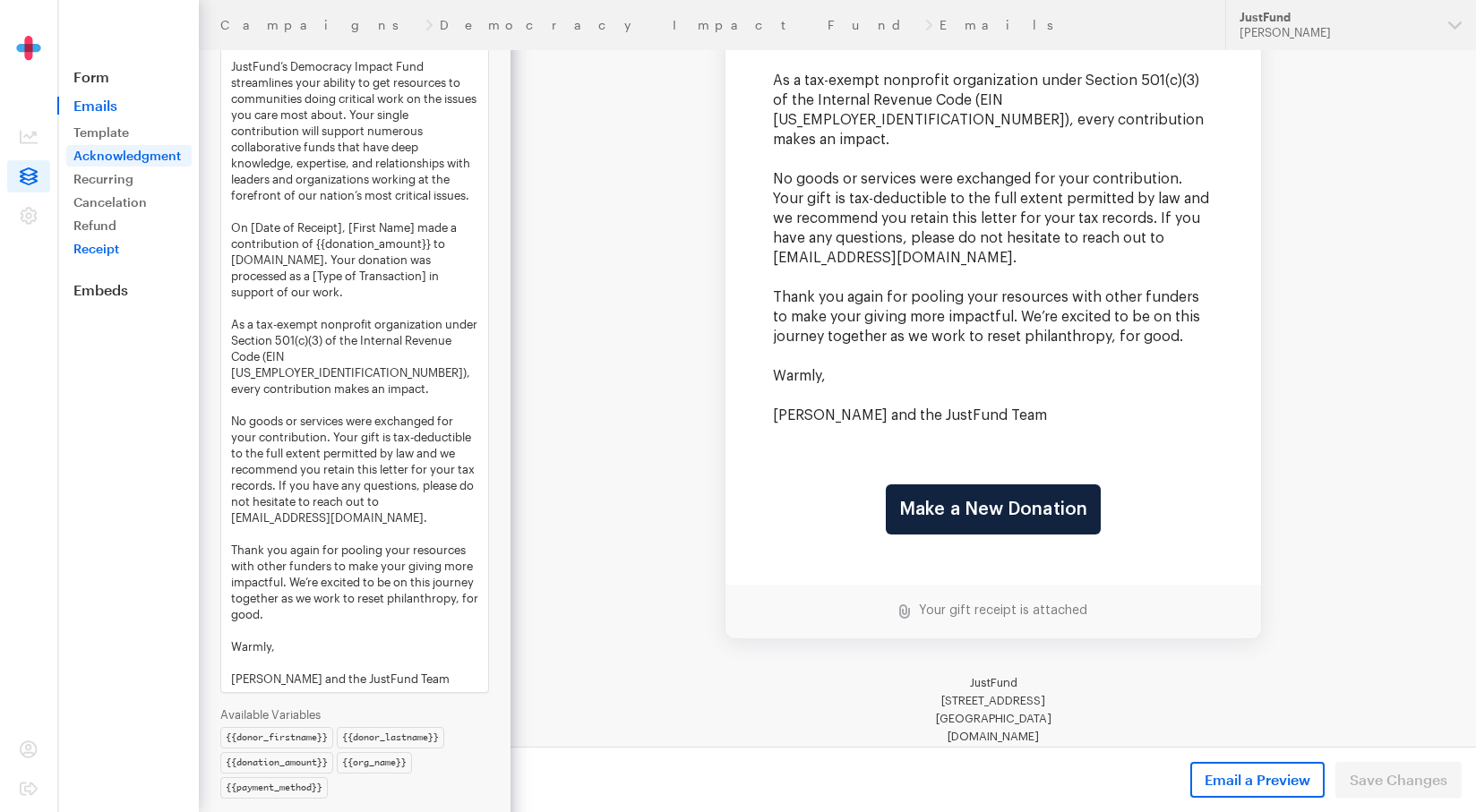 click on "Receipt" at bounding box center [129, 249] 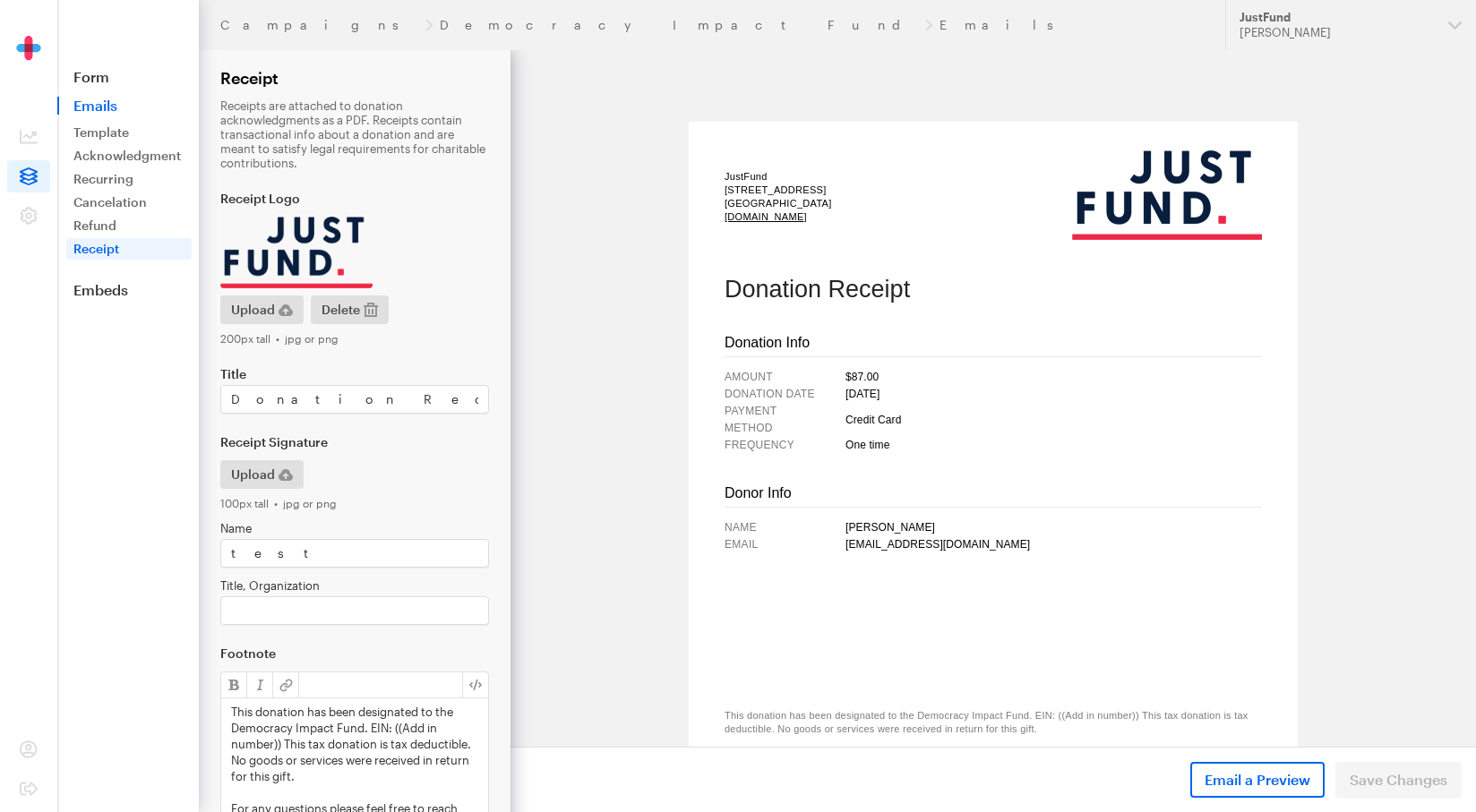 scroll, scrollTop: 0, scrollLeft: 0, axis: both 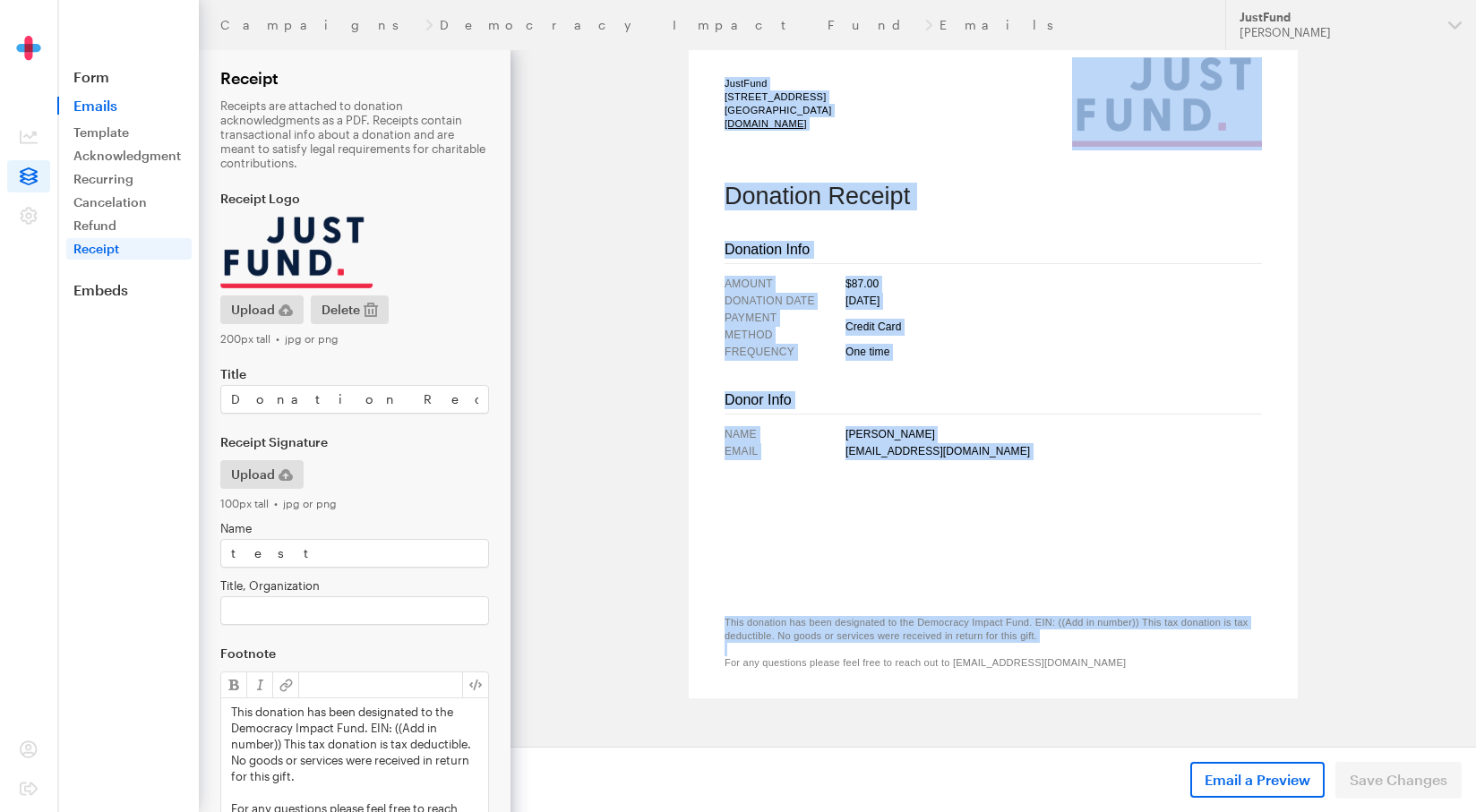 drag, startPoint x: 717, startPoint y: 625, endPoint x: 1043, endPoint y: 647, distance: 326.7415 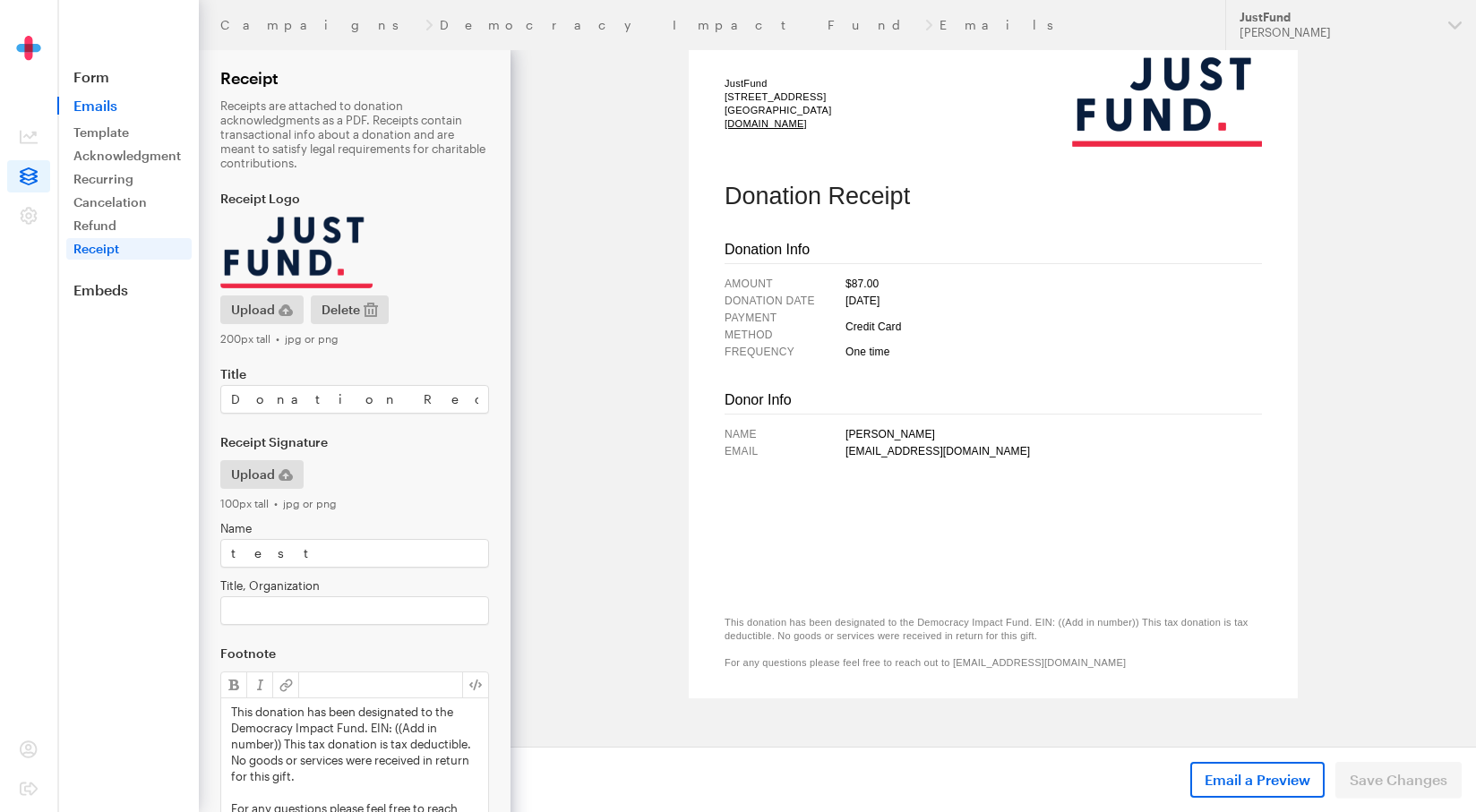 click on "This donation has been designated to the Democracy Impact Fund. EIN: ((Add in number)) This tax donation is tax deductible. No goods or services were received in return for this gift.  For any questions please feel free to reach out to [EMAIL_ADDRESS][DOMAIN_NAME]" at bounding box center (993, 657) 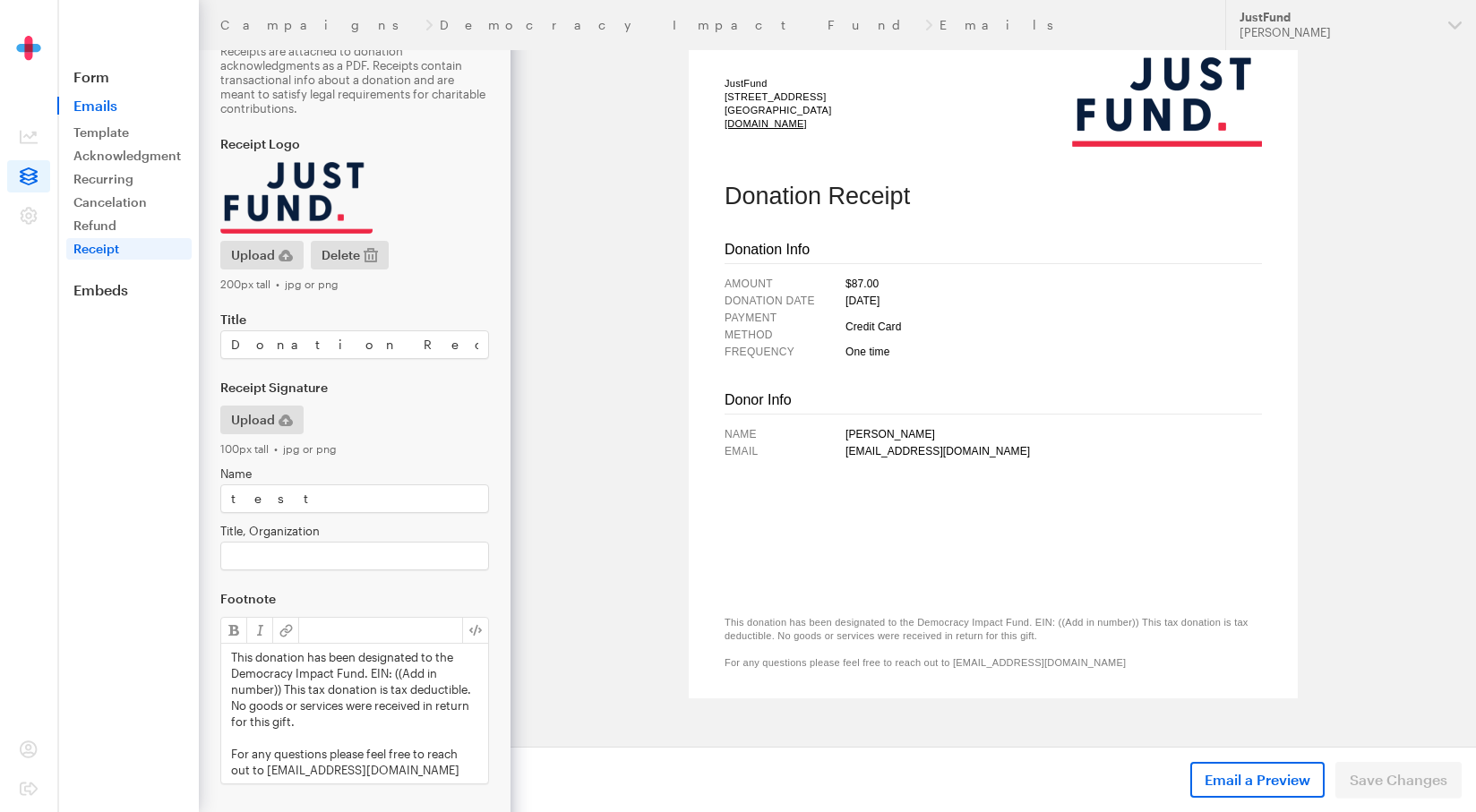 scroll, scrollTop: 66, scrollLeft: 0, axis: vertical 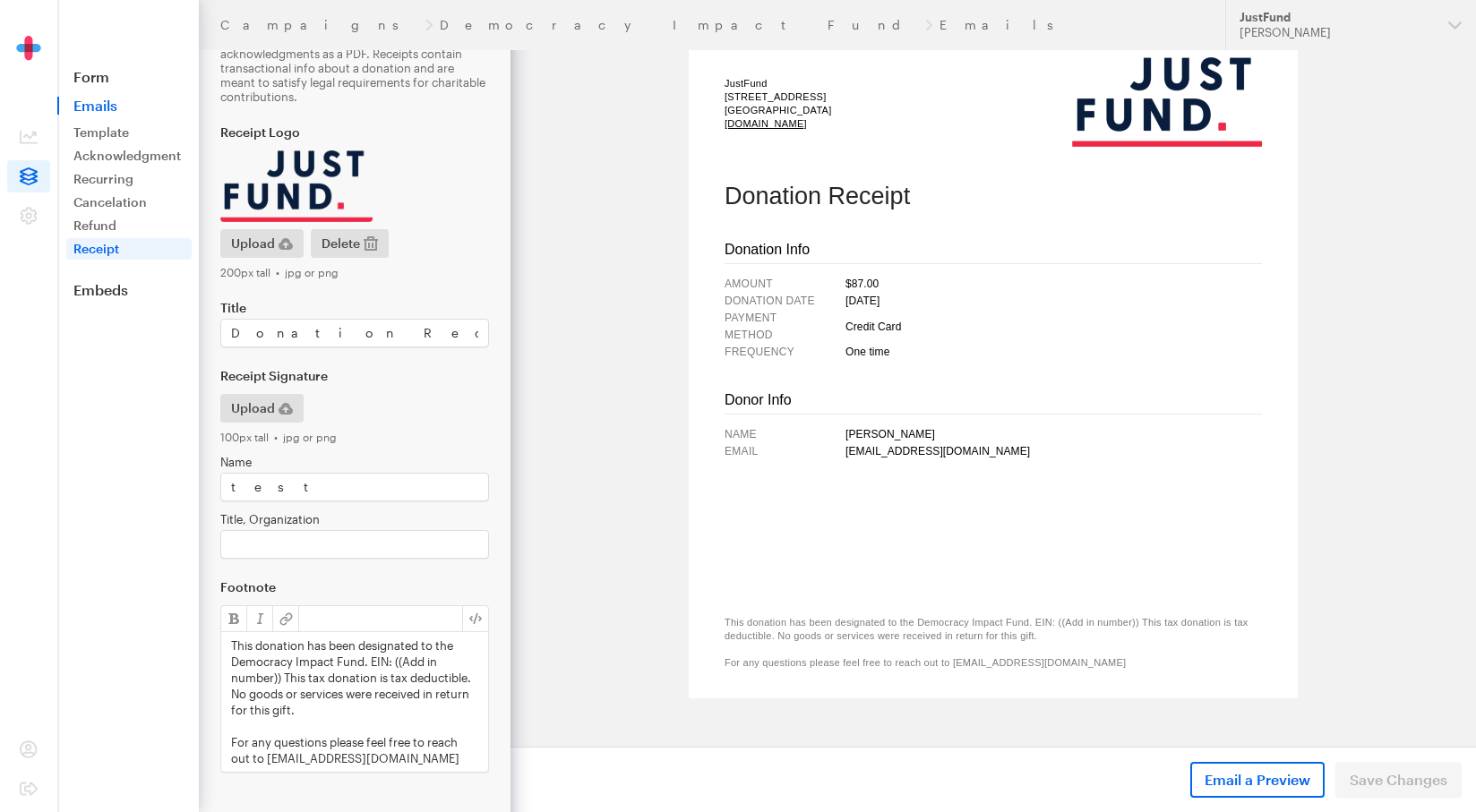 click on "This donation has been designated to the Democracy Impact Fund. EIN: ((Add in number)) This tax donation is tax deductible. No goods or services were received in return for this gift." at bounding box center (355, 678) 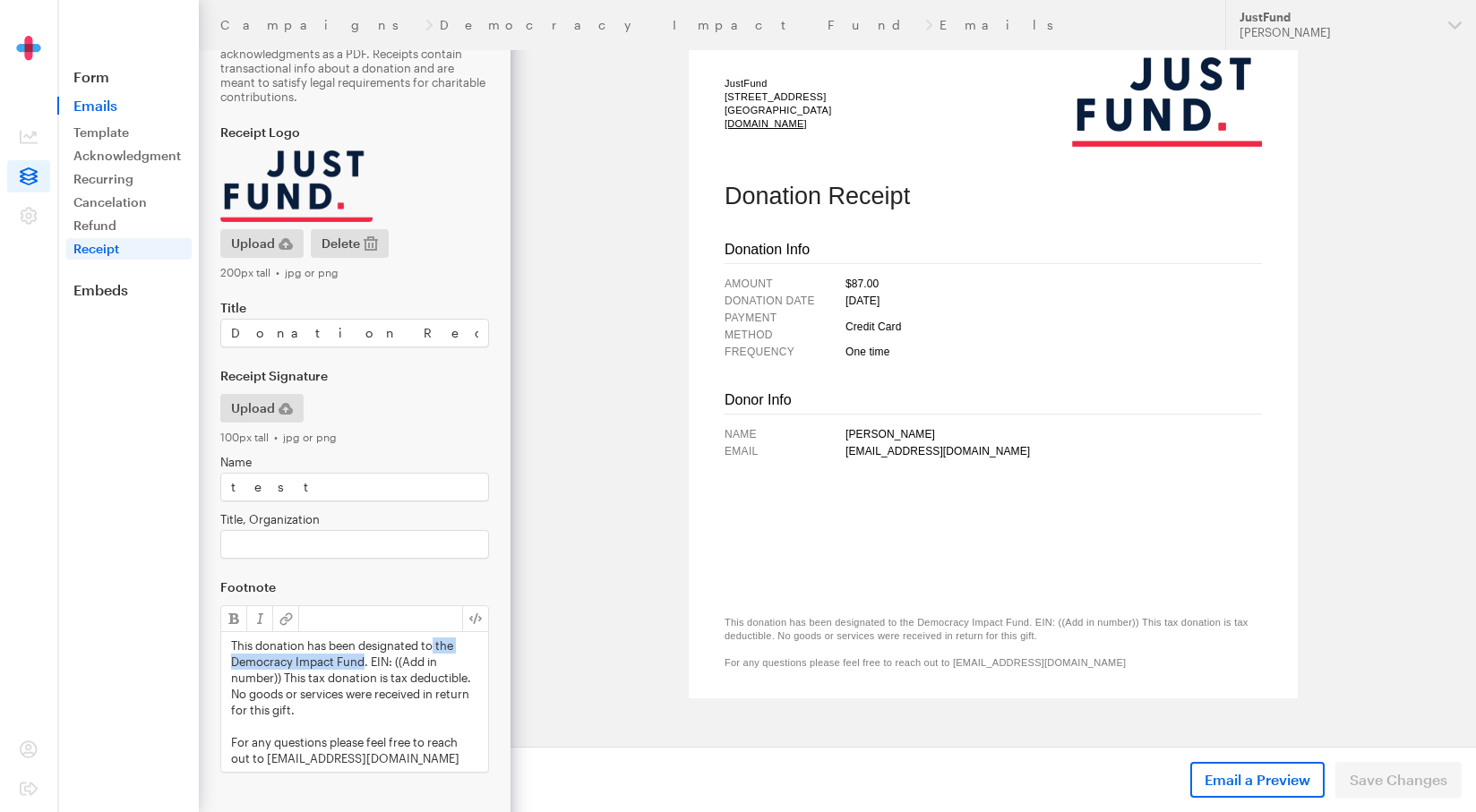 drag, startPoint x: 437, startPoint y: 643, endPoint x: 365, endPoint y: 663, distance: 74.726167 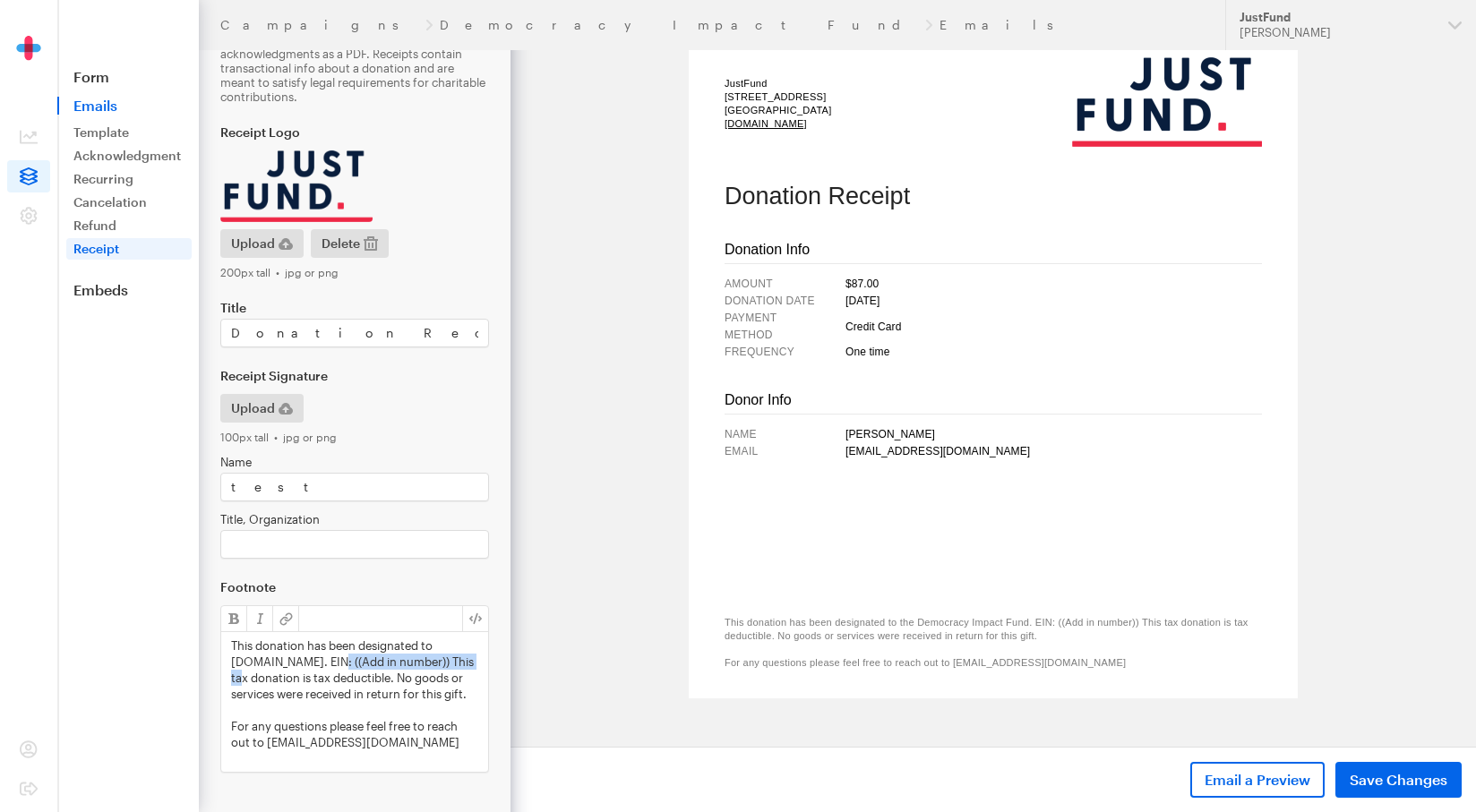 drag, startPoint x: 326, startPoint y: 661, endPoint x: 470, endPoint y: 659, distance: 144.01389 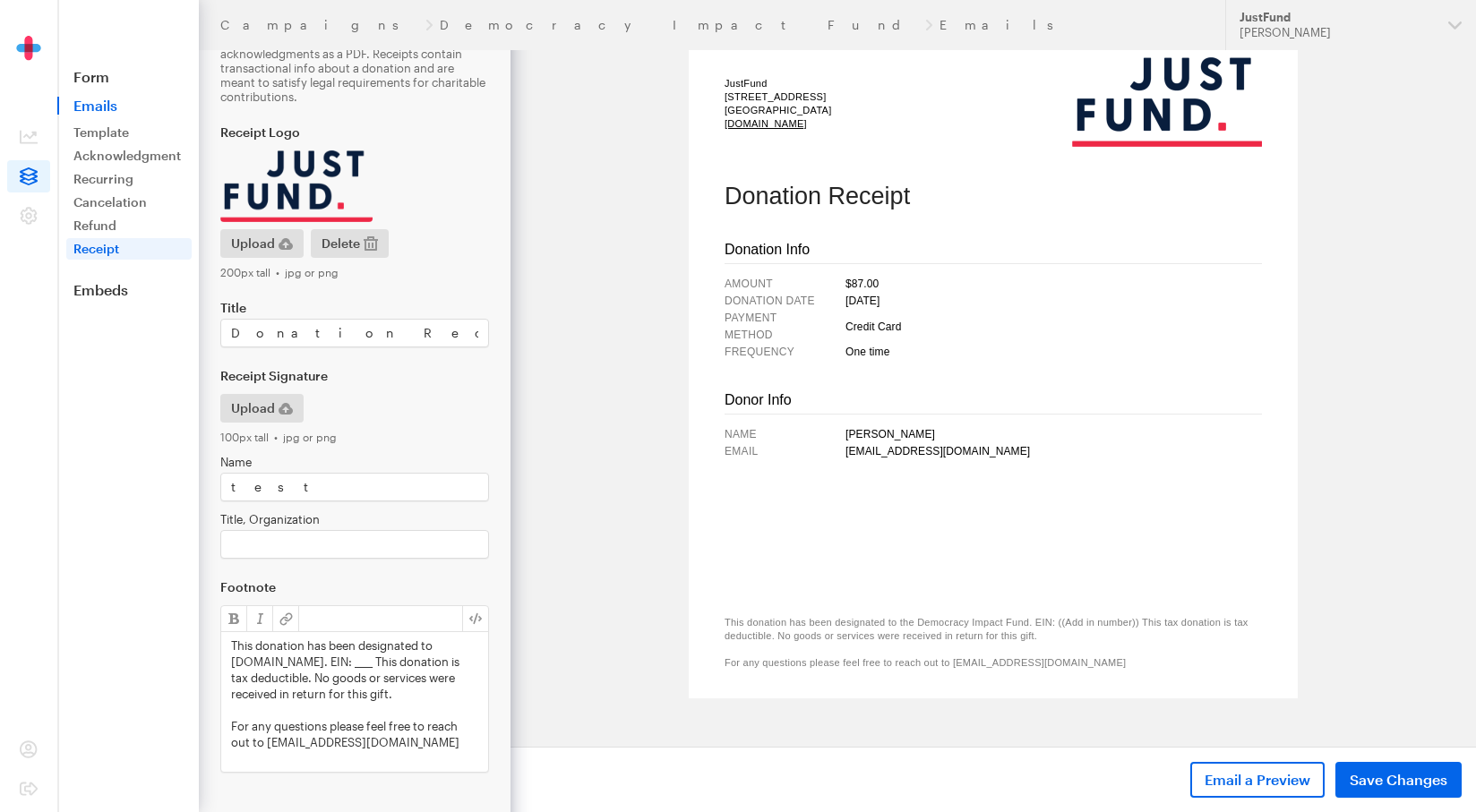 click at bounding box center [355, 710] 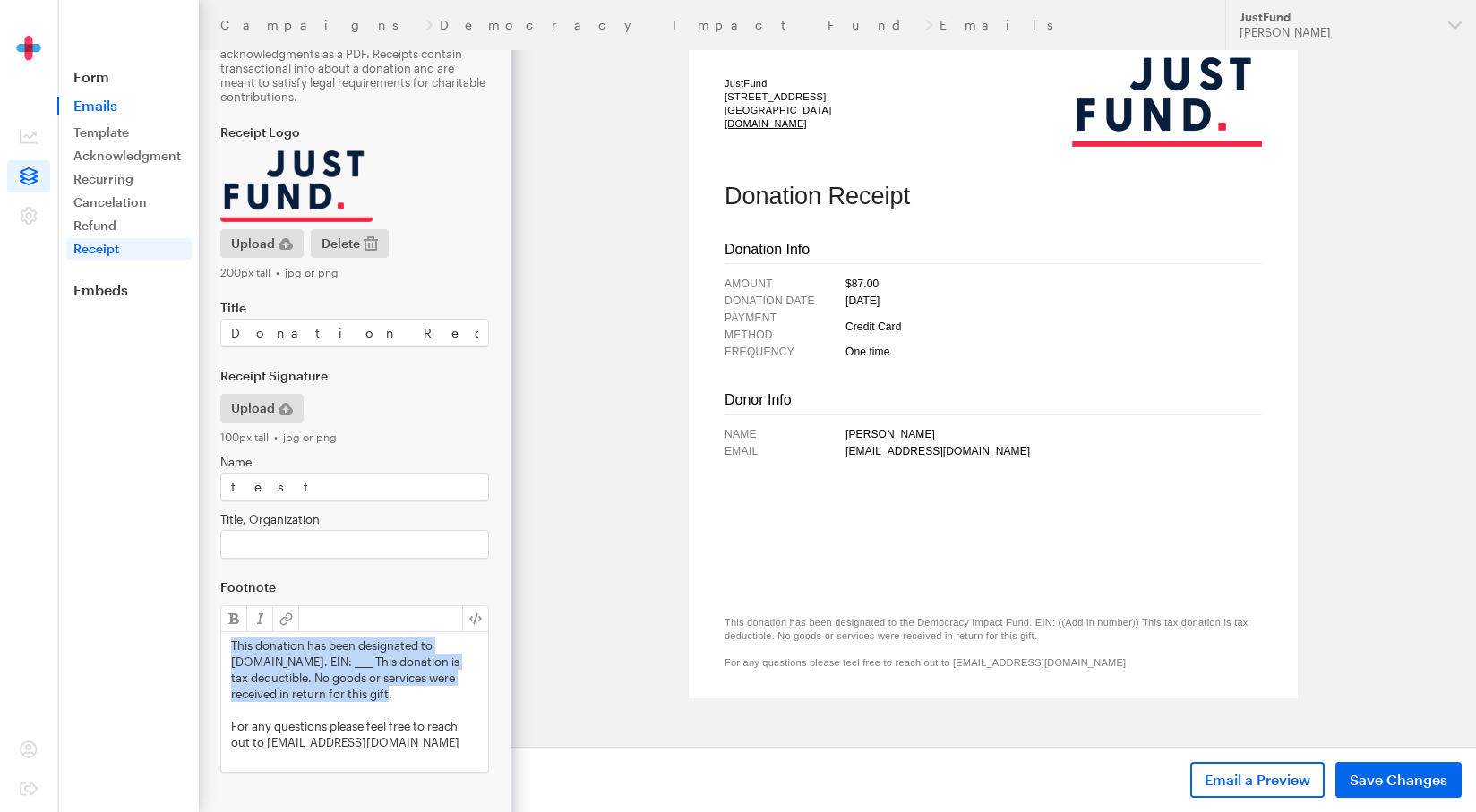drag, startPoint x: 405, startPoint y: 699, endPoint x: 100, endPoint y: 593, distance: 322.89472 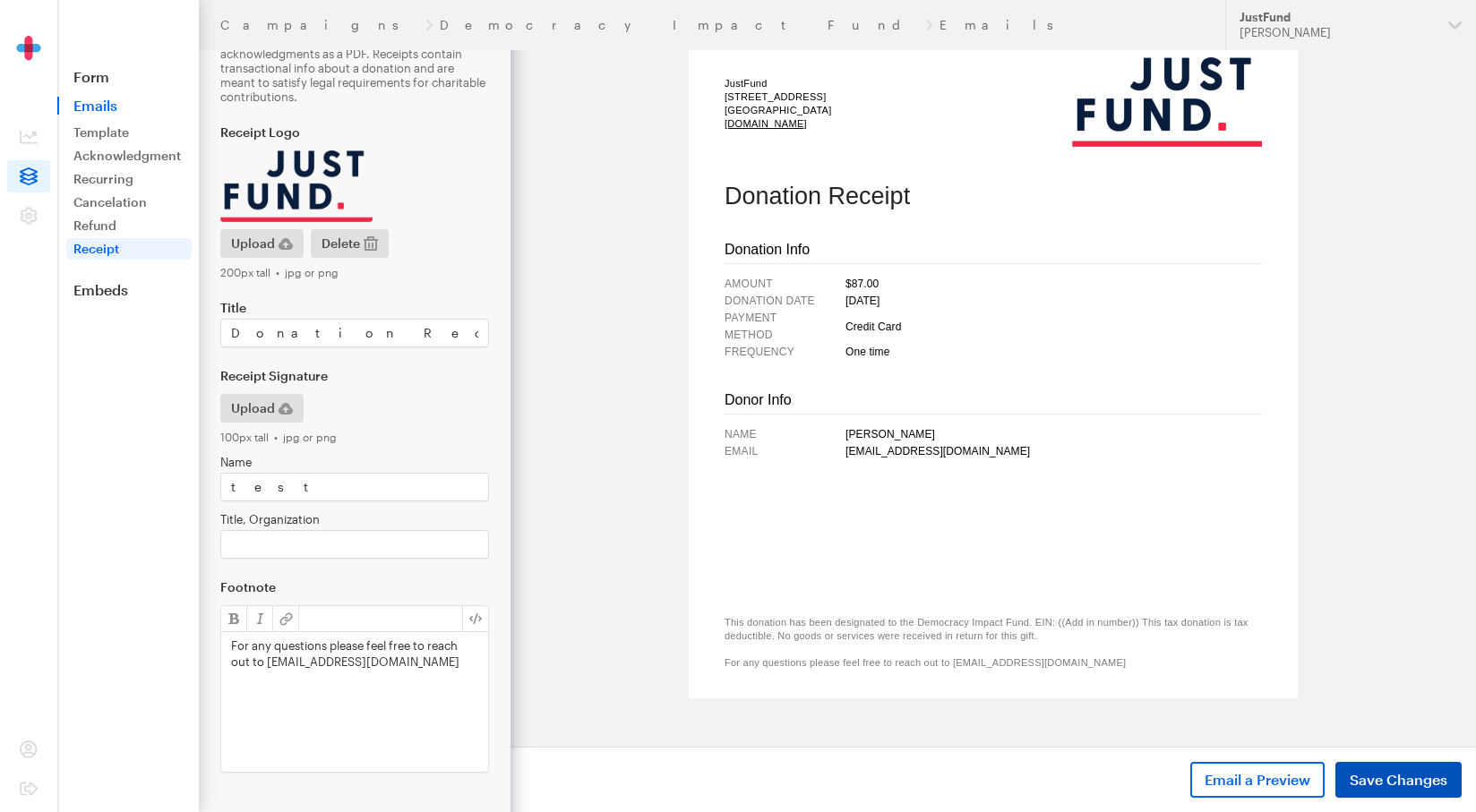 click on "Save Changes" at bounding box center (1398, 780) 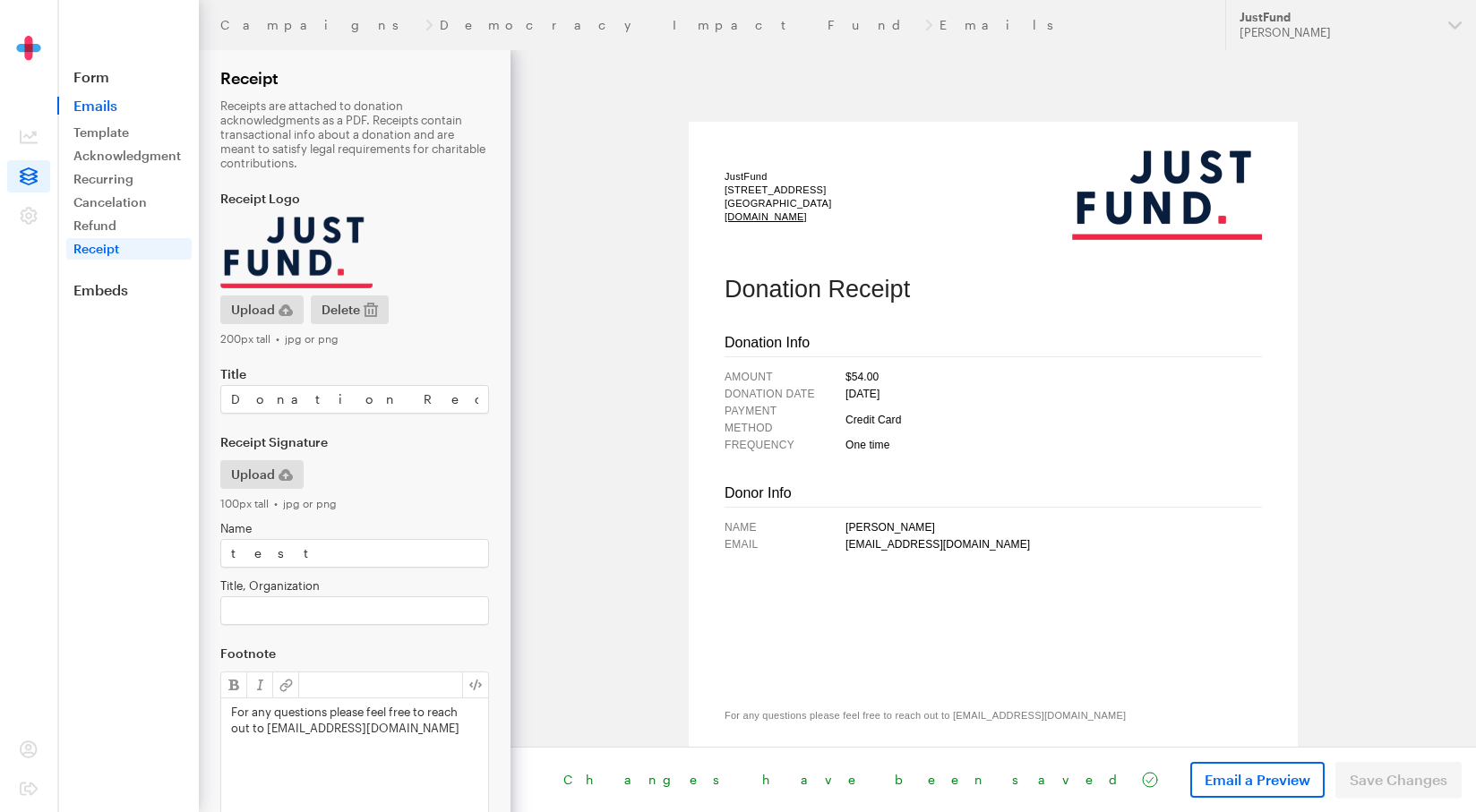 scroll, scrollTop: 0, scrollLeft: 0, axis: both 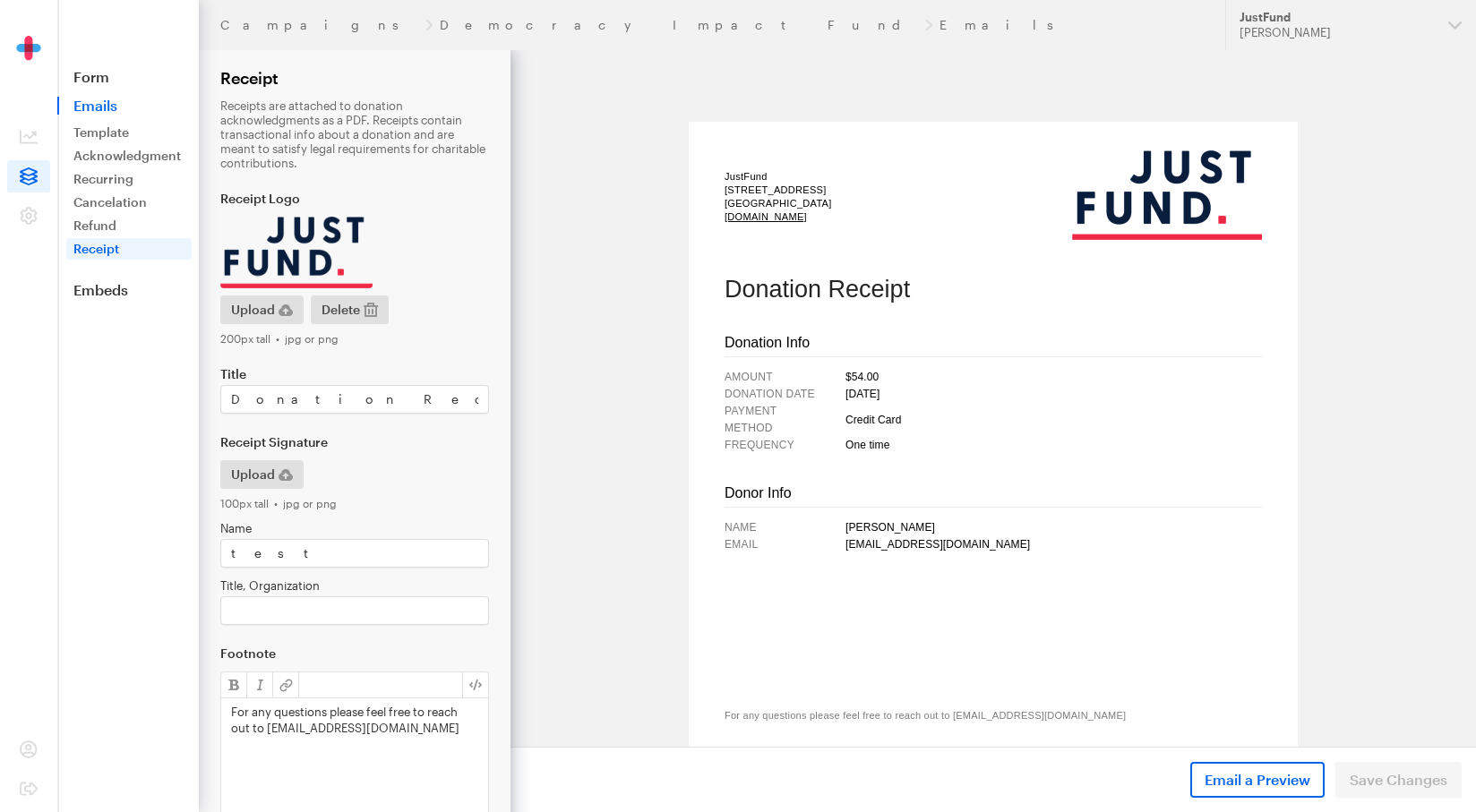 click on "For any questions please feel free to reach out to [EMAIL_ADDRESS][DOMAIN_NAME]" at bounding box center [355, 720] 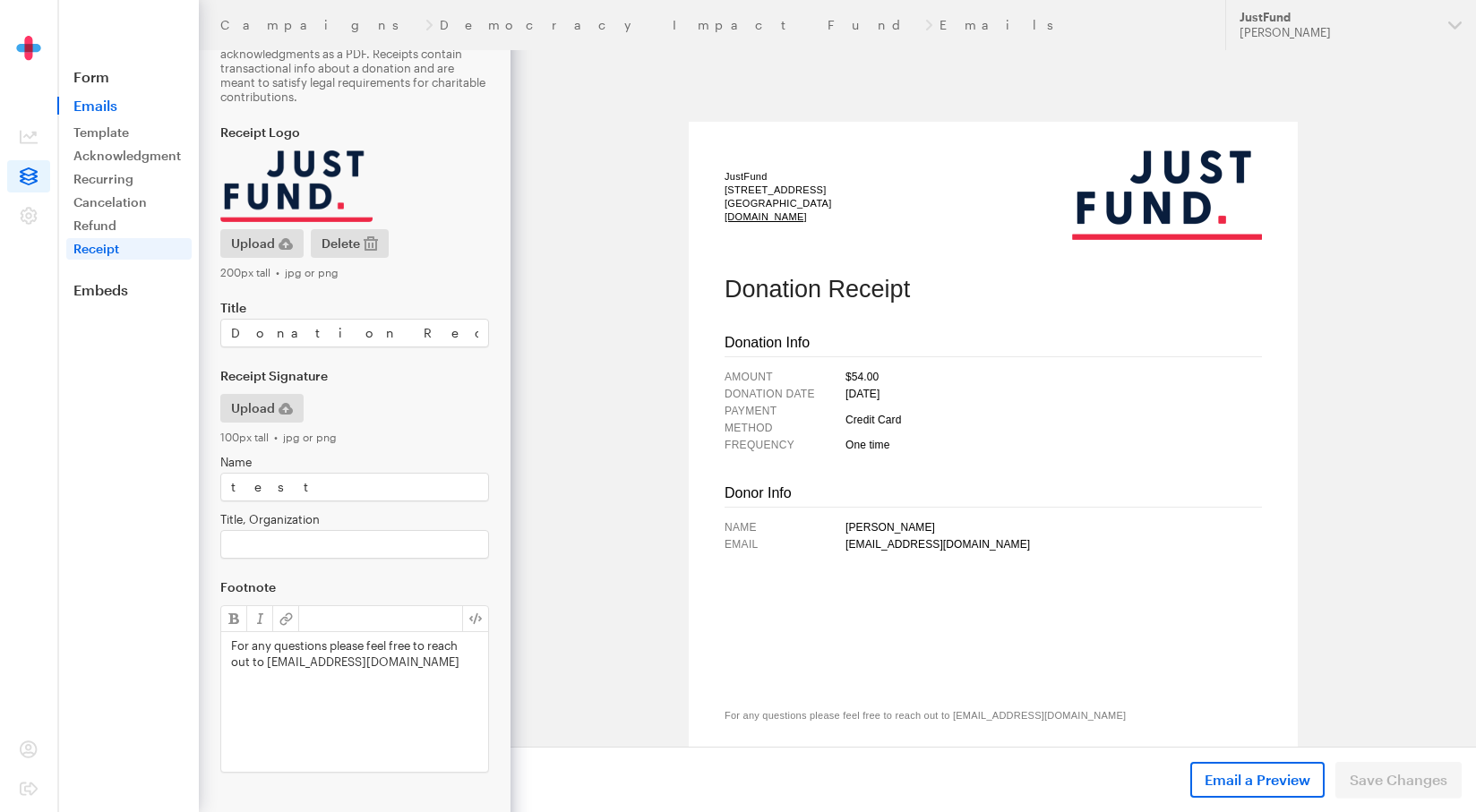 click on "For any questions please feel free to reach out to [EMAIL_ADDRESS][DOMAIN_NAME]" at bounding box center (355, 654) 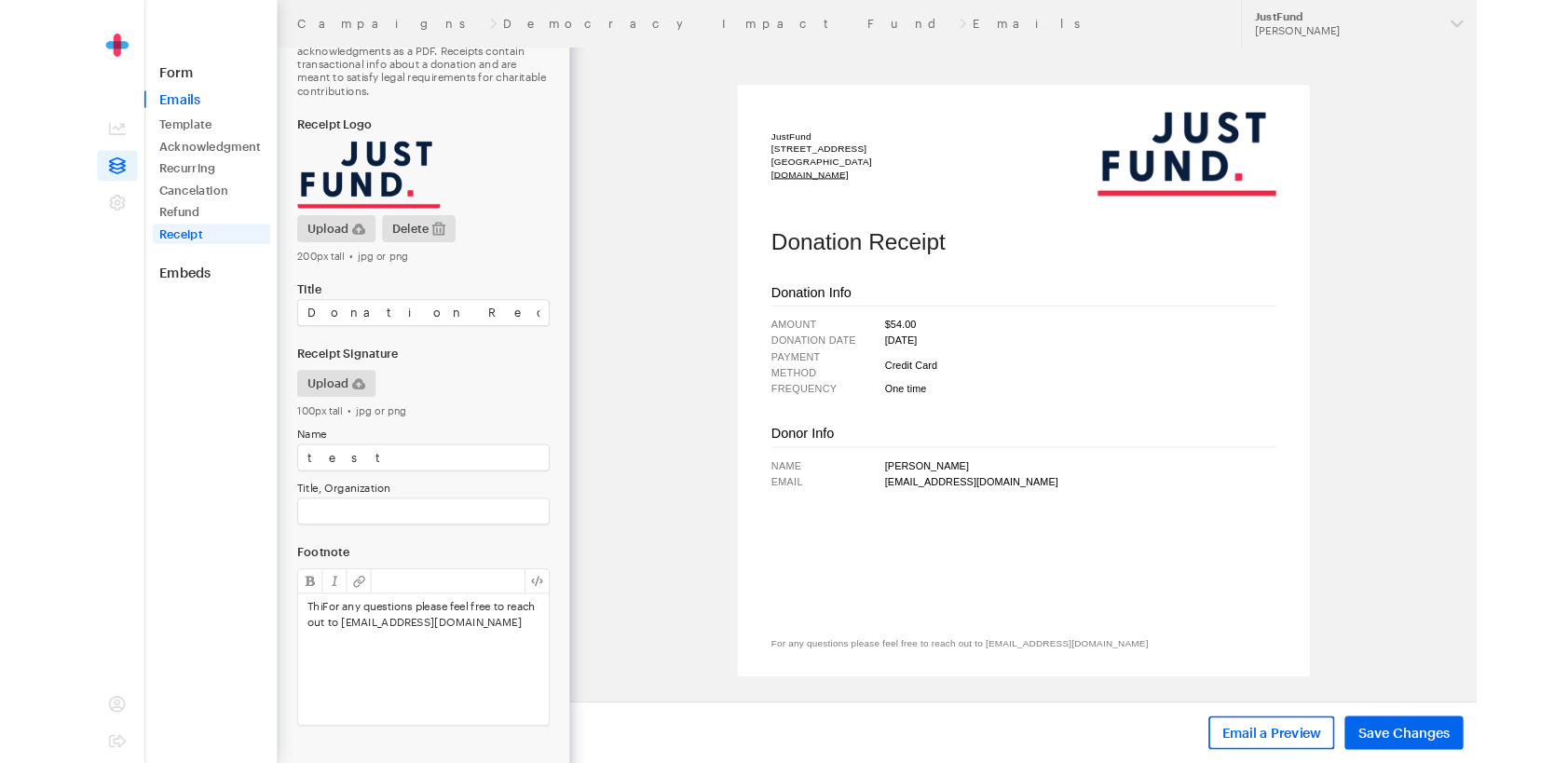 scroll, scrollTop: 60, scrollLeft: 0, axis: vertical 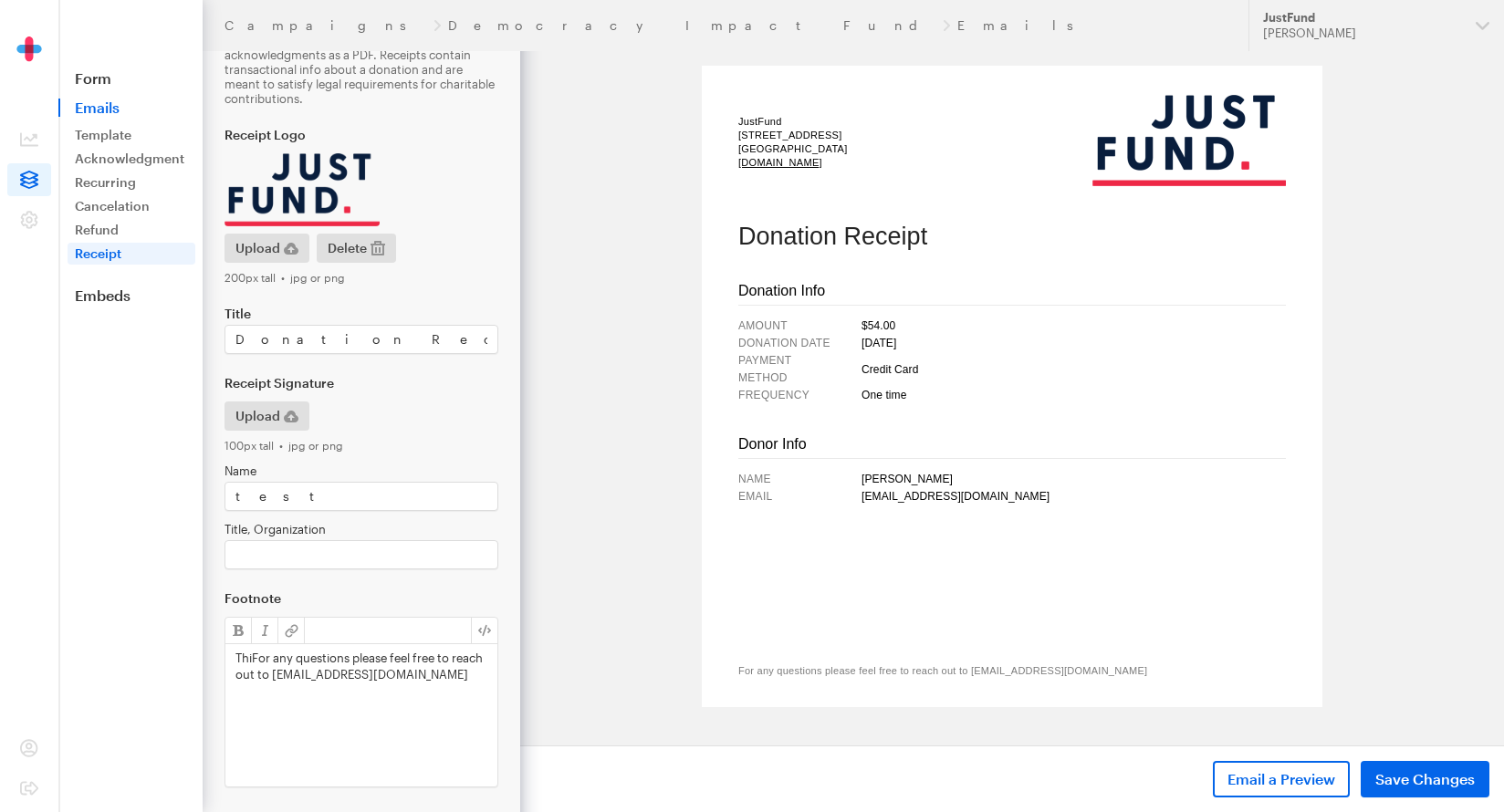 click on "ThiFor any questions please feel free to reach out to donations@justfund.us" at bounding box center (361, 715) 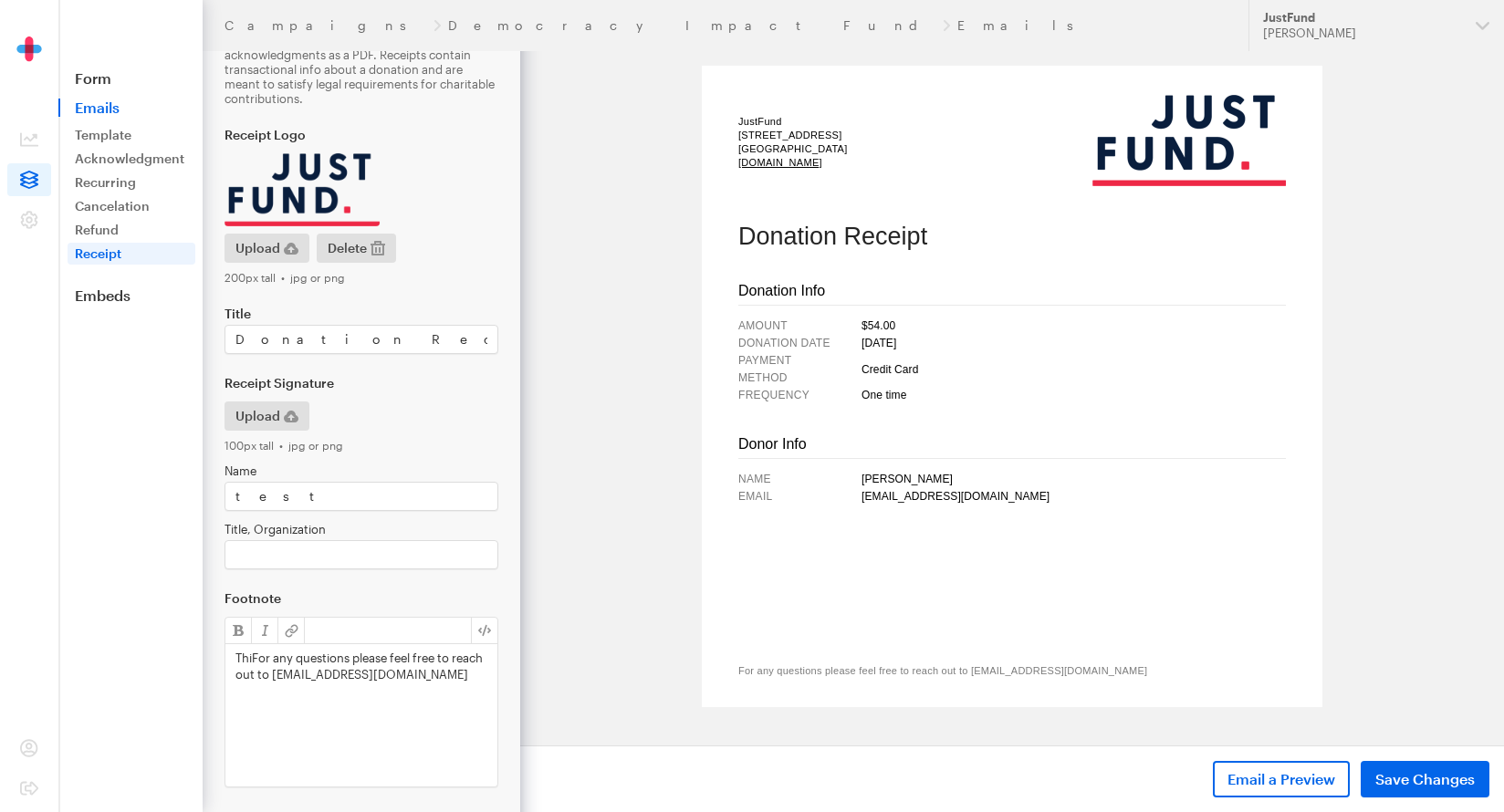 click on "ThiFor any questions please feel free to reach out to donations@justfund.us" at bounding box center [361, 715] 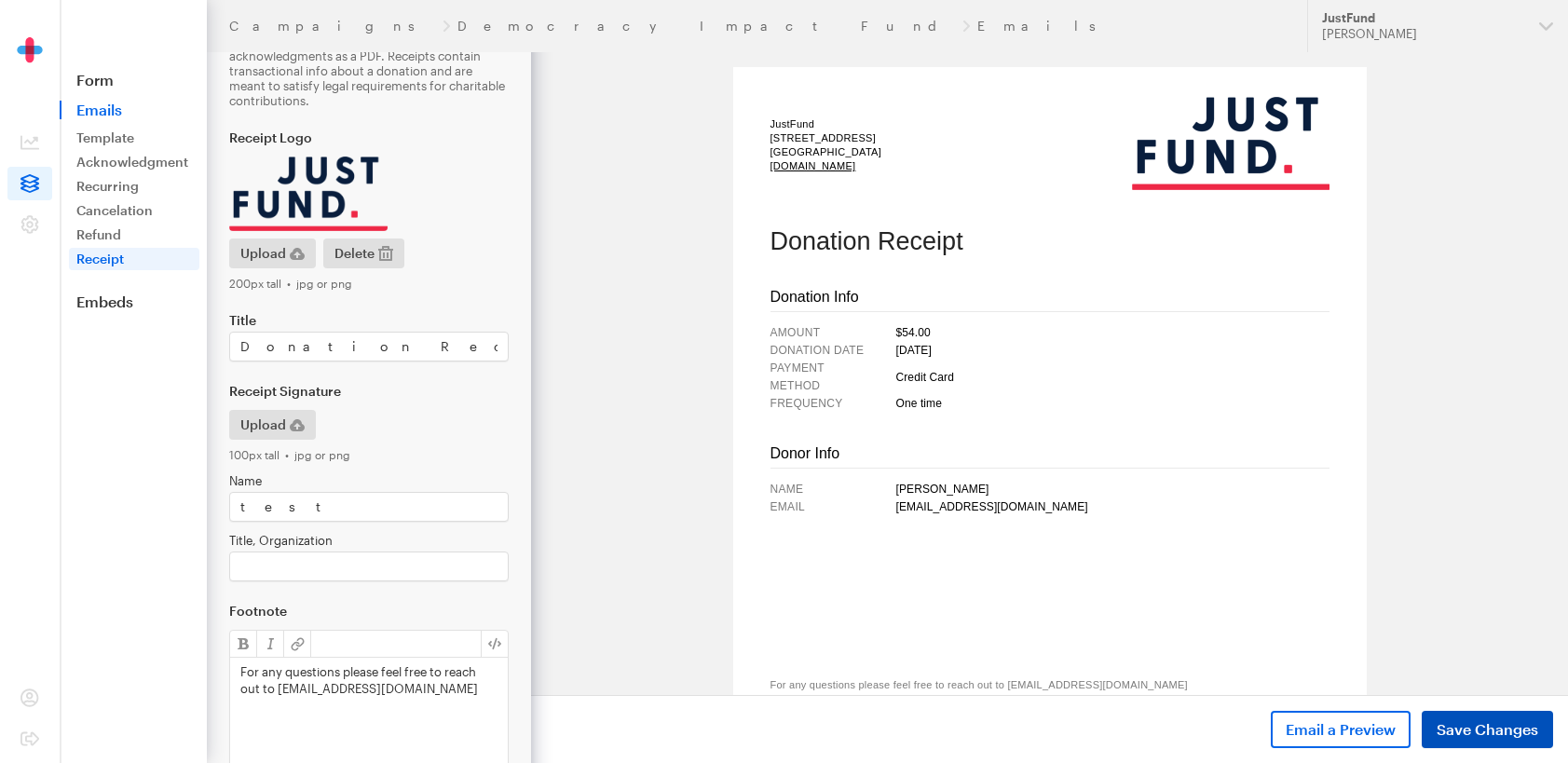click on "Save Changes" at bounding box center [1487, 729] 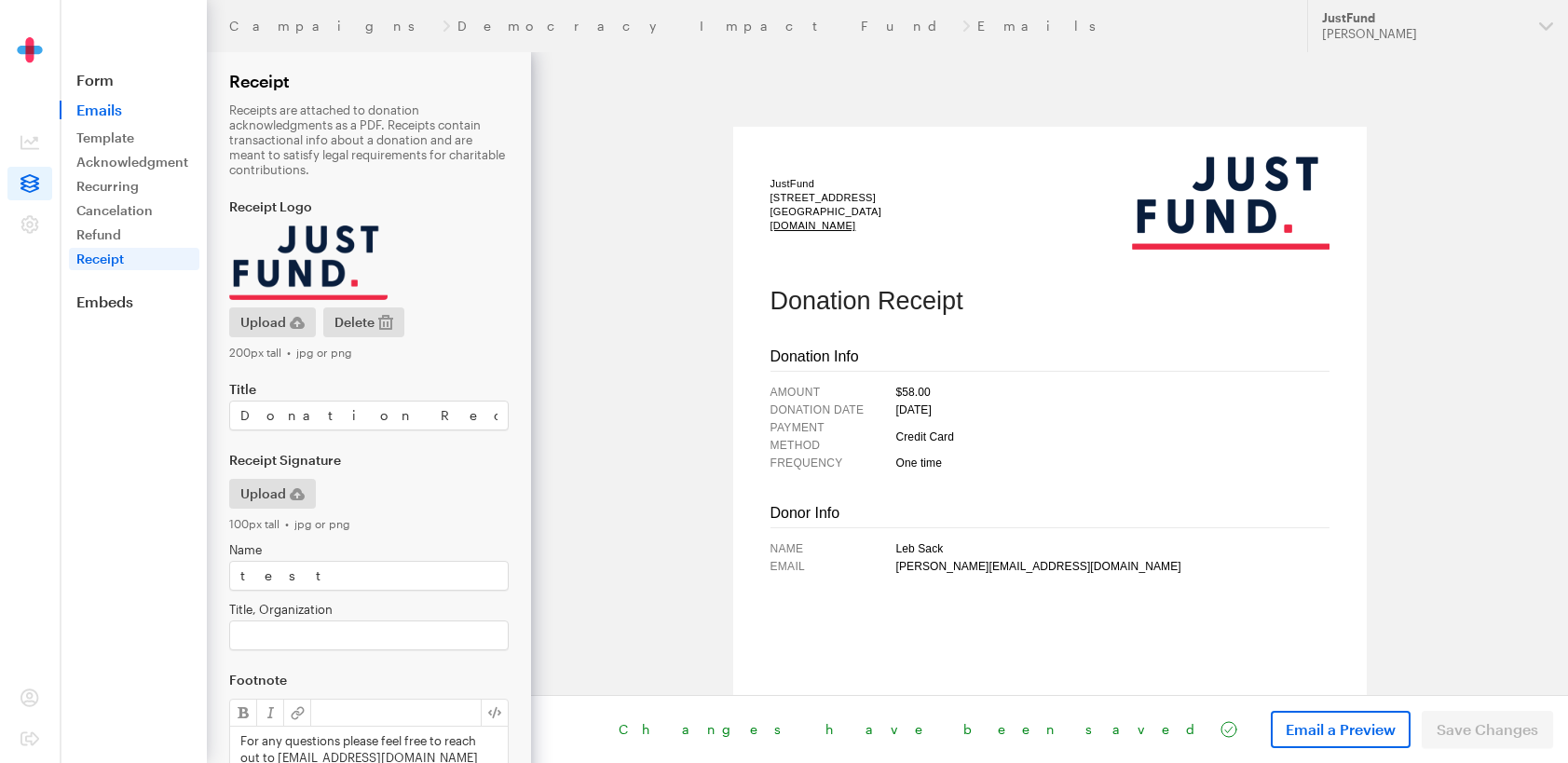 scroll, scrollTop: 0, scrollLeft: 0, axis: both 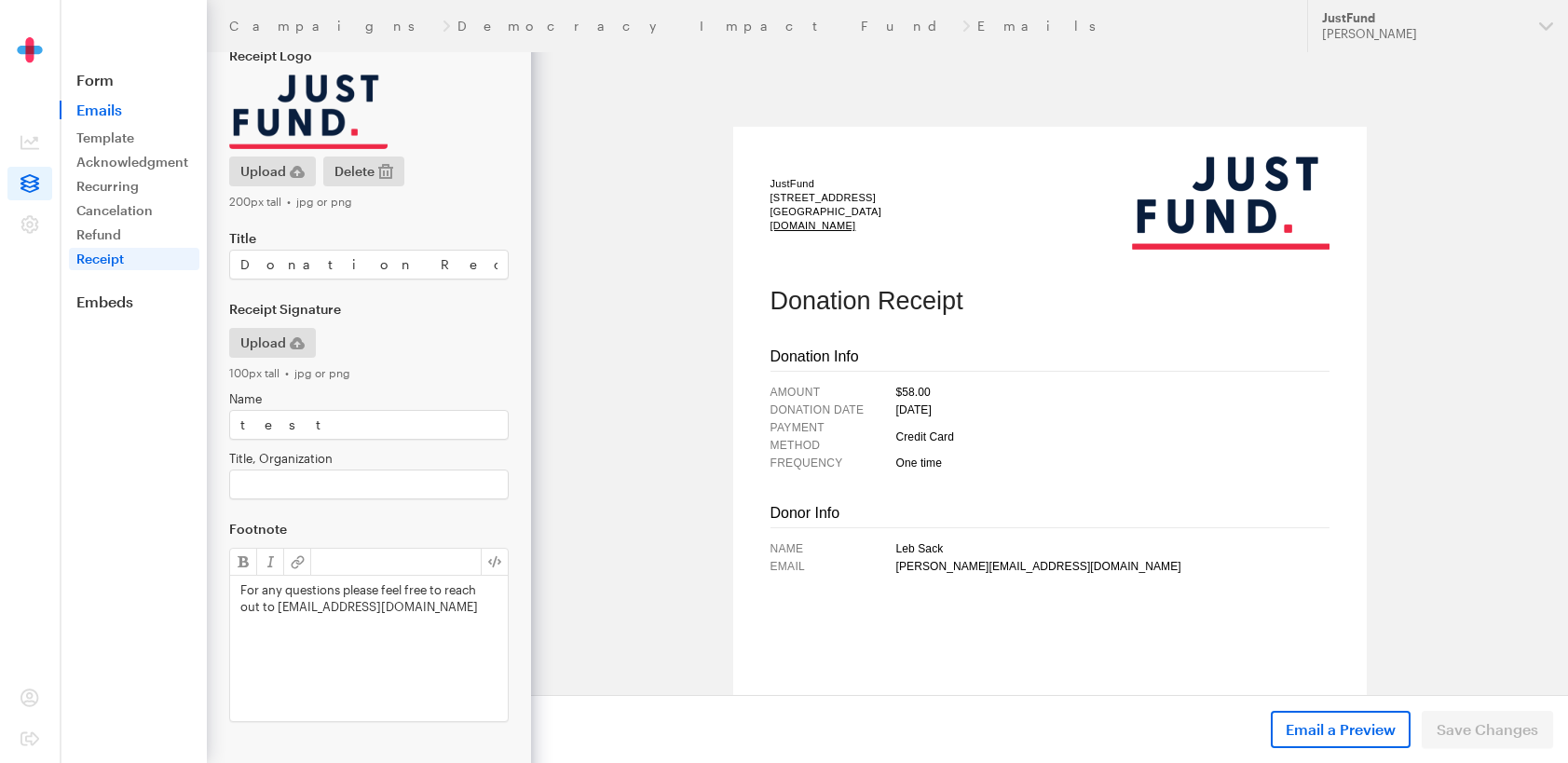 click on "For any questions please feel free to reach out to [EMAIL_ADDRESS][DOMAIN_NAME]" at bounding box center (369, 598) 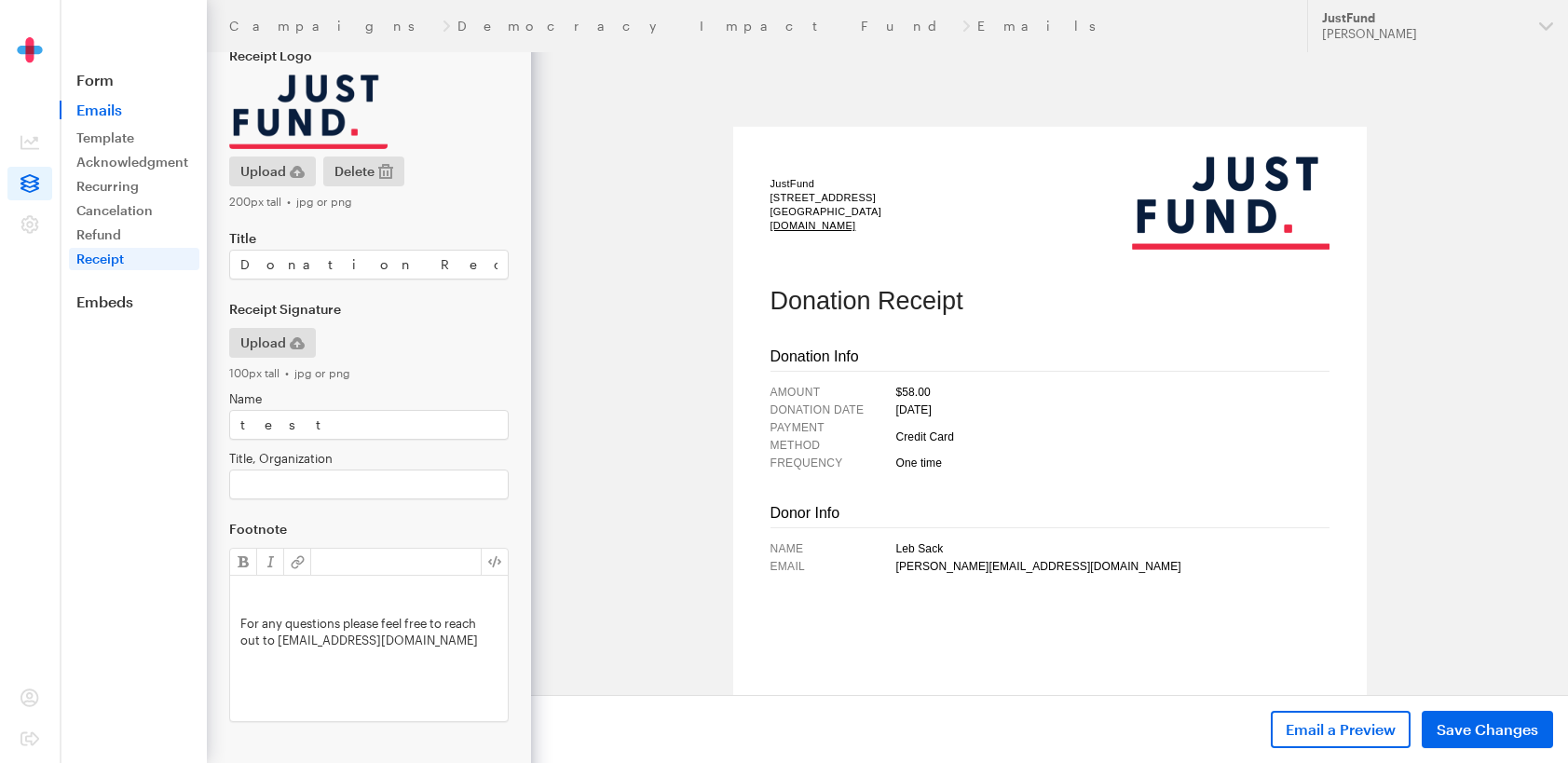 click at bounding box center (369, 590) 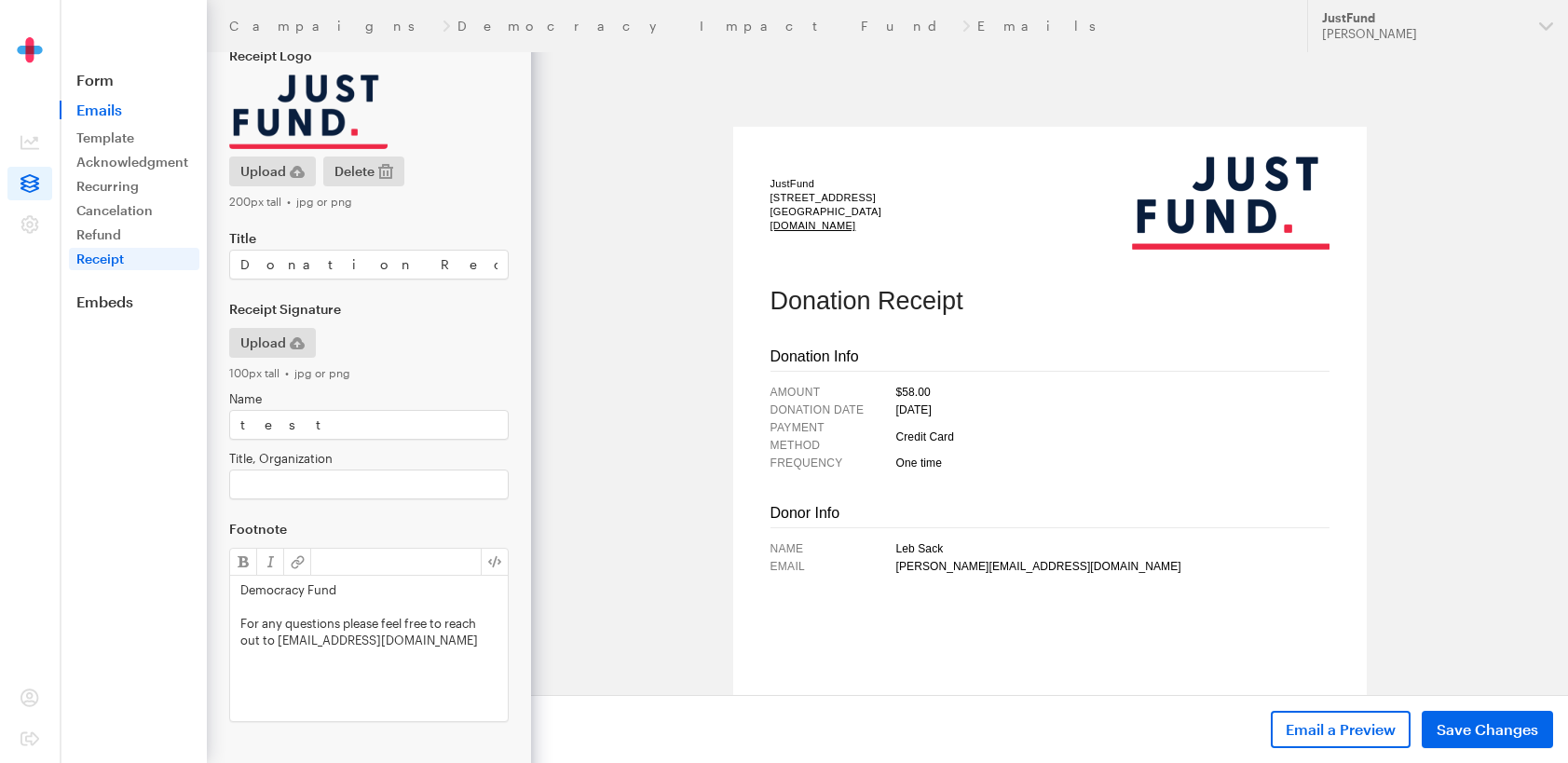 click on "Democracy Fund" at bounding box center [369, 590] 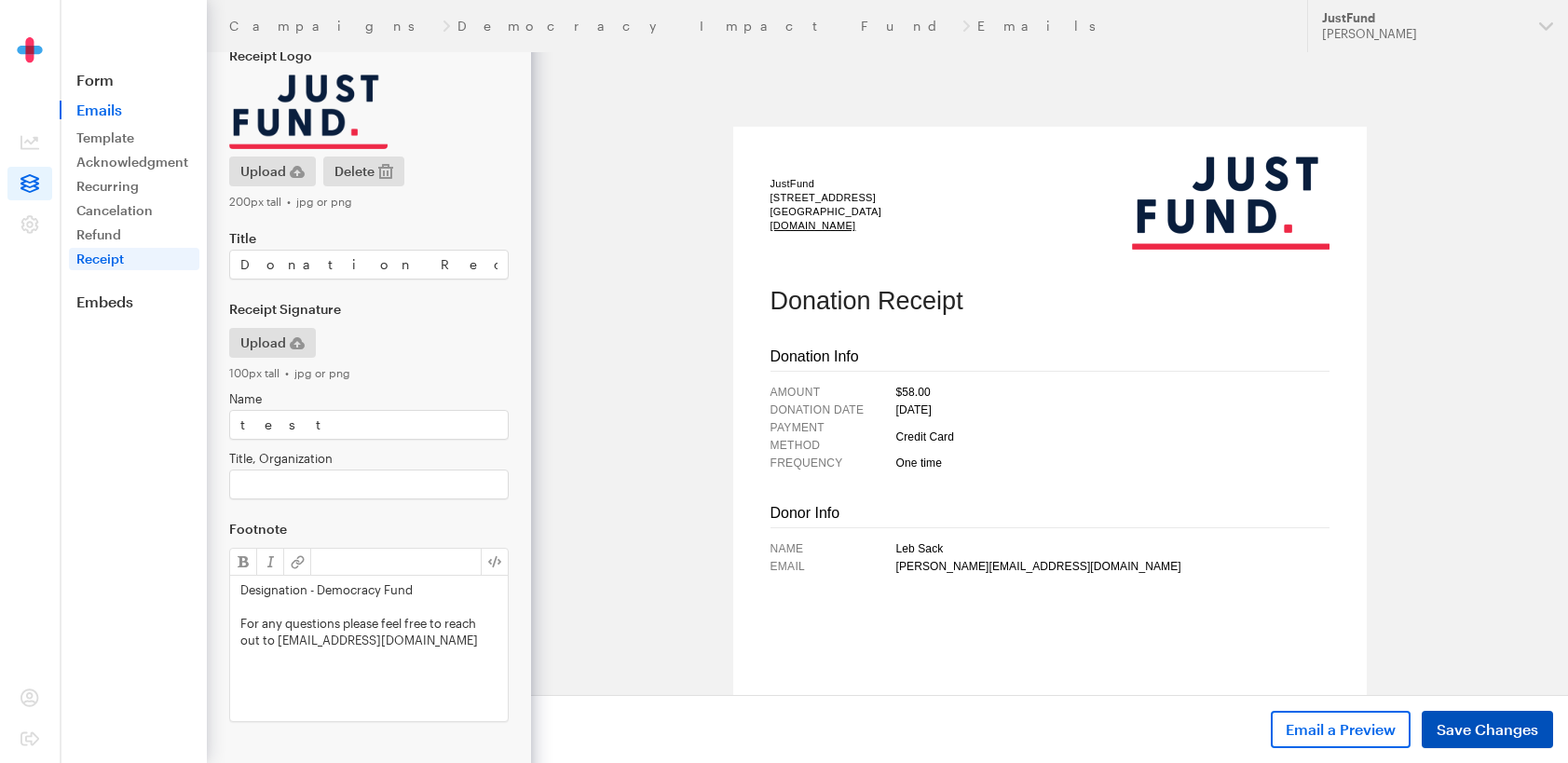 click on "Save Changes" at bounding box center [1487, 729] 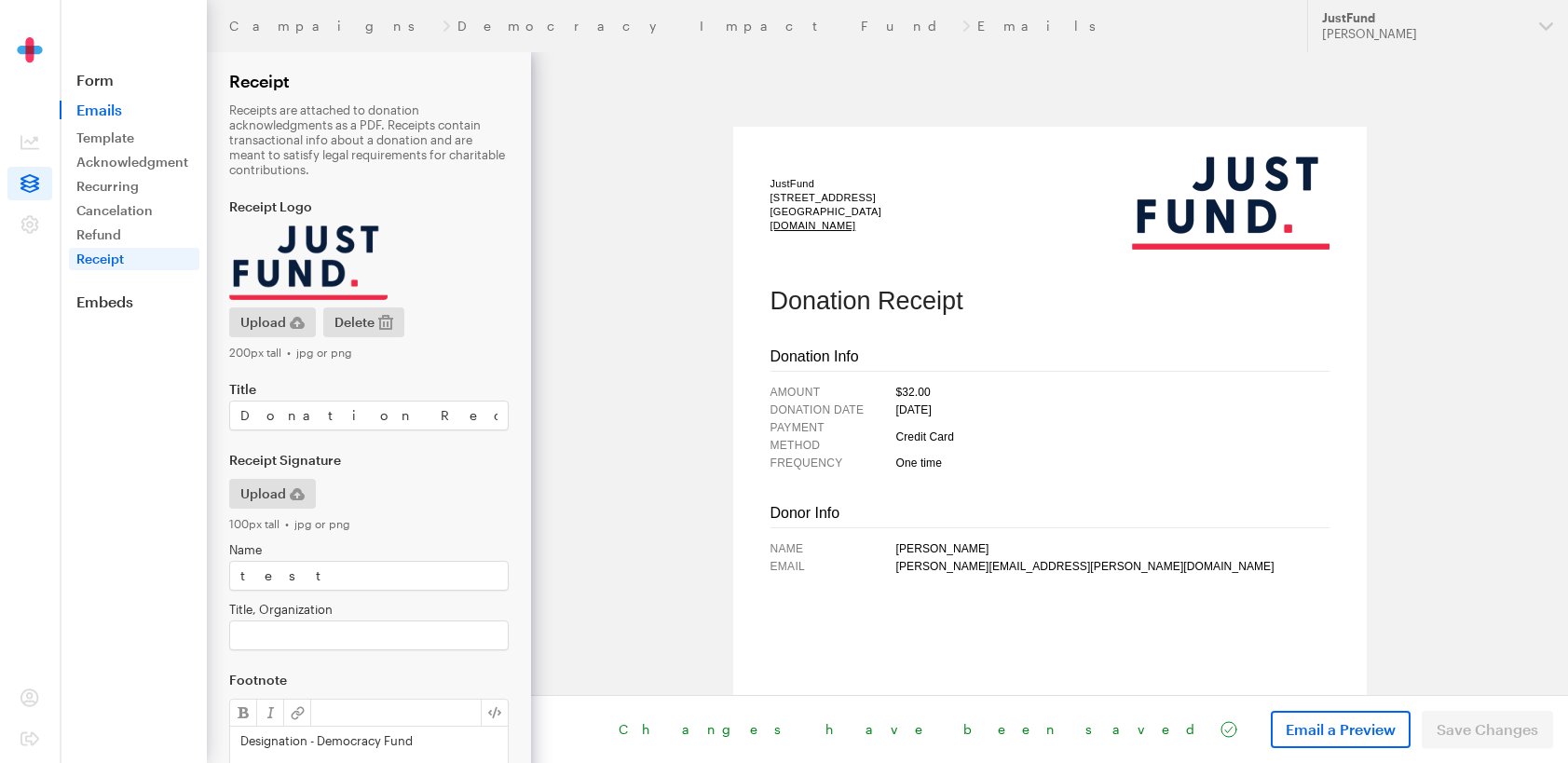 scroll, scrollTop: 0, scrollLeft: 0, axis: both 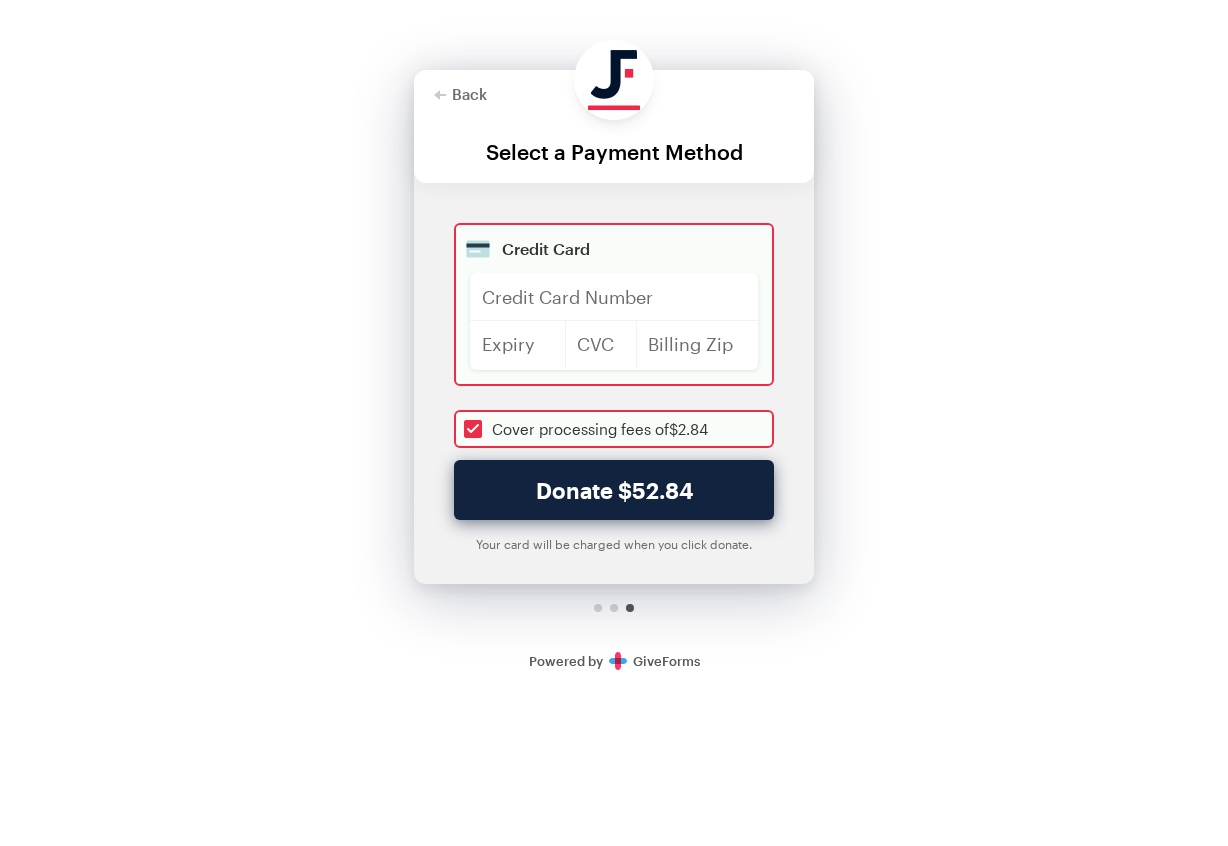 select on "US" 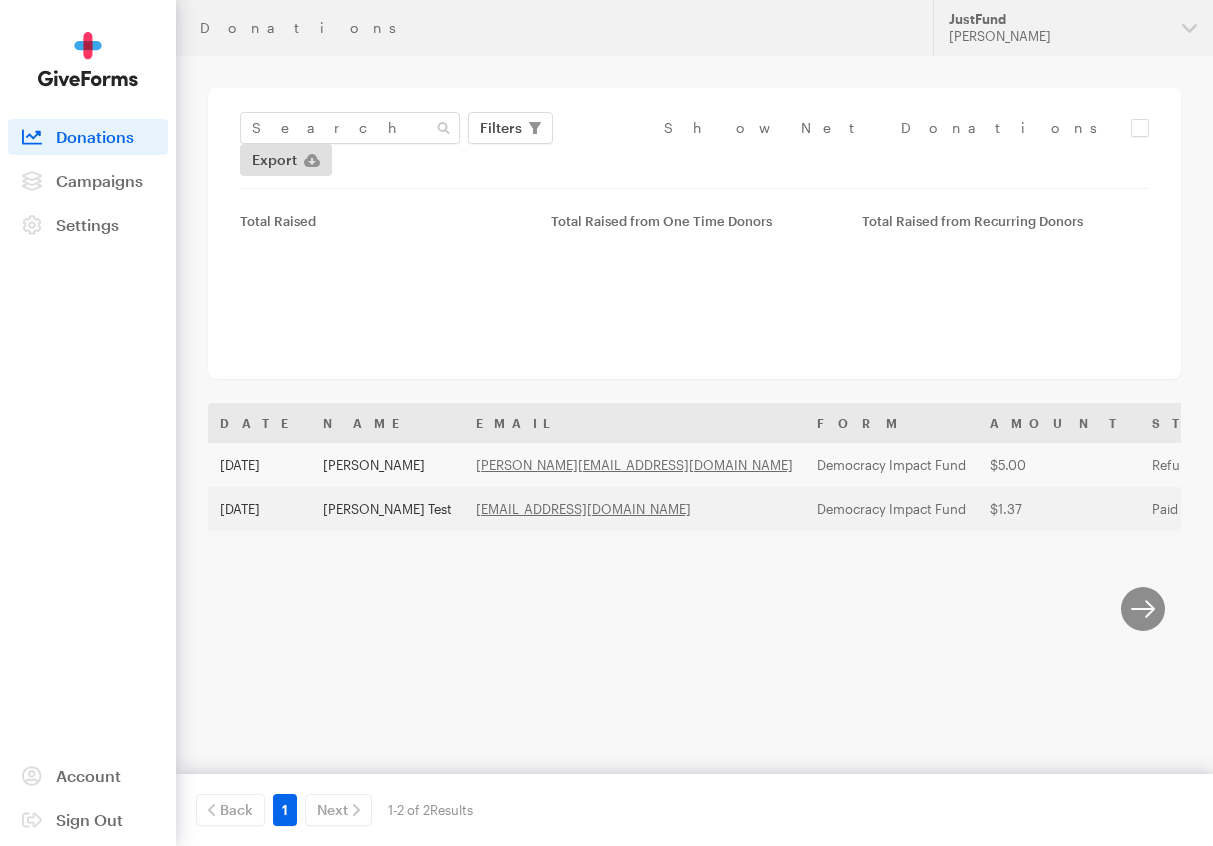 scroll, scrollTop: 0, scrollLeft: 0, axis: both 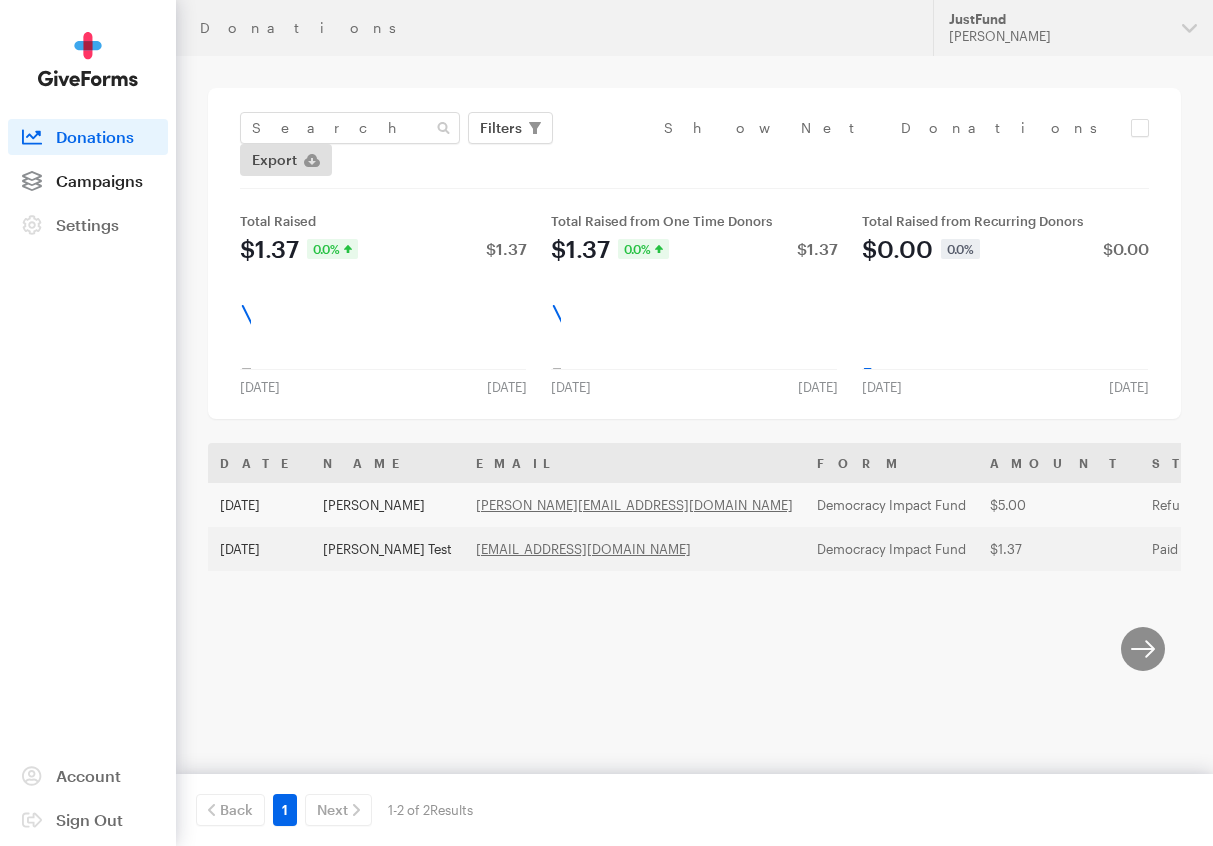 click on "Campaigns" at bounding box center (99, 180) 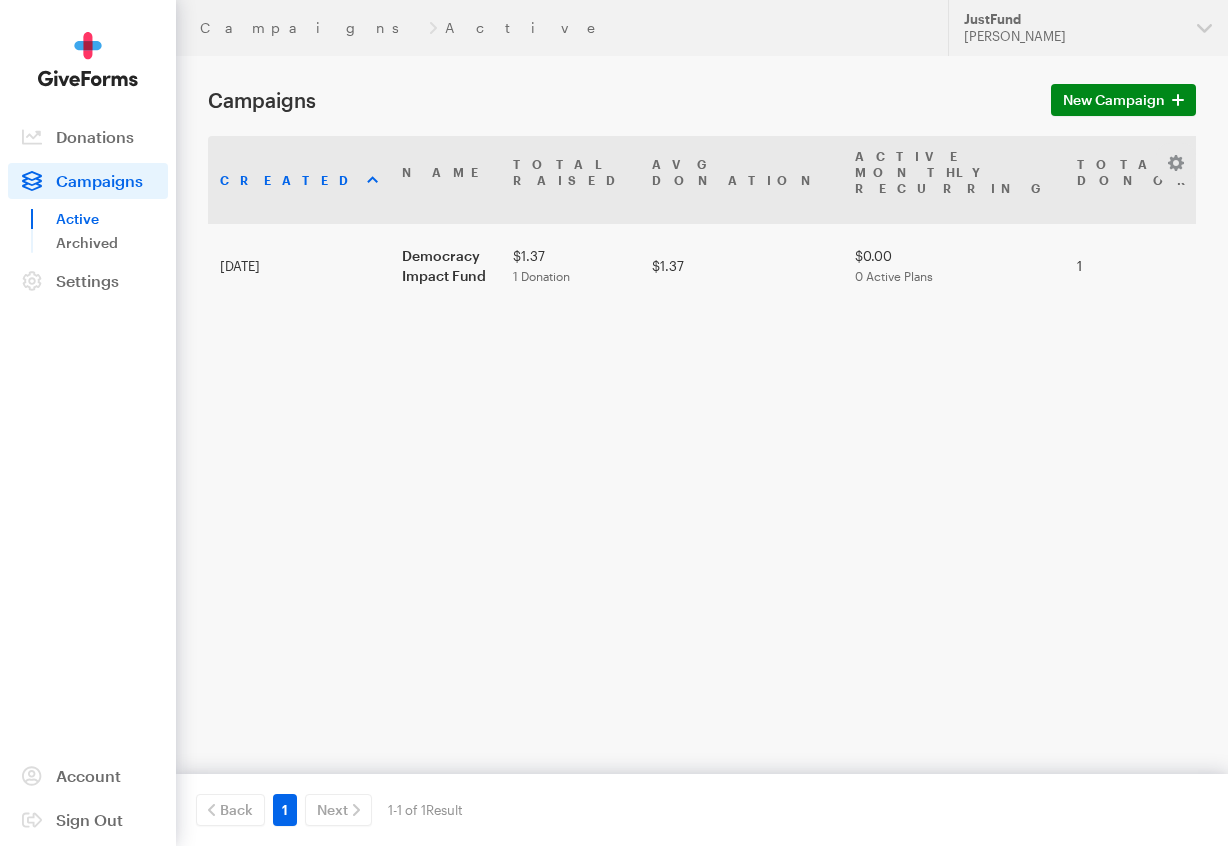 scroll, scrollTop: 0, scrollLeft: 0, axis: both 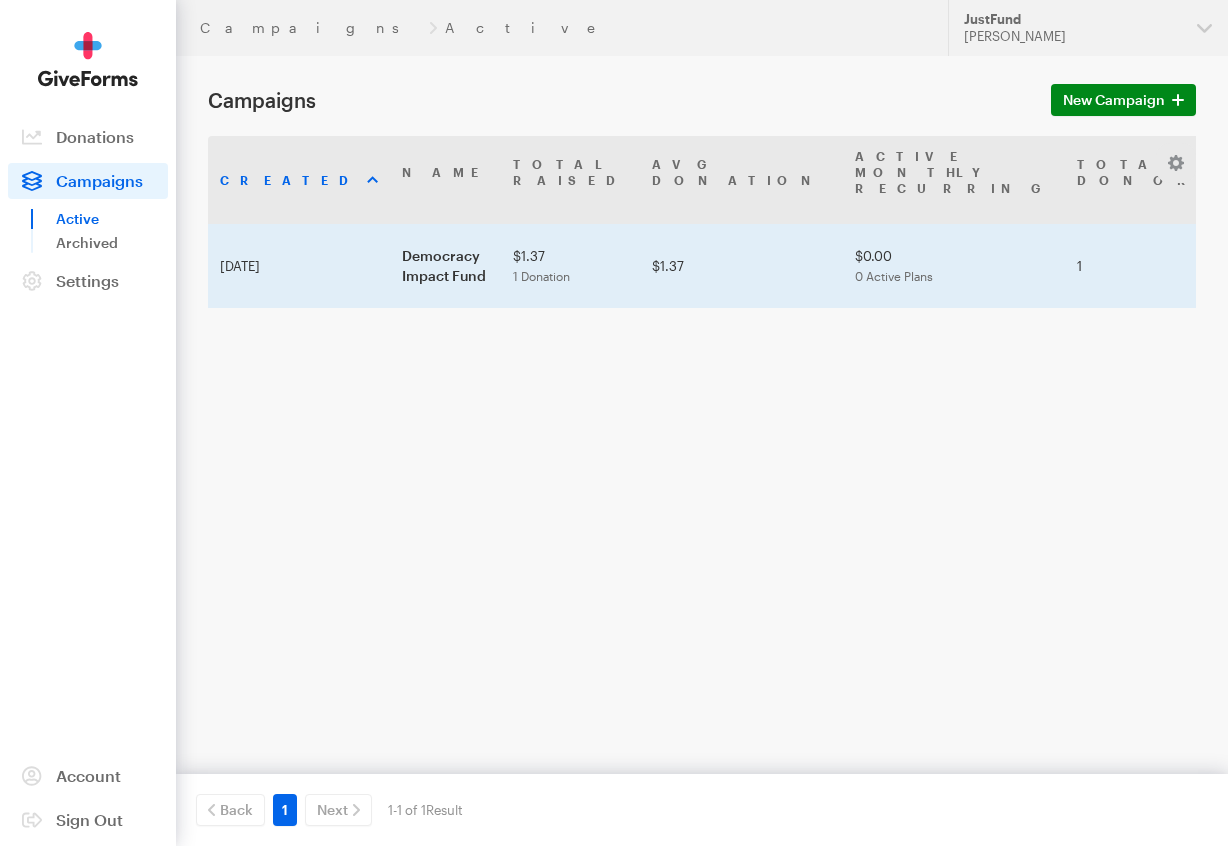 click on "Democracy Impact Fund" at bounding box center (445, 266) 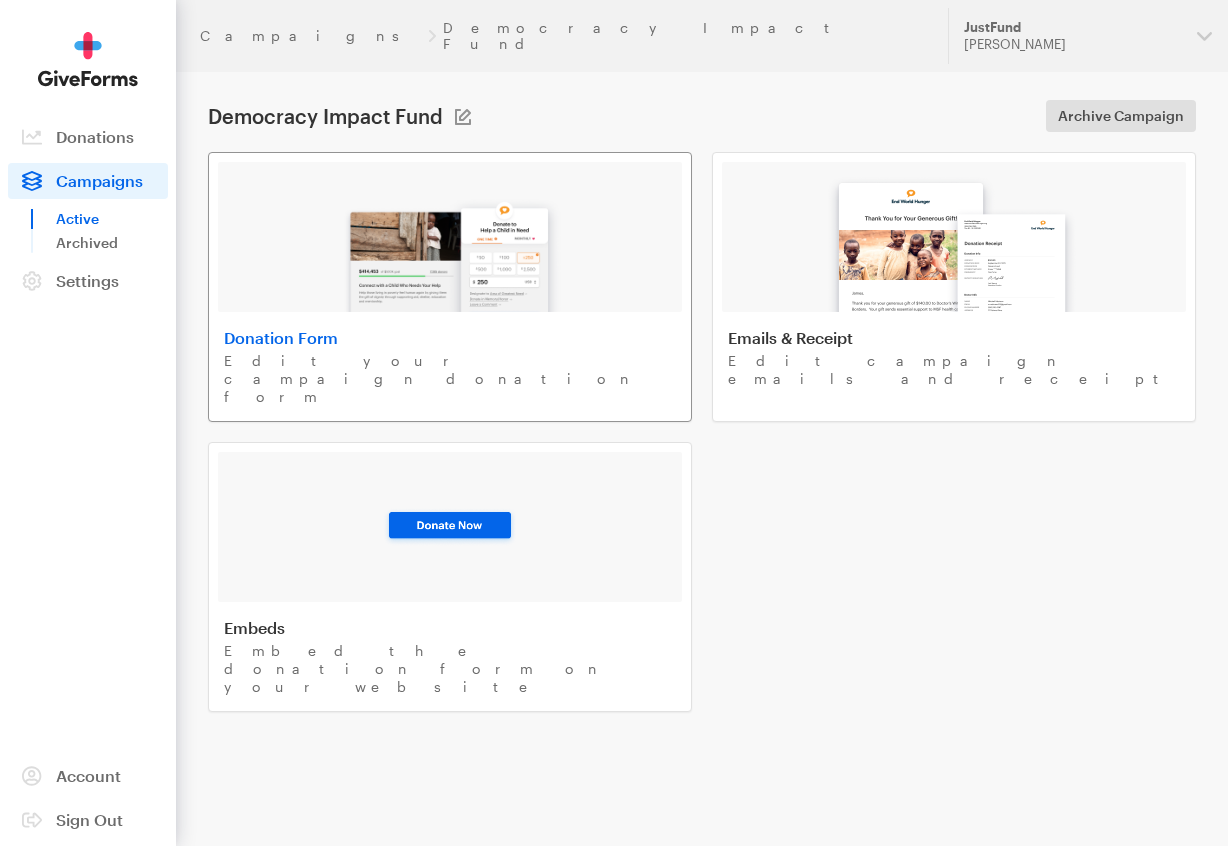 scroll, scrollTop: 0, scrollLeft: 0, axis: both 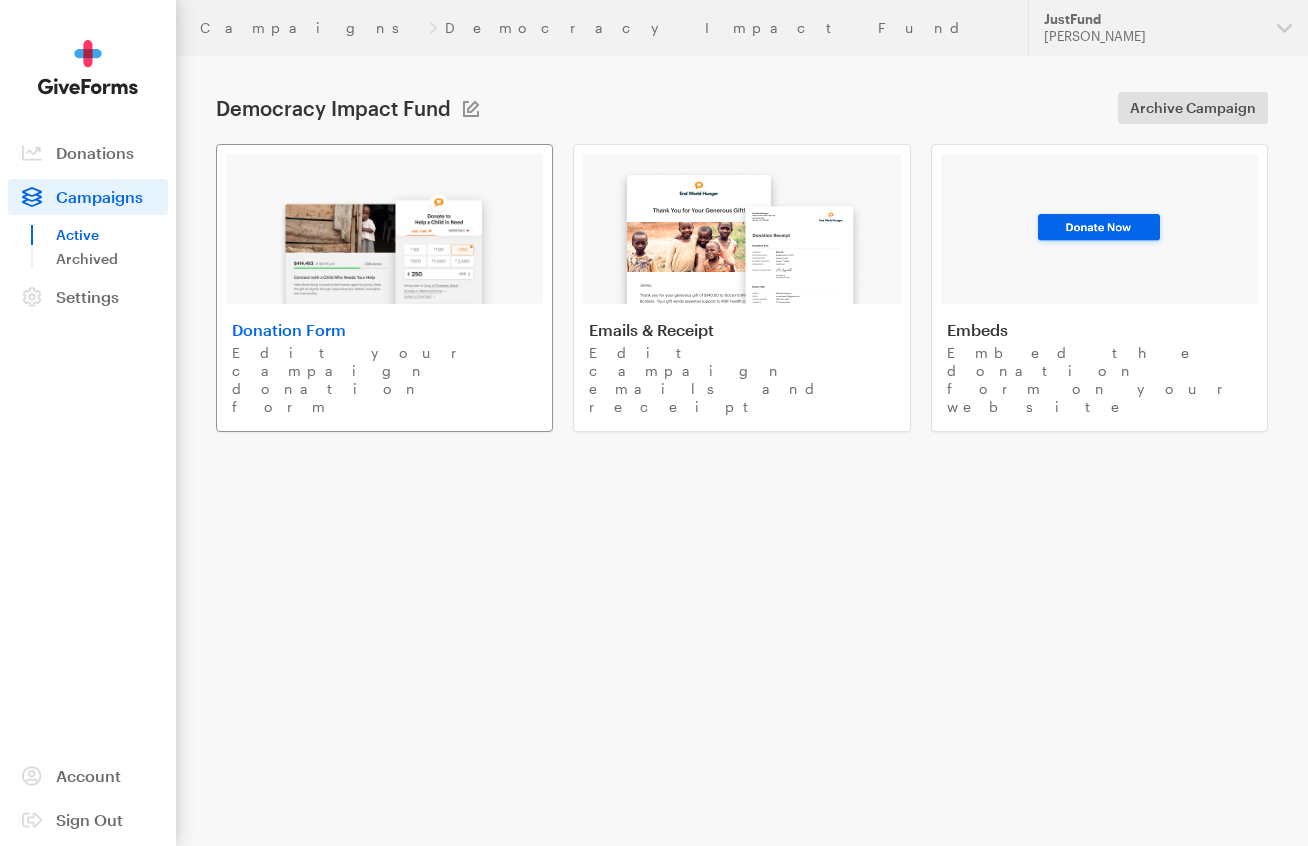 click at bounding box center (385, 240) 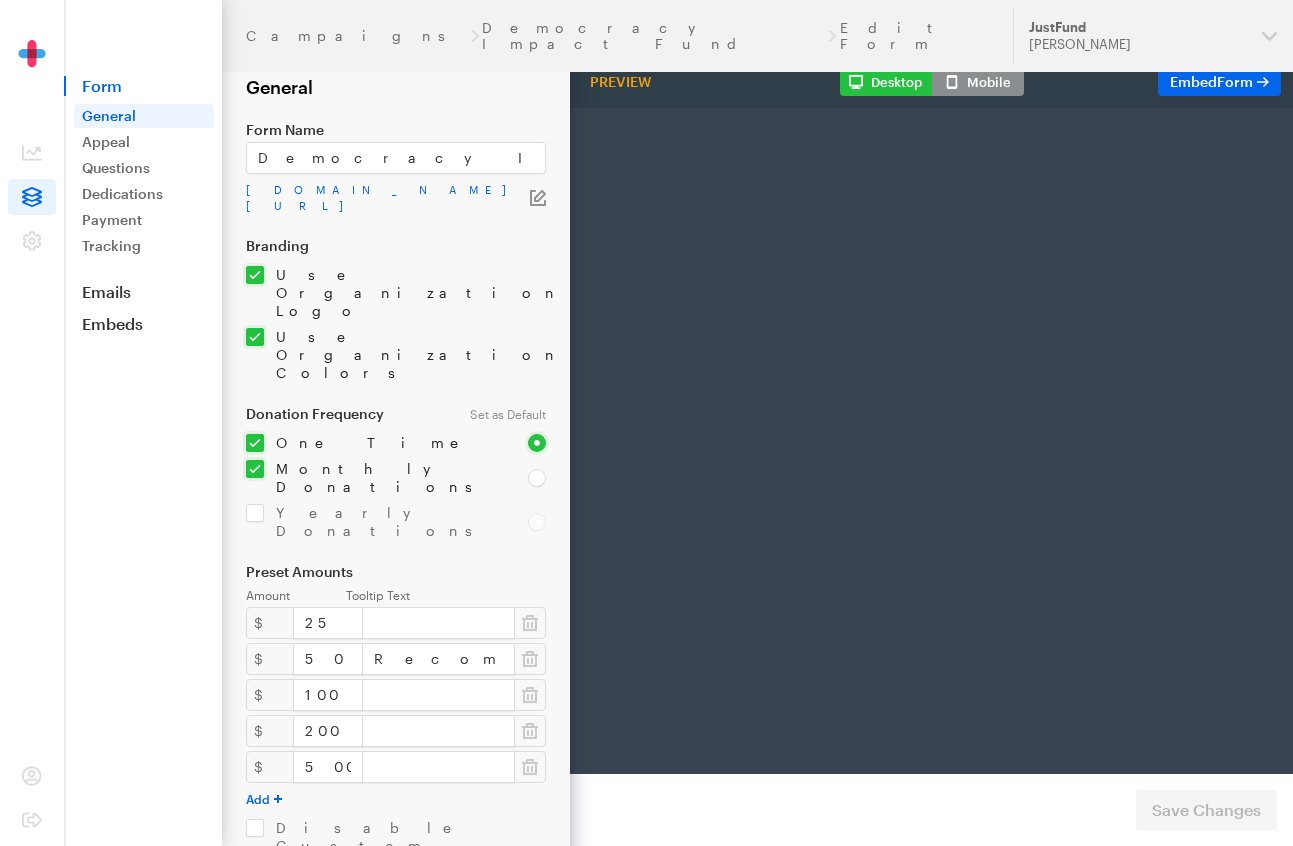 scroll, scrollTop: 0, scrollLeft: 0, axis: both 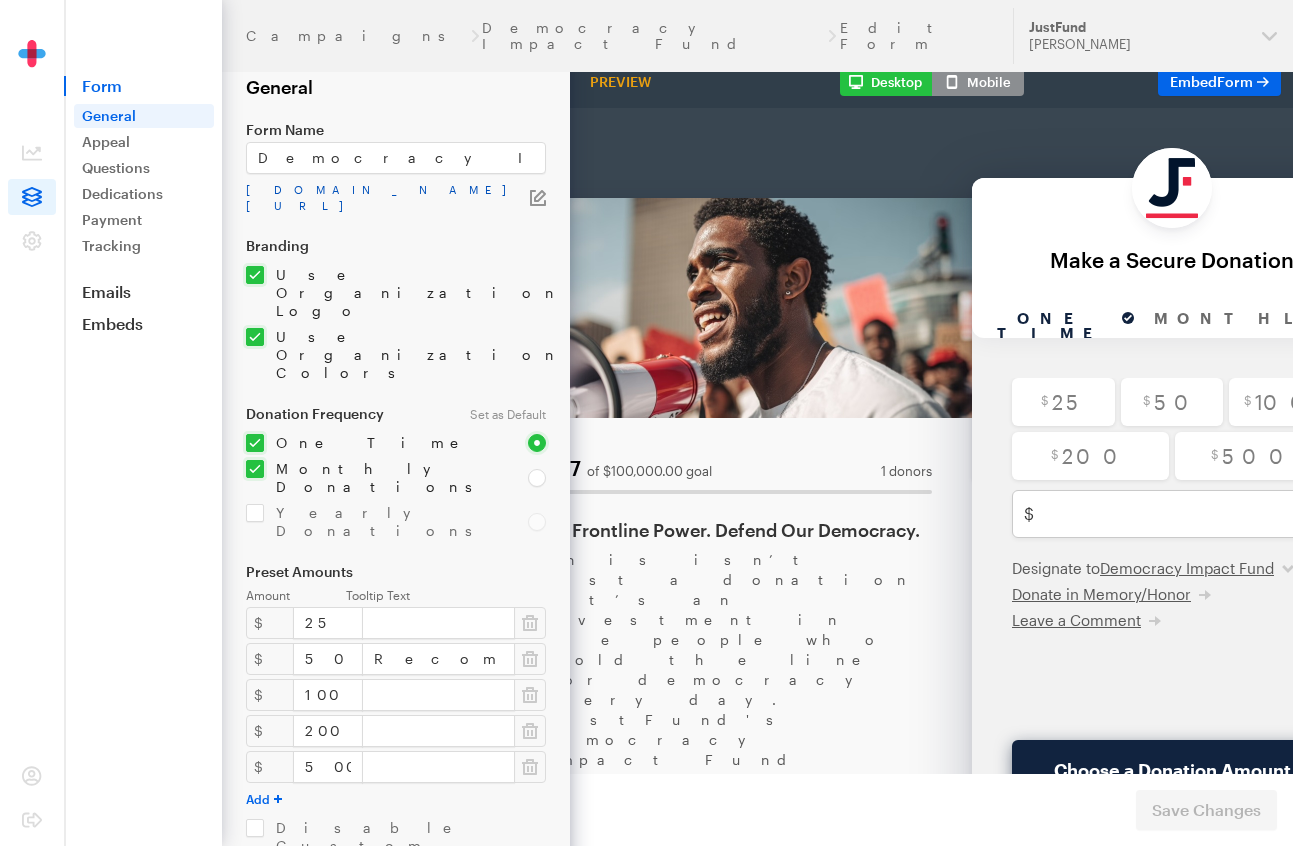 click on "[DOMAIN_NAME][URL]" at bounding box center (388, 198) 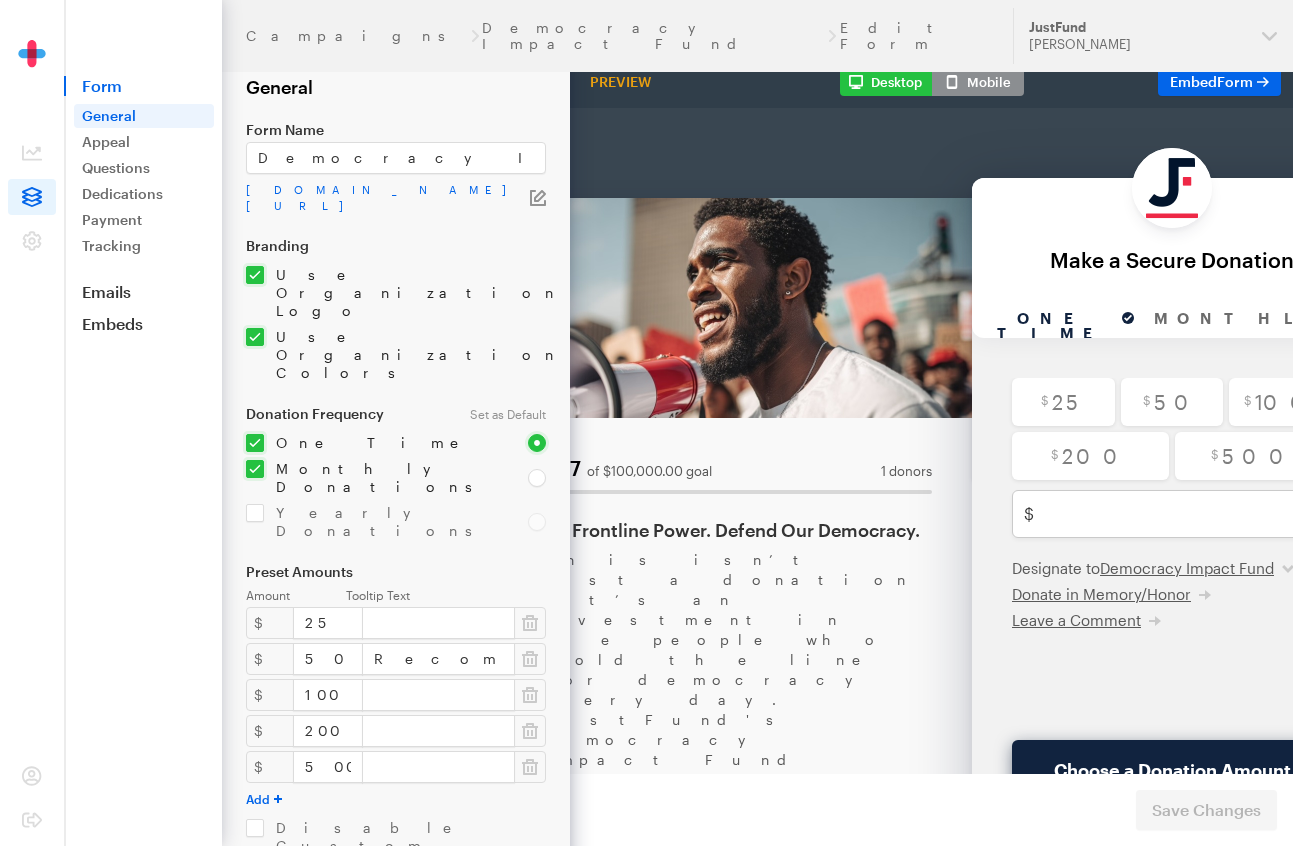 click 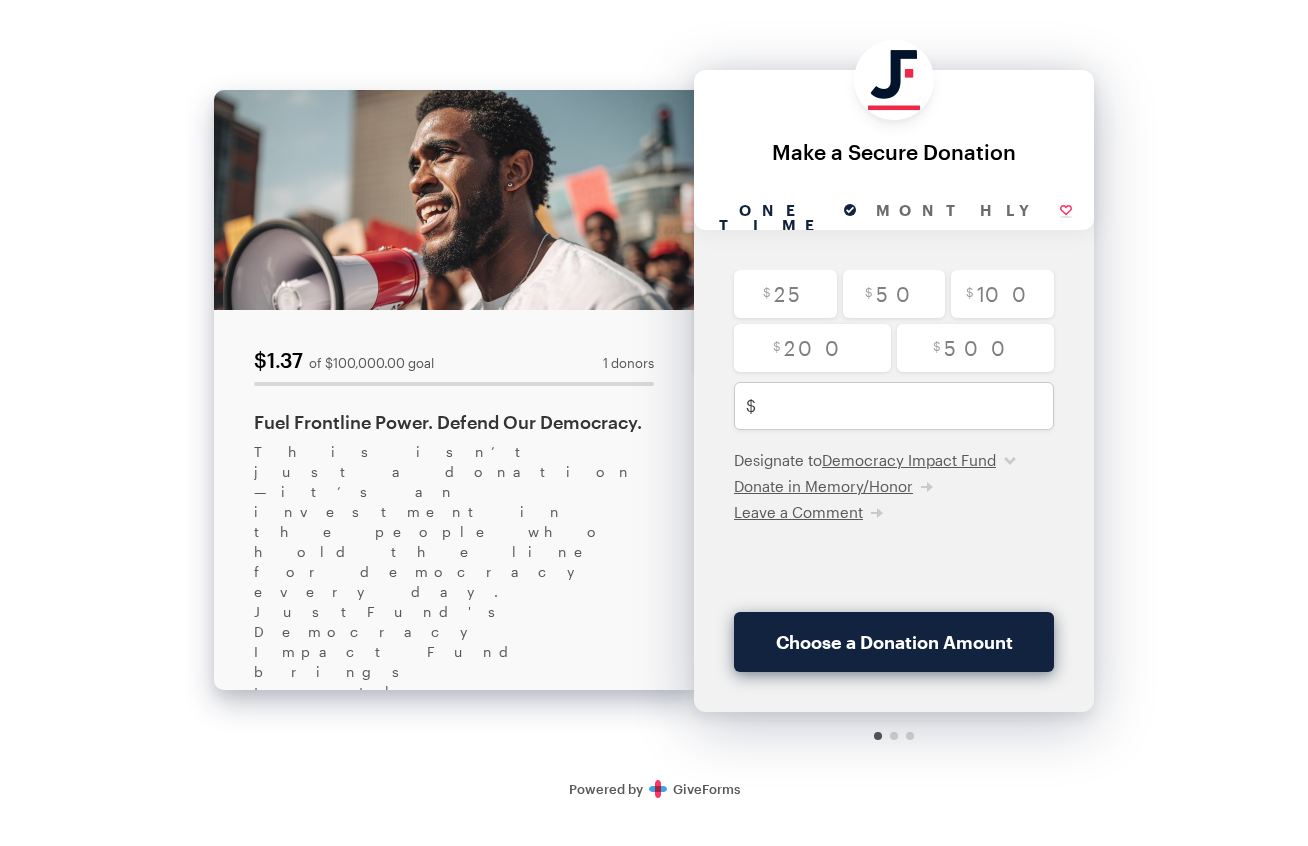 scroll, scrollTop: 0, scrollLeft: 0, axis: both 